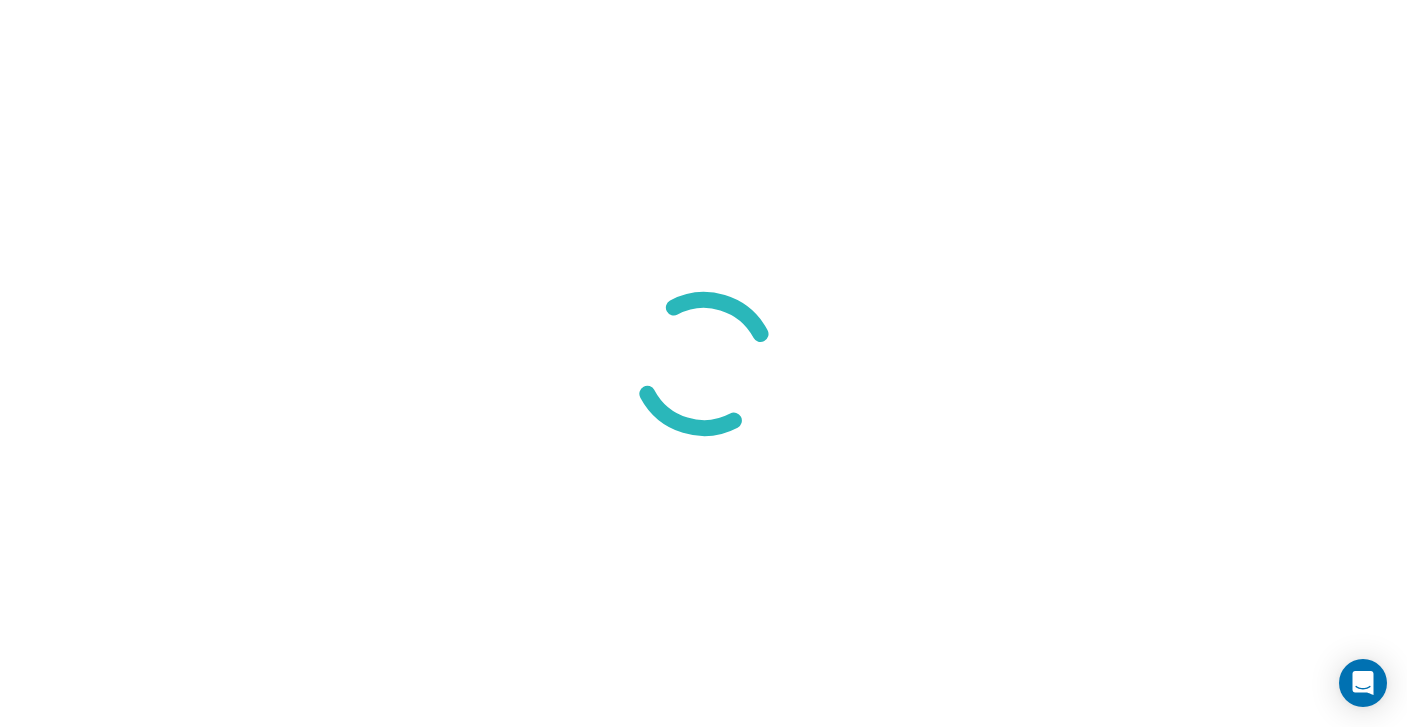 scroll, scrollTop: 0, scrollLeft: 0, axis: both 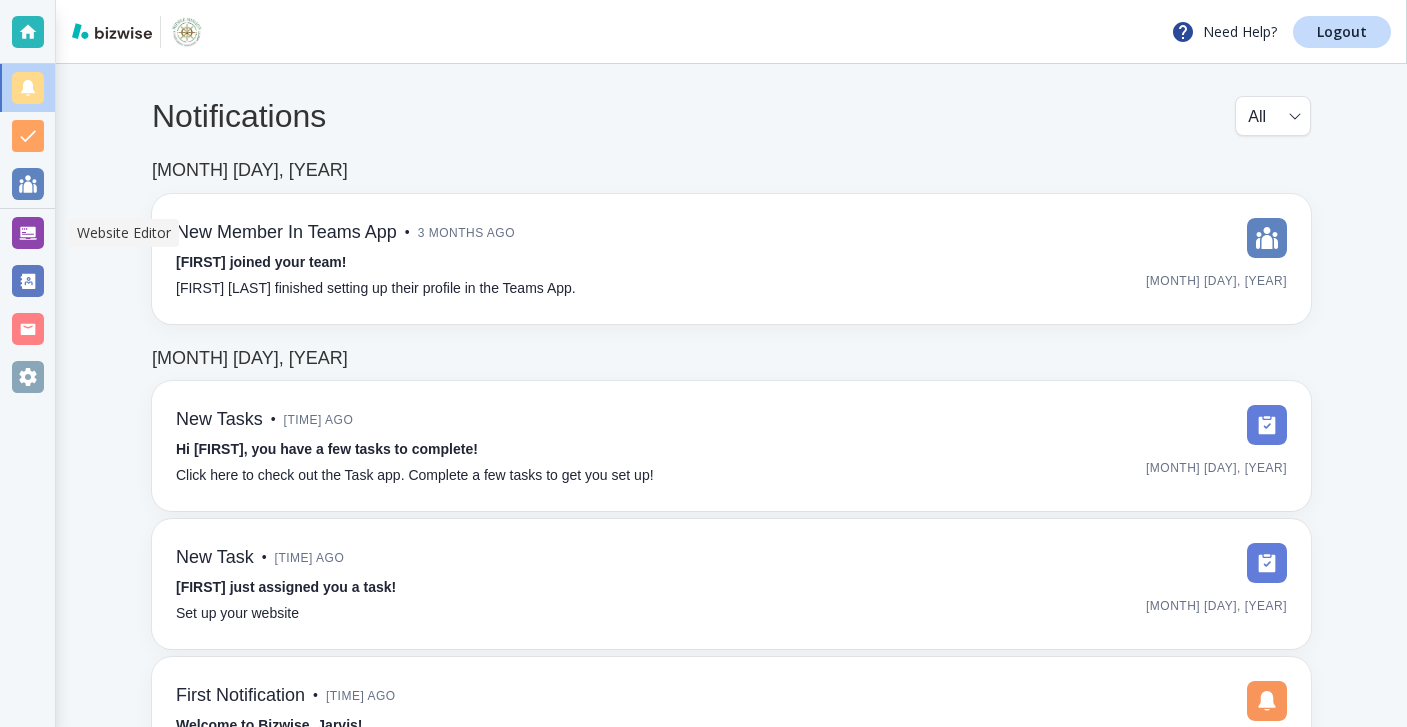 click at bounding box center [28, 233] 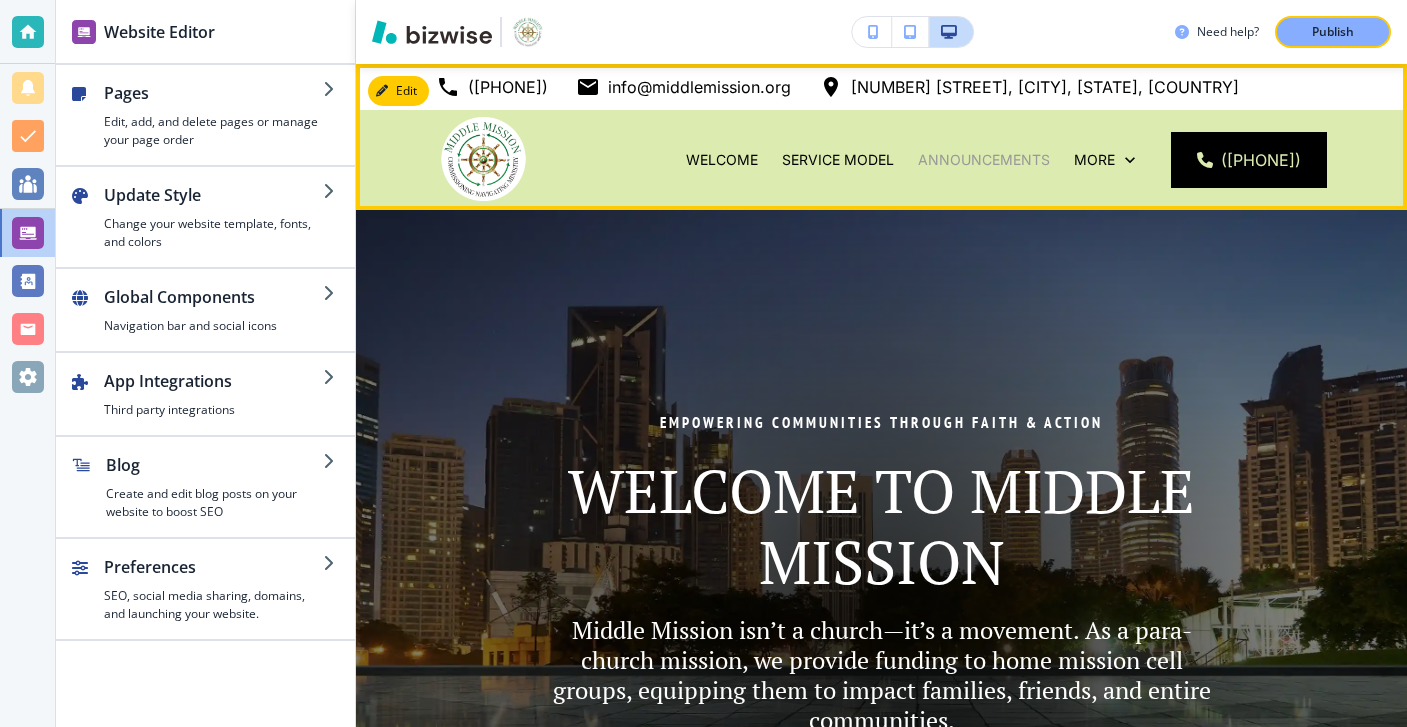 click on "Announcements" at bounding box center (984, 160) 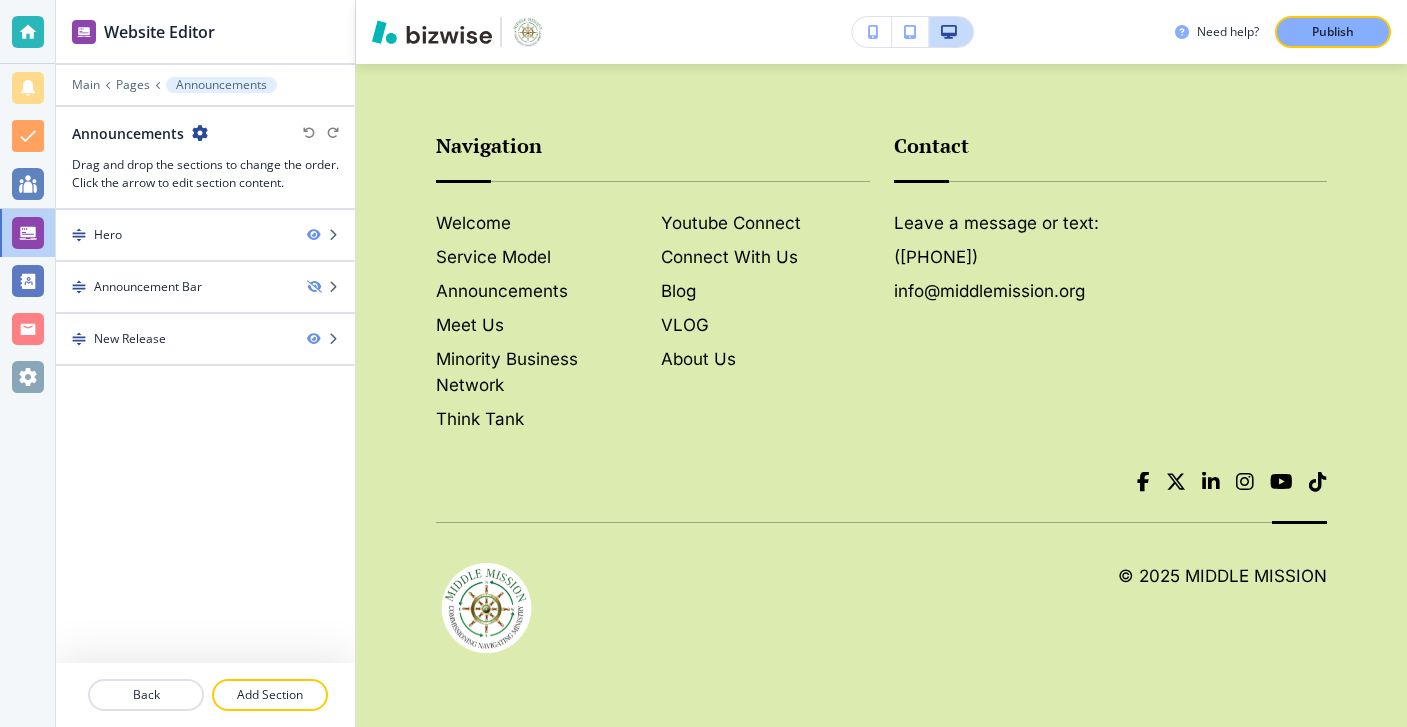scroll, scrollTop: 1778, scrollLeft: 0, axis: vertical 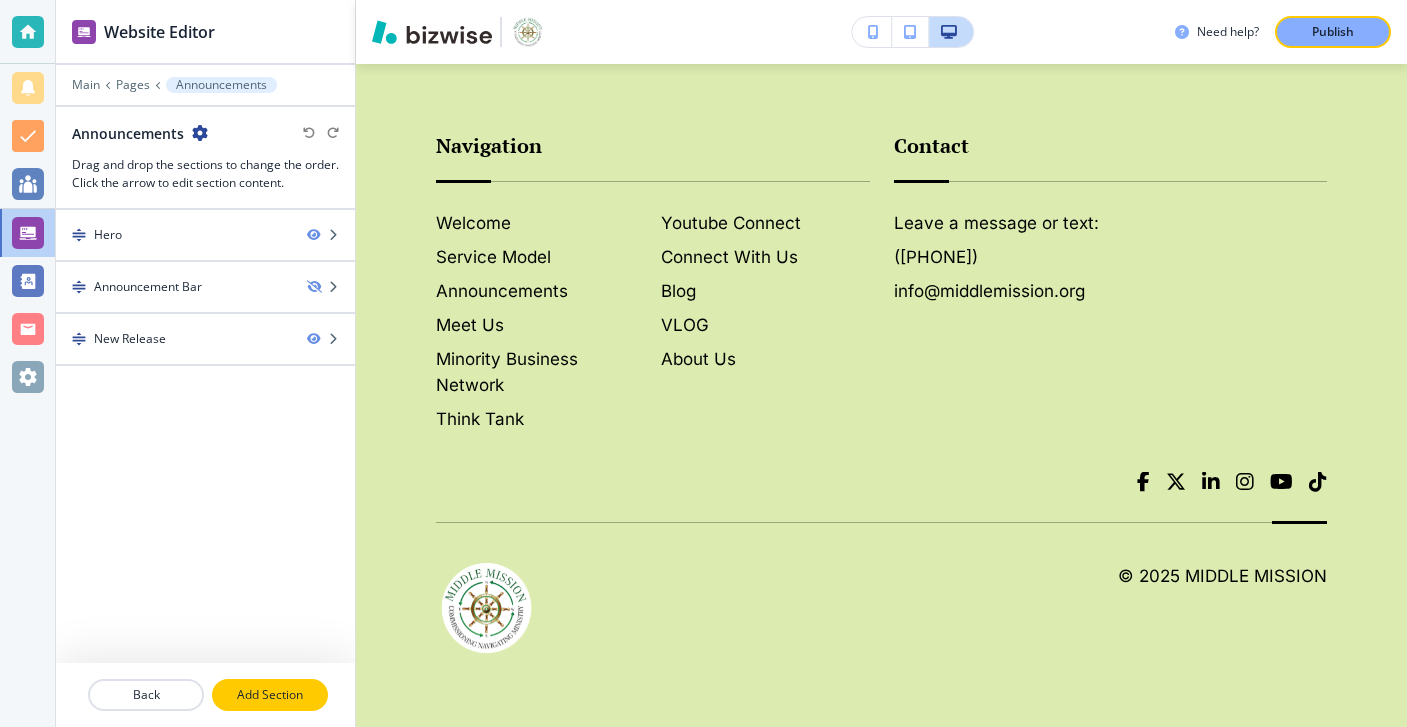 click on "Add Section" at bounding box center [270, 695] 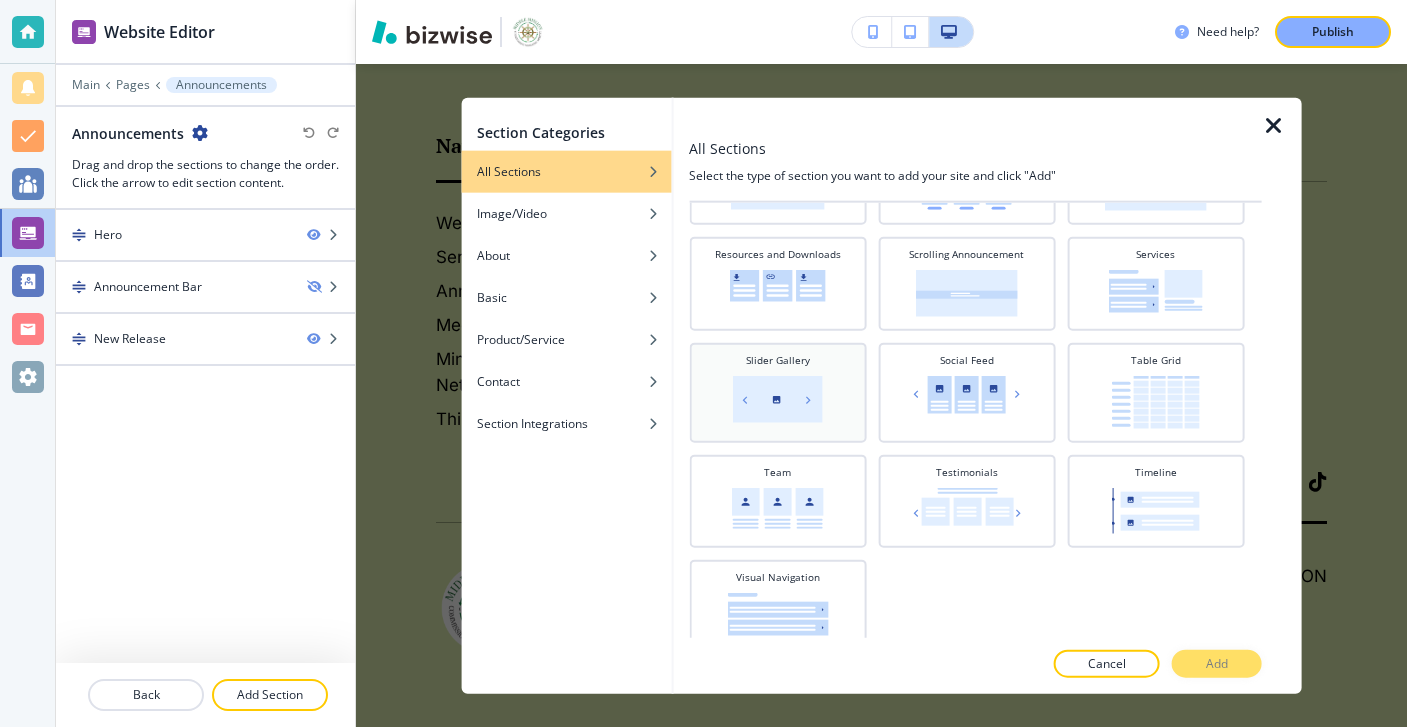 scroll, scrollTop: 881, scrollLeft: 0, axis: vertical 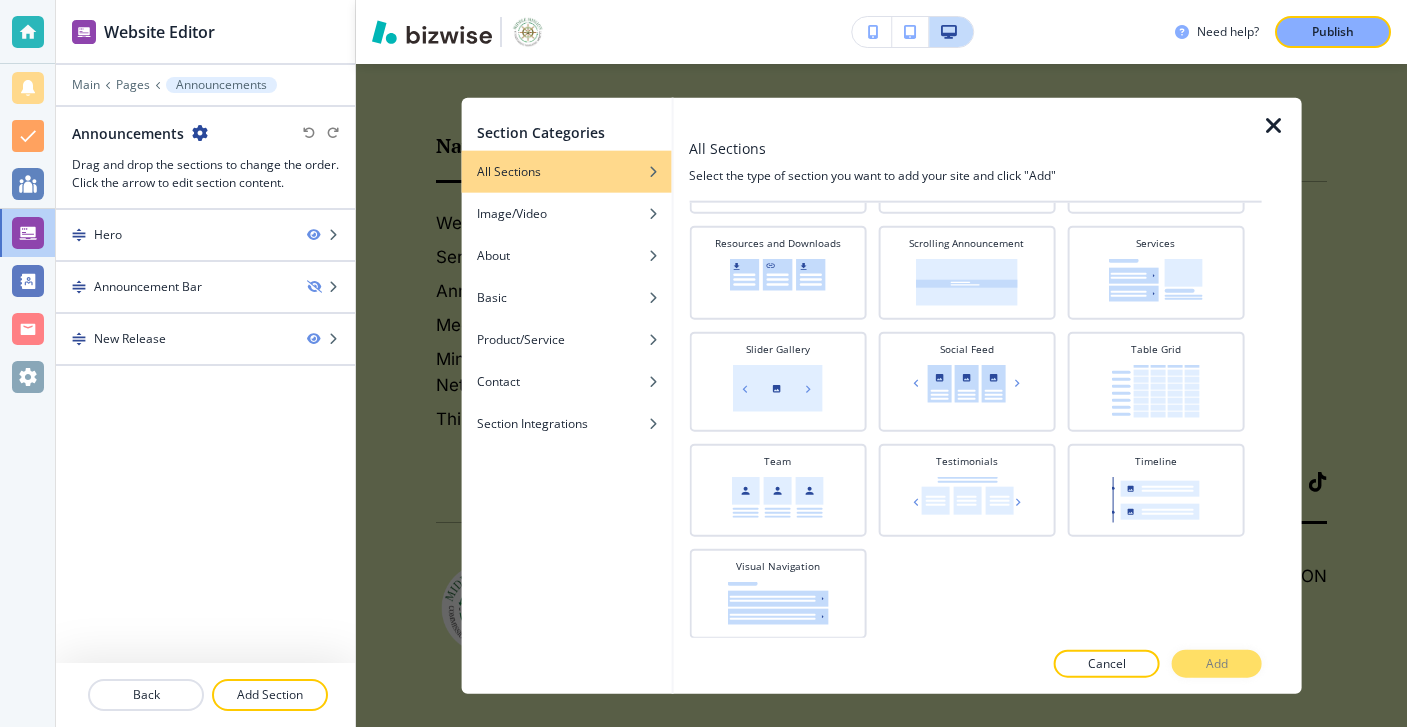 click at bounding box center (1274, 125) 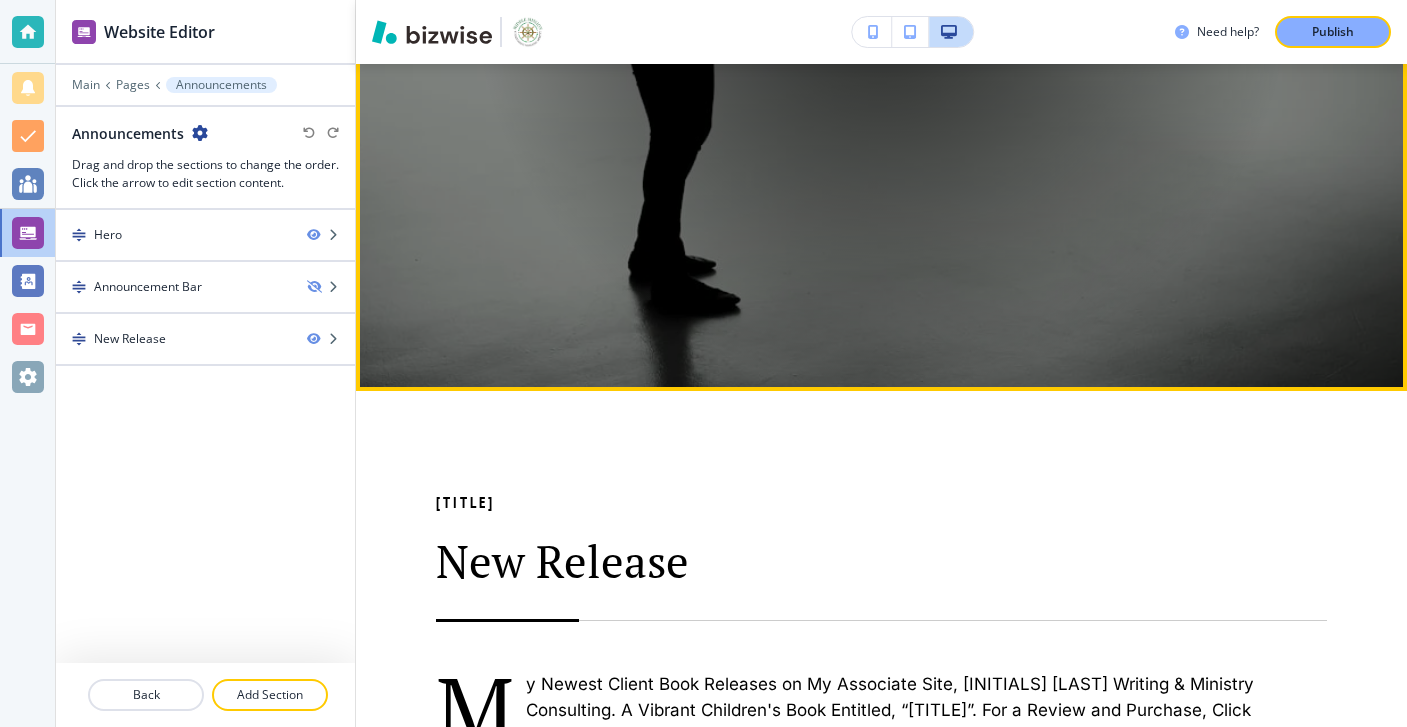scroll, scrollTop: 0, scrollLeft: 0, axis: both 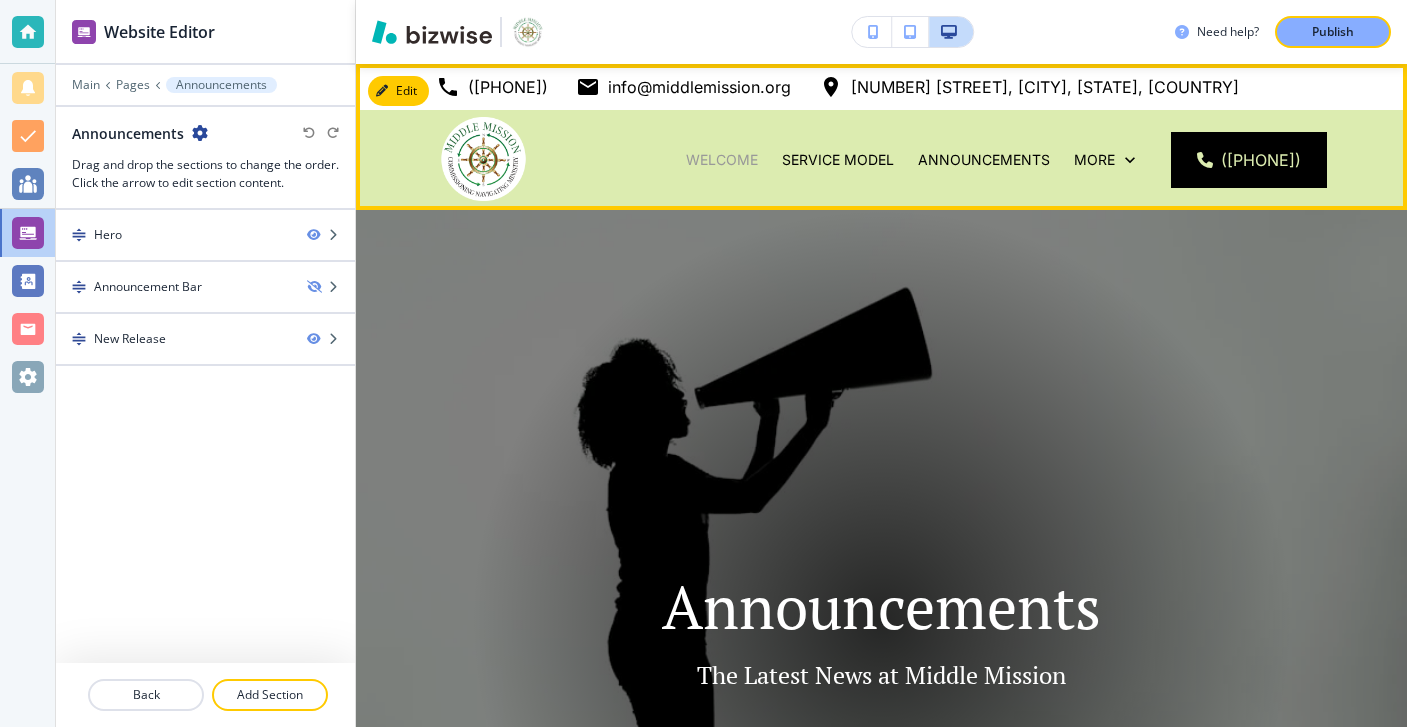 click on "Welcome" at bounding box center (722, 160) 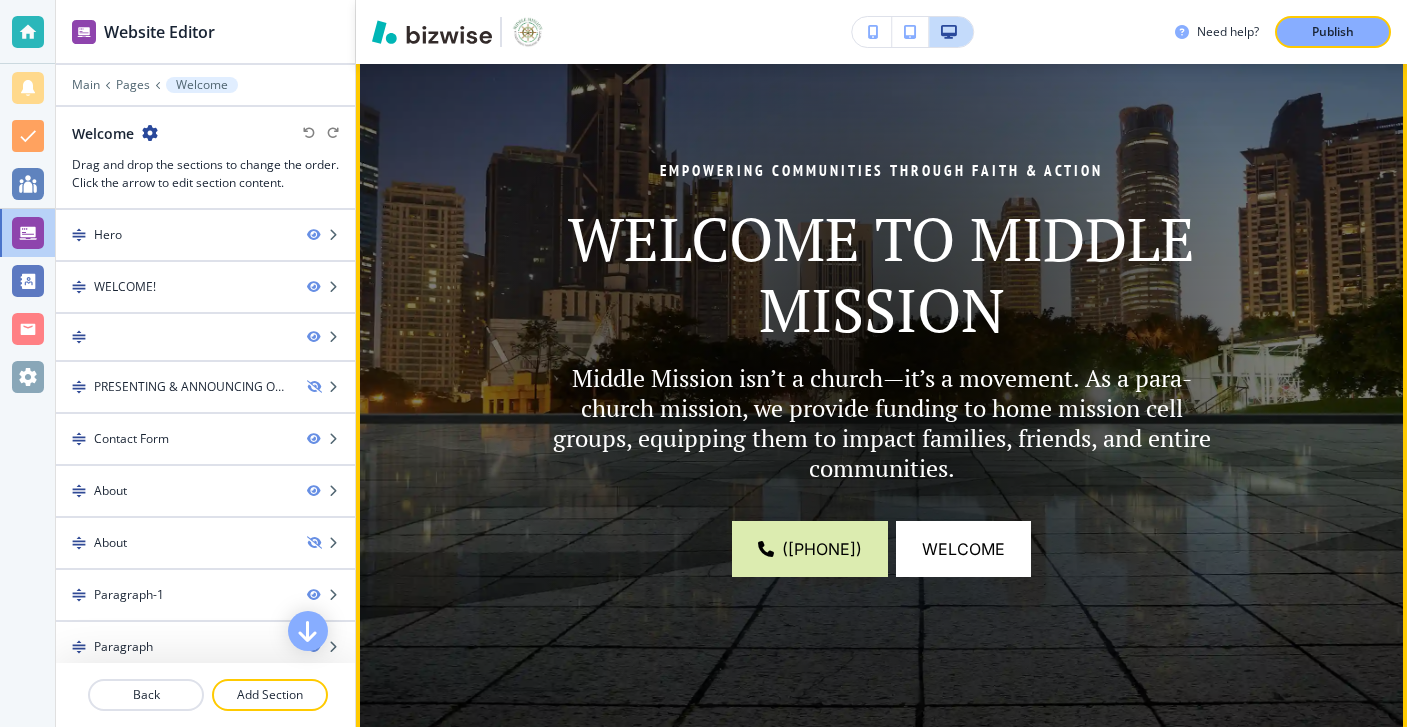 scroll, scrollTop: 0, scrollLeft: 0, axis: both 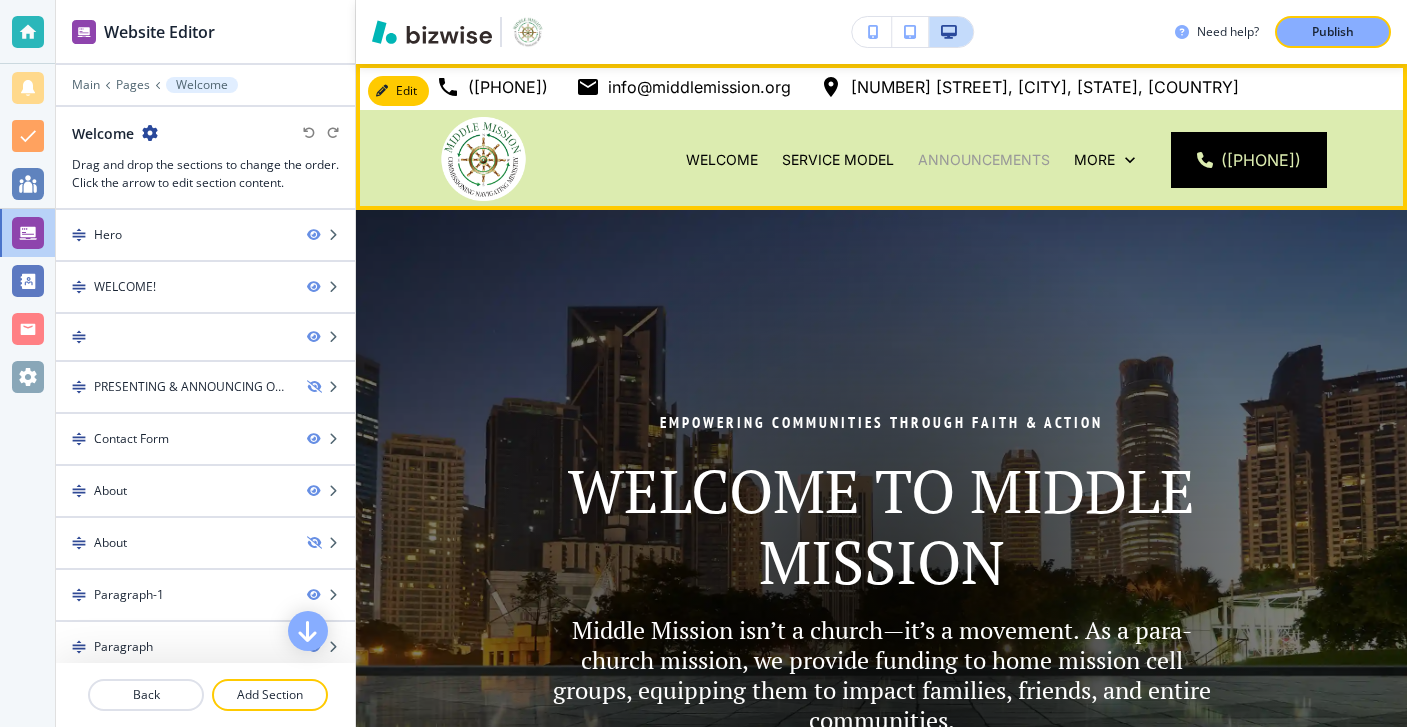 click on "Announcements" at bounding box center [984, 160] 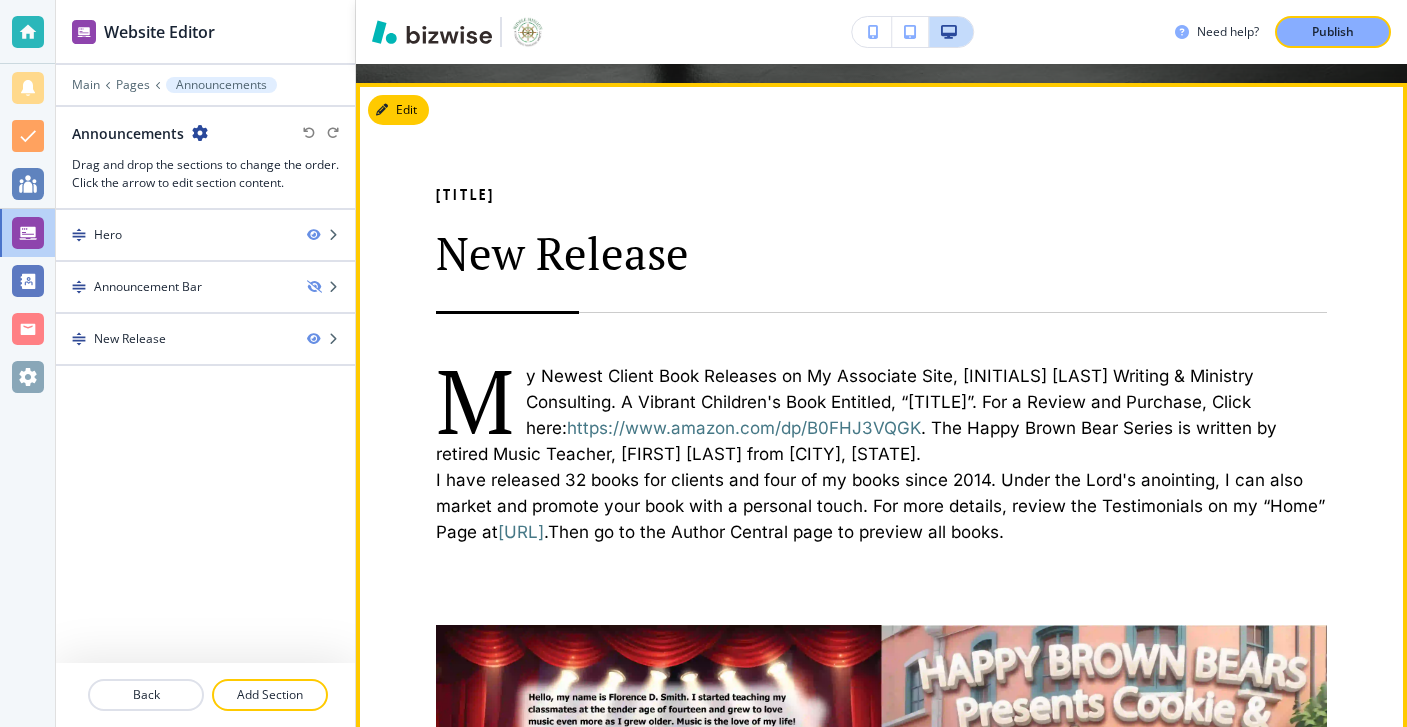 scroll, scrollTop: 949, scrollLeft: 0, axis: vertical 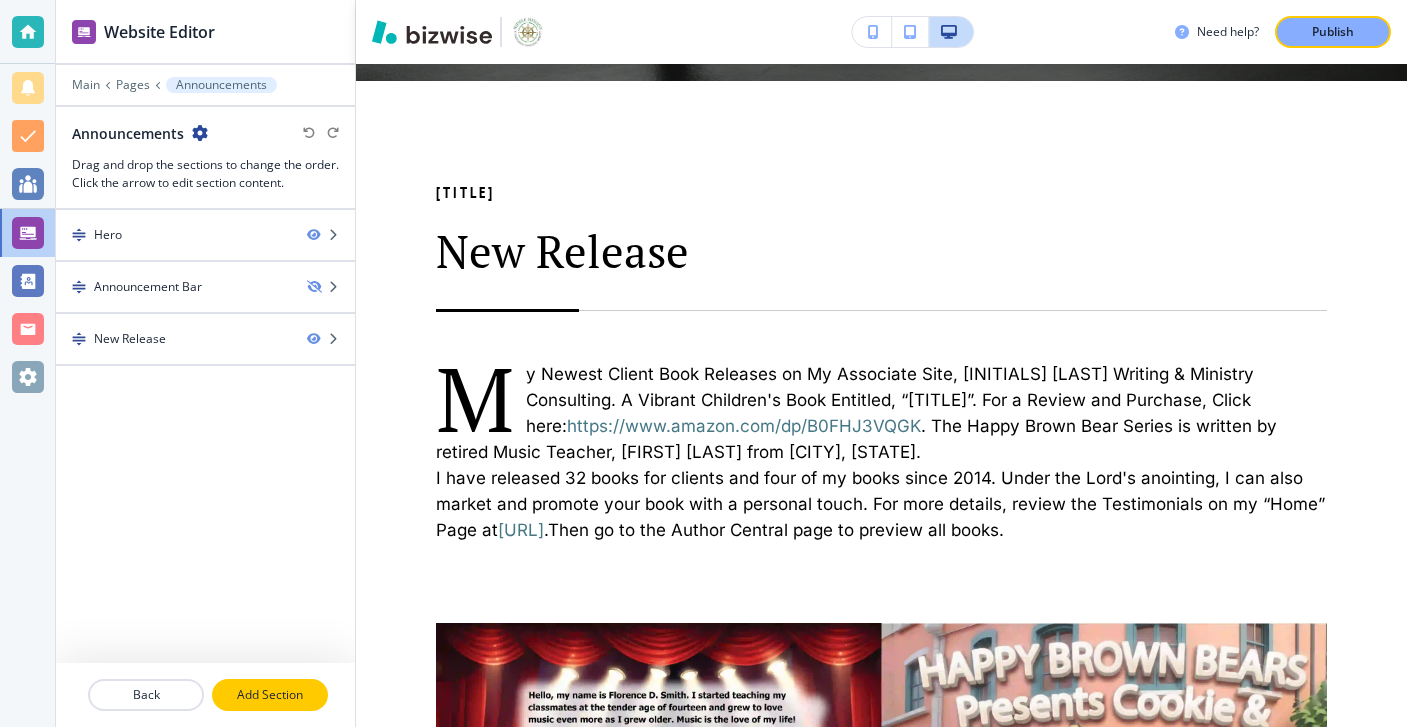 click on "Add Section" at bounding box center [270, 695] 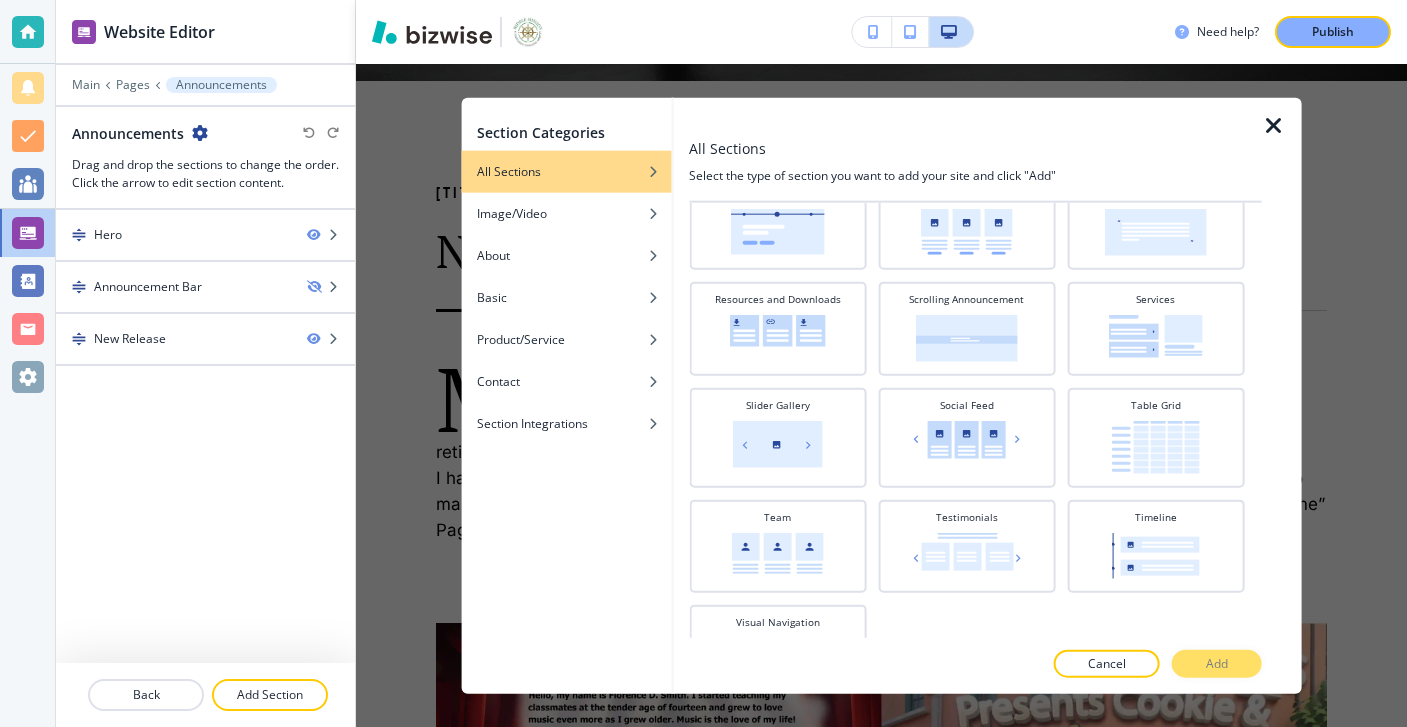 scroll, scrollTop: 819, scrollLeft: 0, axis: vertical 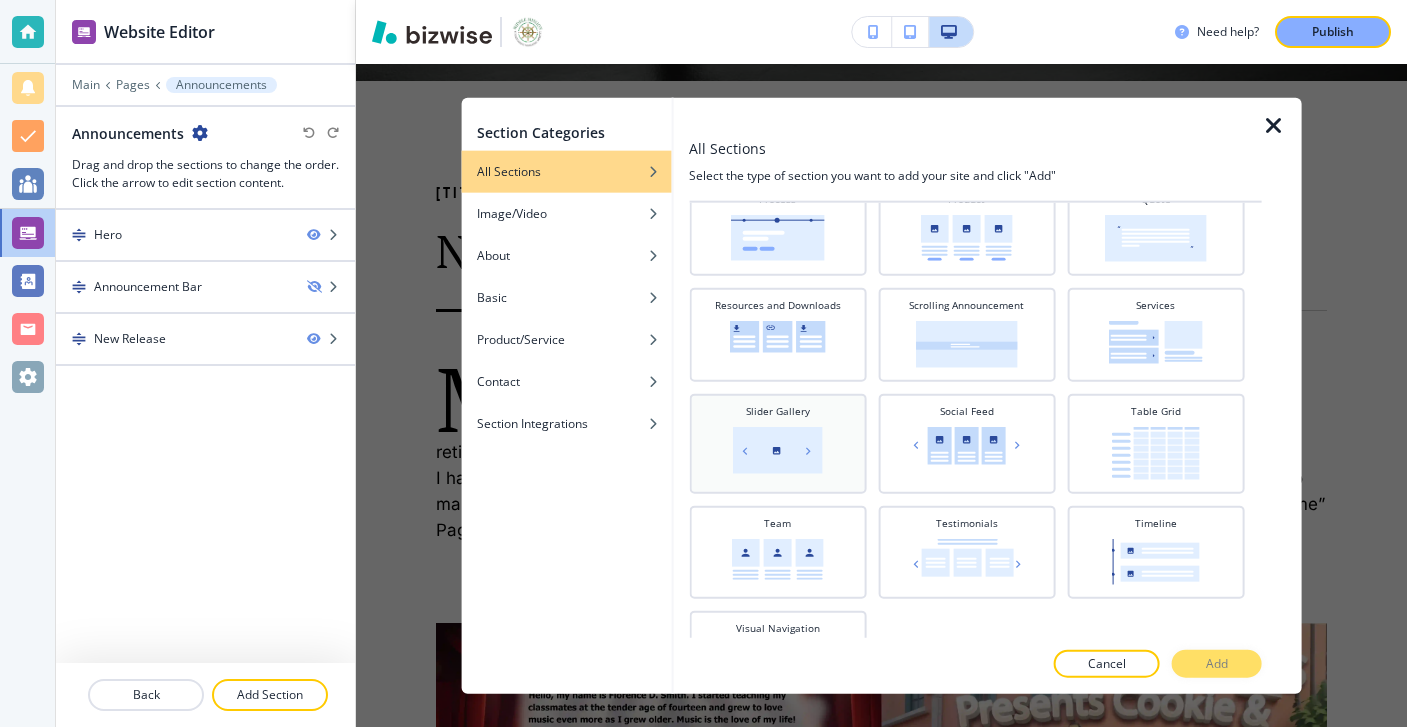 click at bounding box center [778, 449] 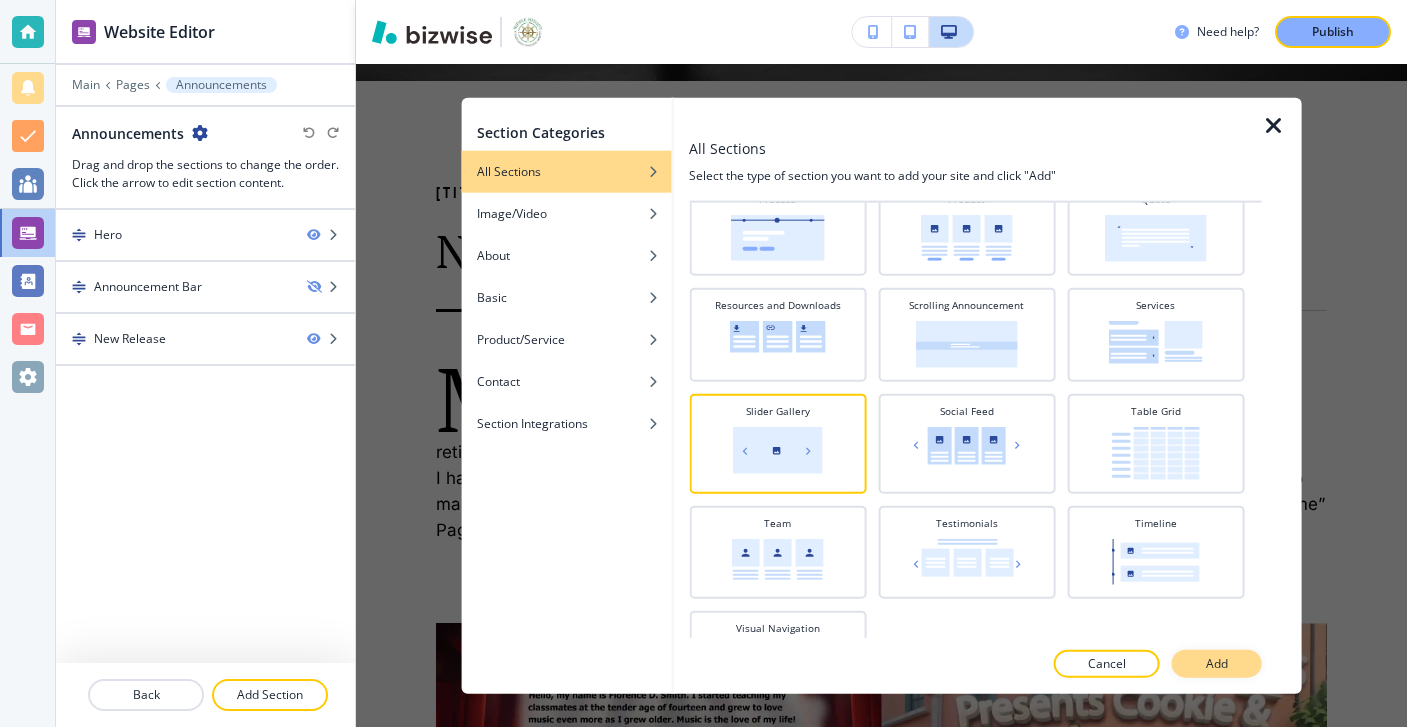 click on "Add" at bounding box center [1217, 664] 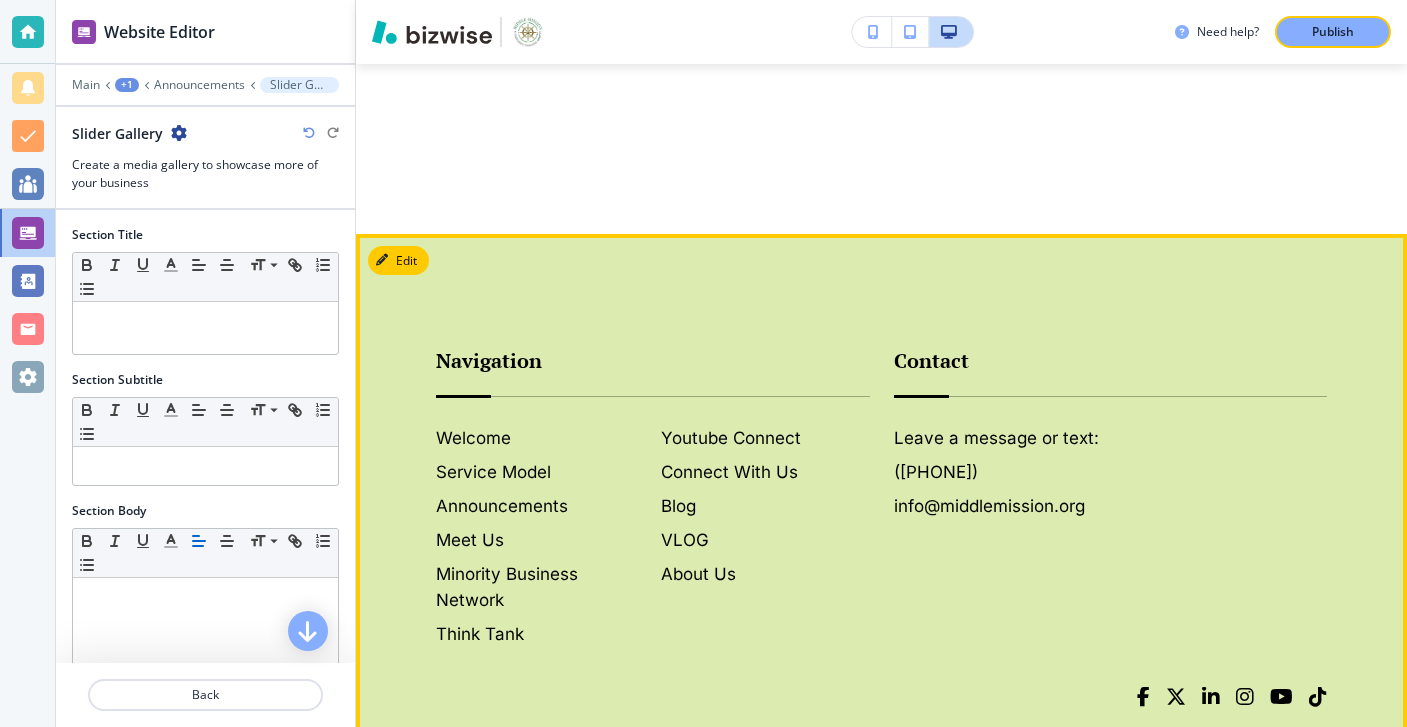 scroll, scrollTop: 2003, scrollLeft: 0, axis: vertical 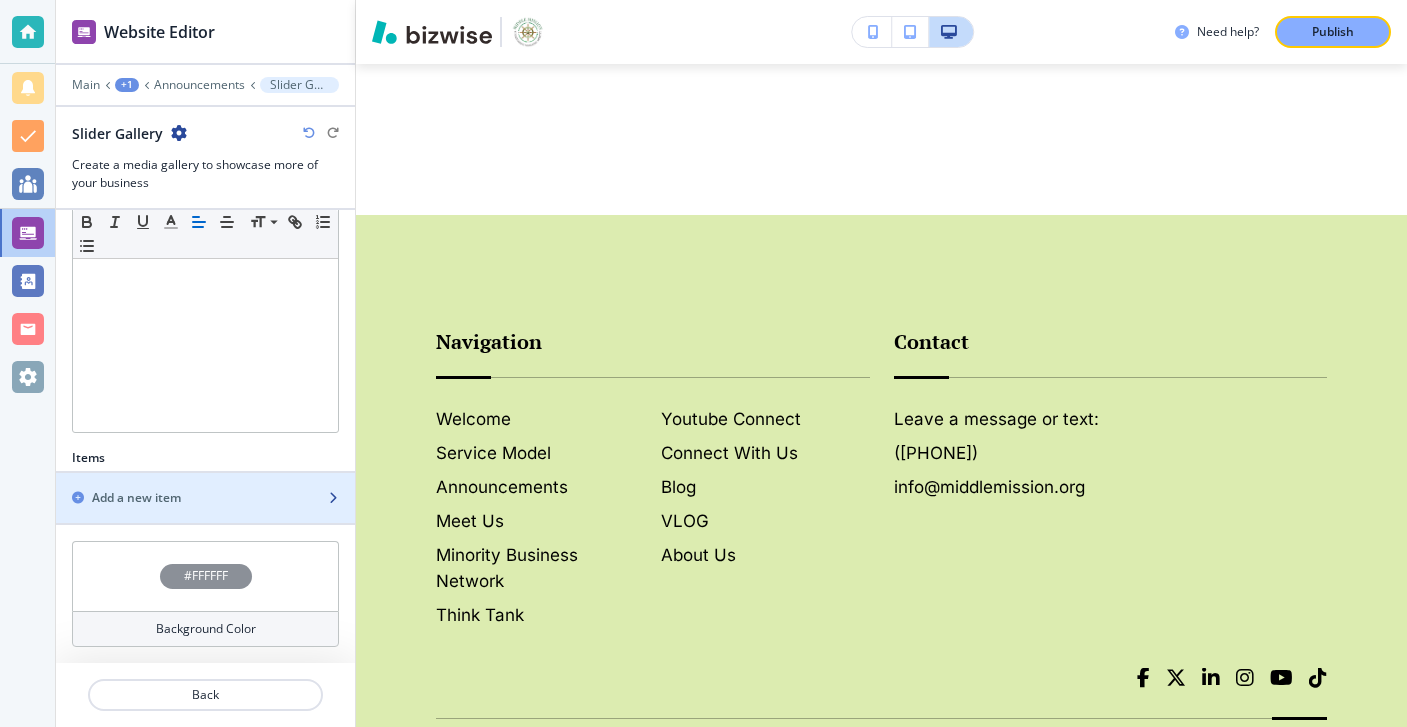 click at bounding box center (205, 481) 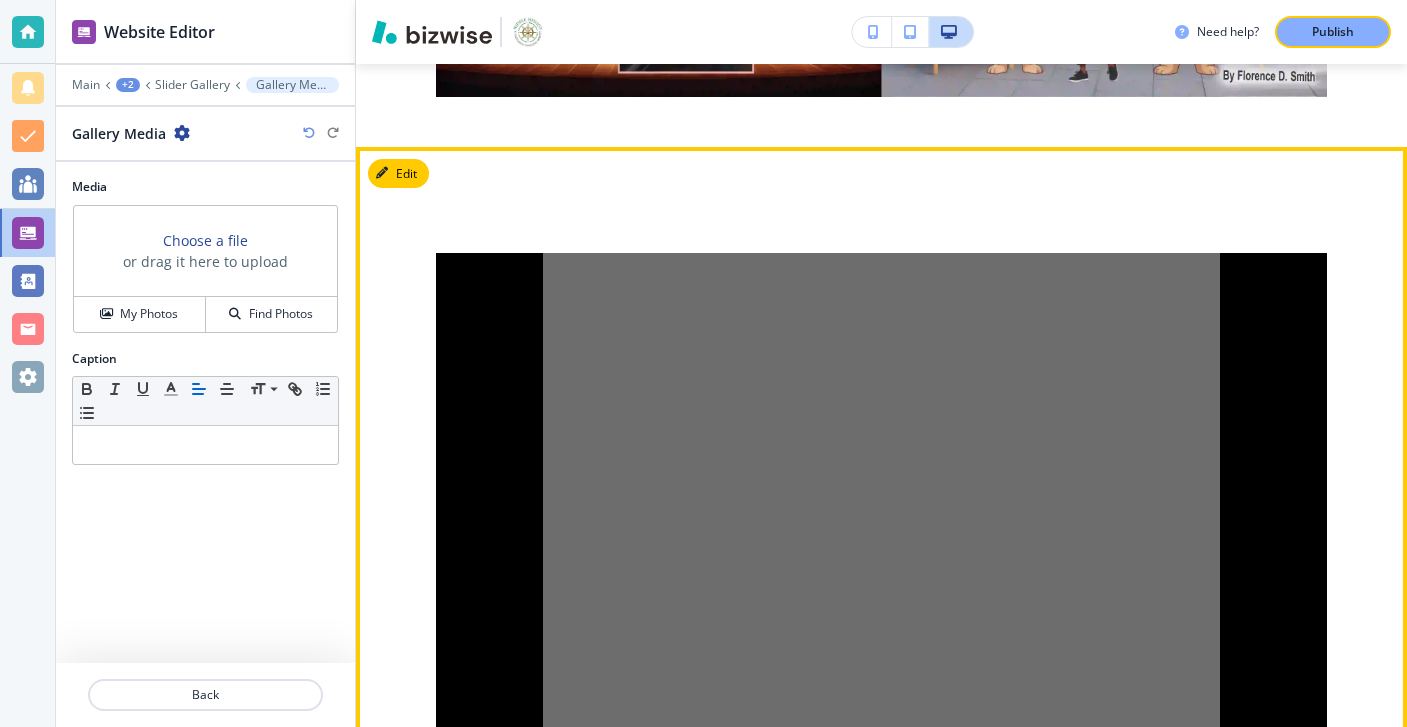 scroll, scrollTop: 1840, scrollLeft: 0, axis: vertical 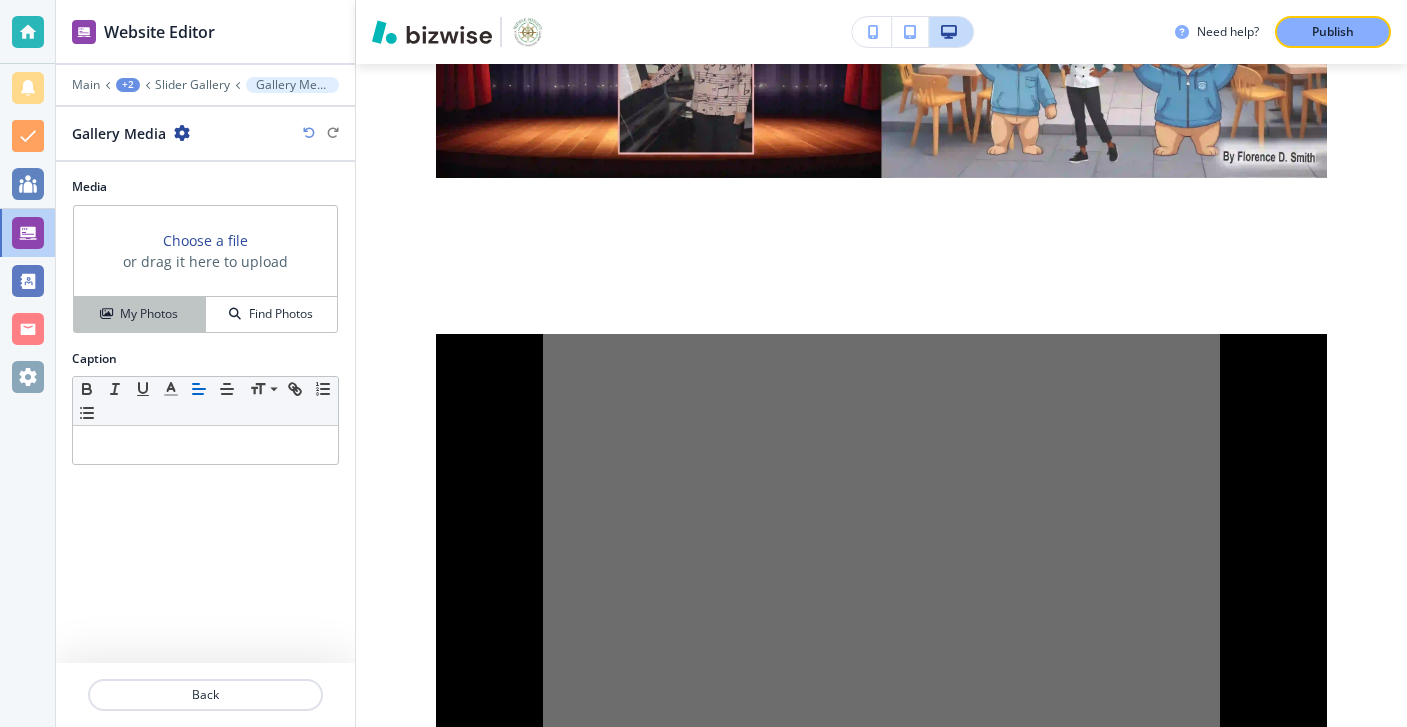click on "My Photos" at bounding box center [139, 314] 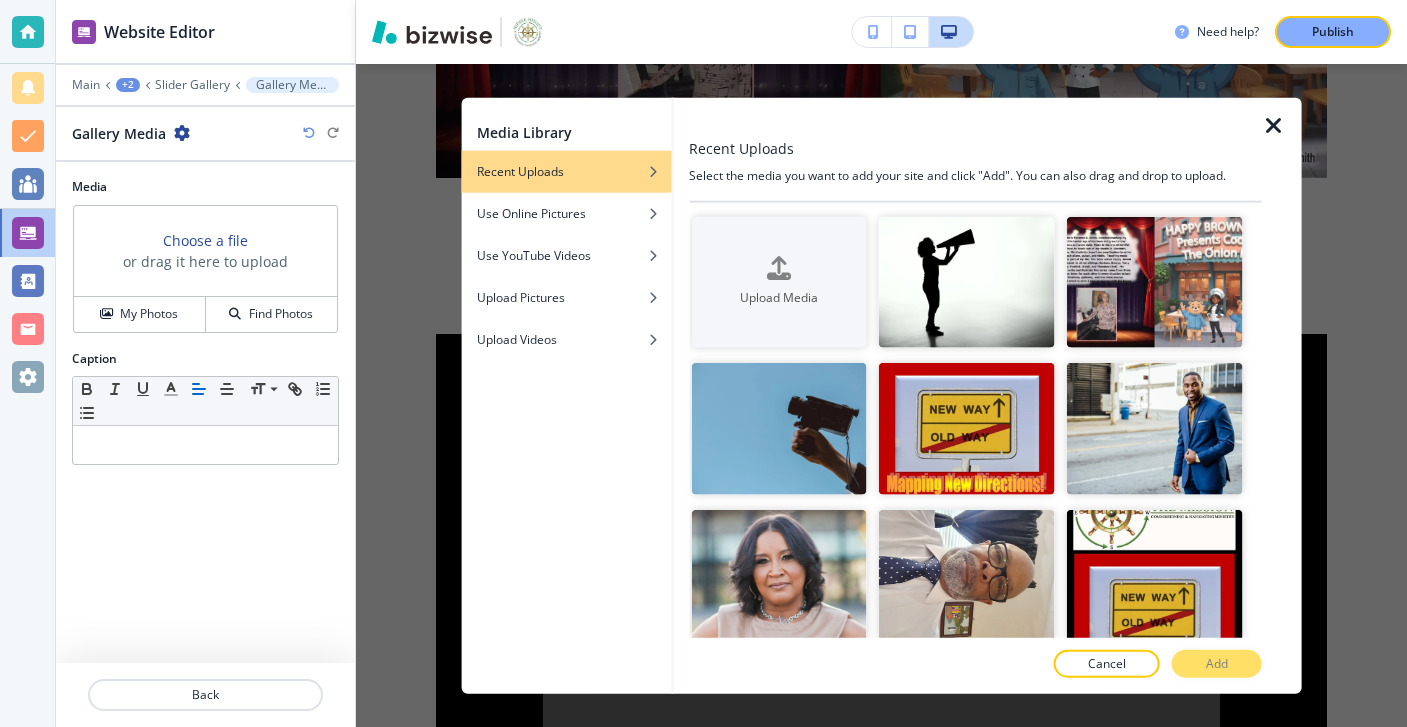 click at bounding box center [1274, 125] 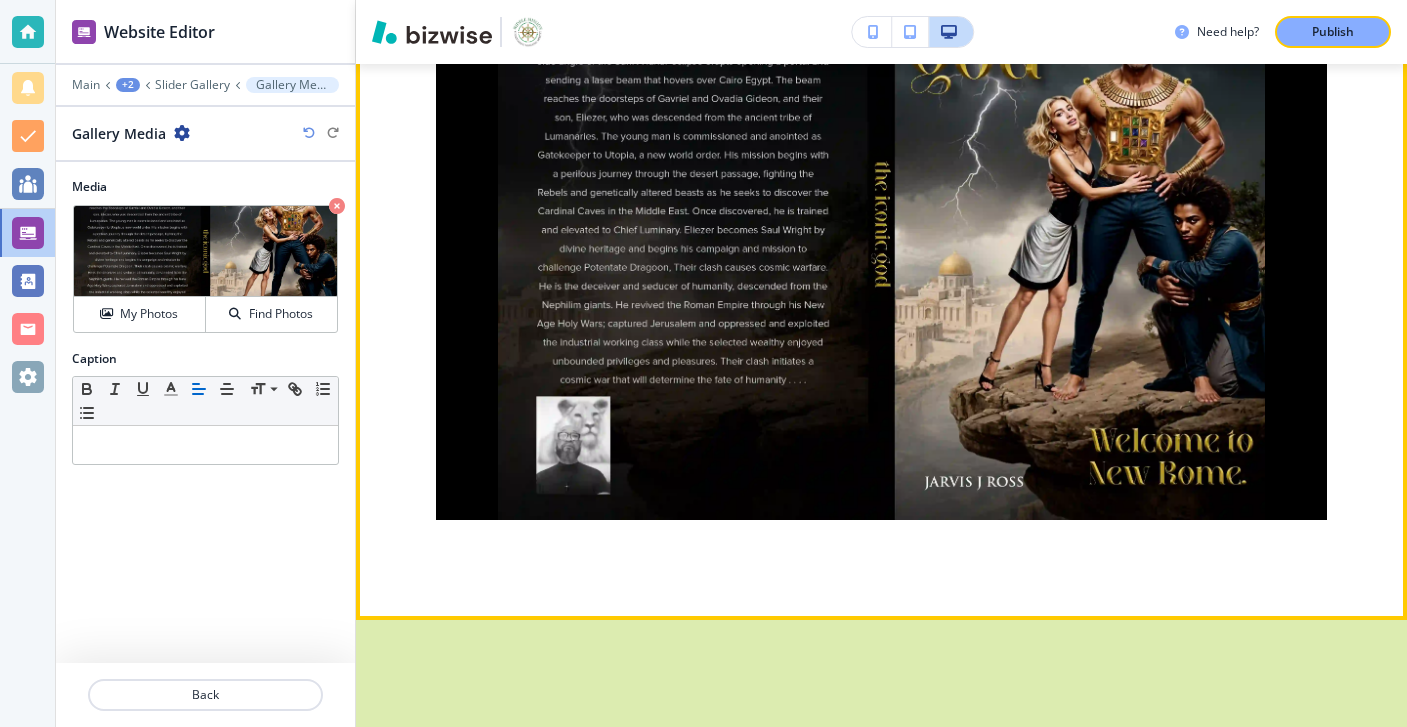 scroll, scrollTop: 2252, scrollLeft: 0, axis: vertical 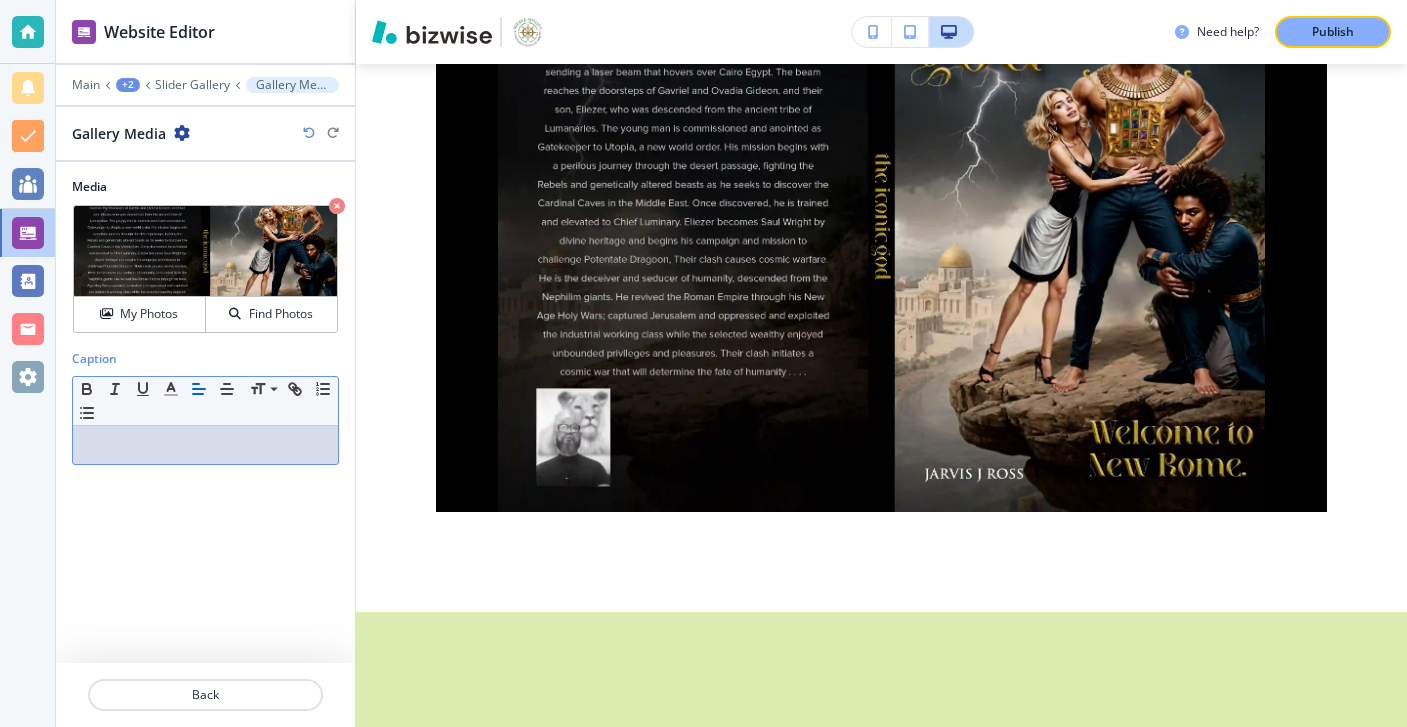 click at bounding box center [205, 445] 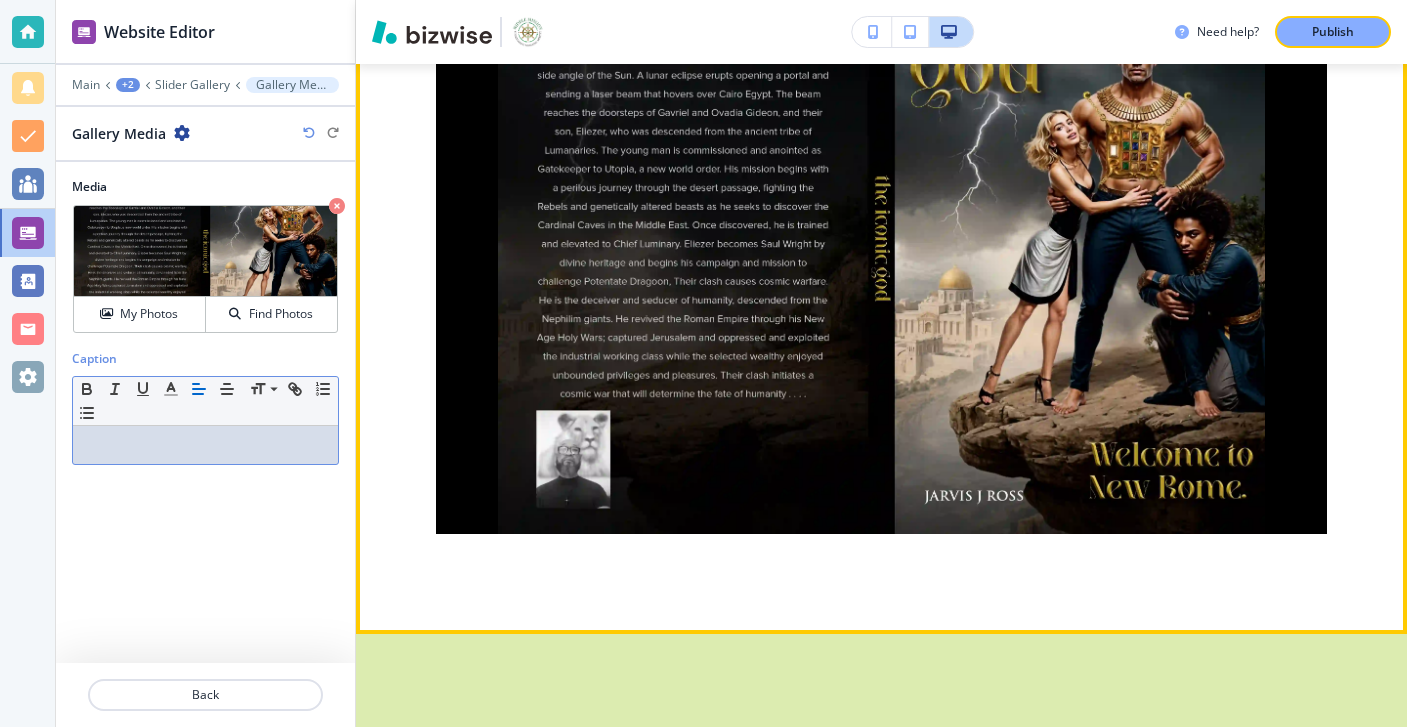 scroll, scrollTop: 2571, scrollLeft: 0, axis: vertical 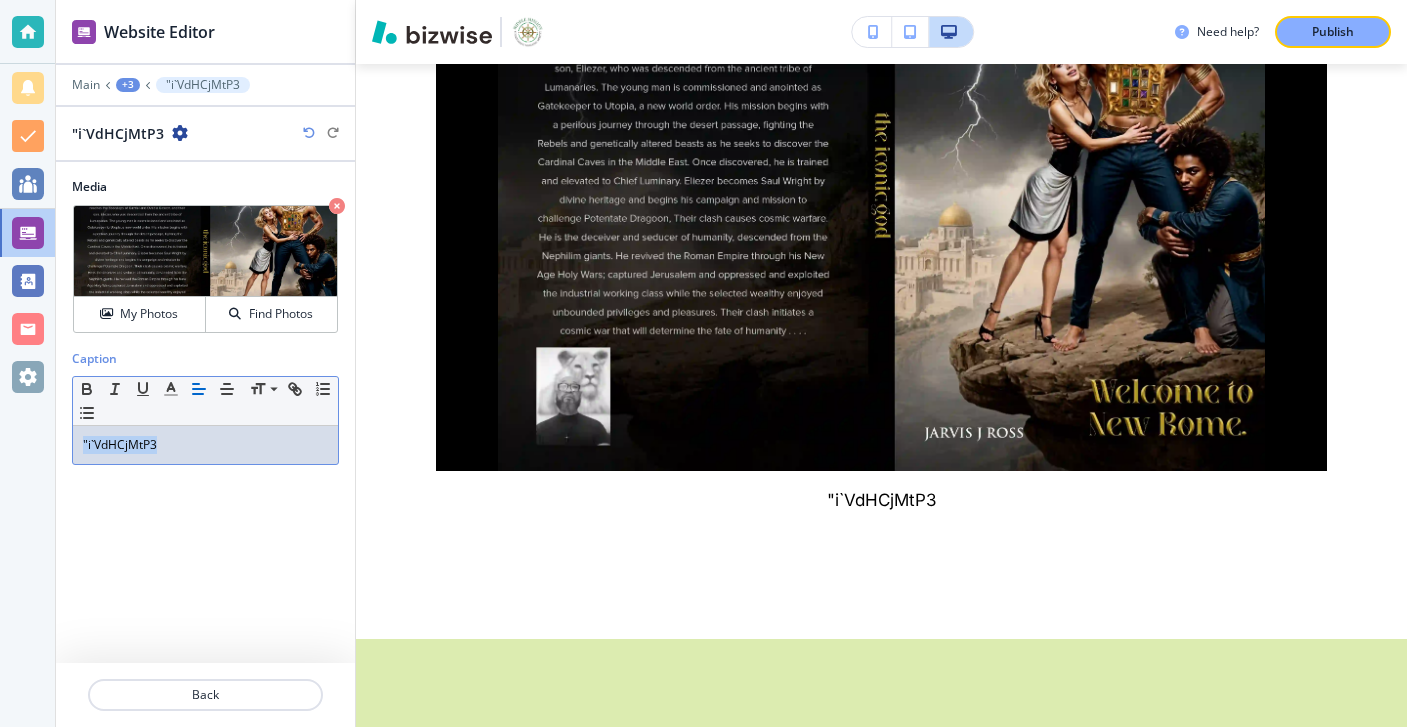 drag, startPoint x: 231, startPoint y: 446, endPoint x: 4, endPoint y: 432, distance: 227.4313 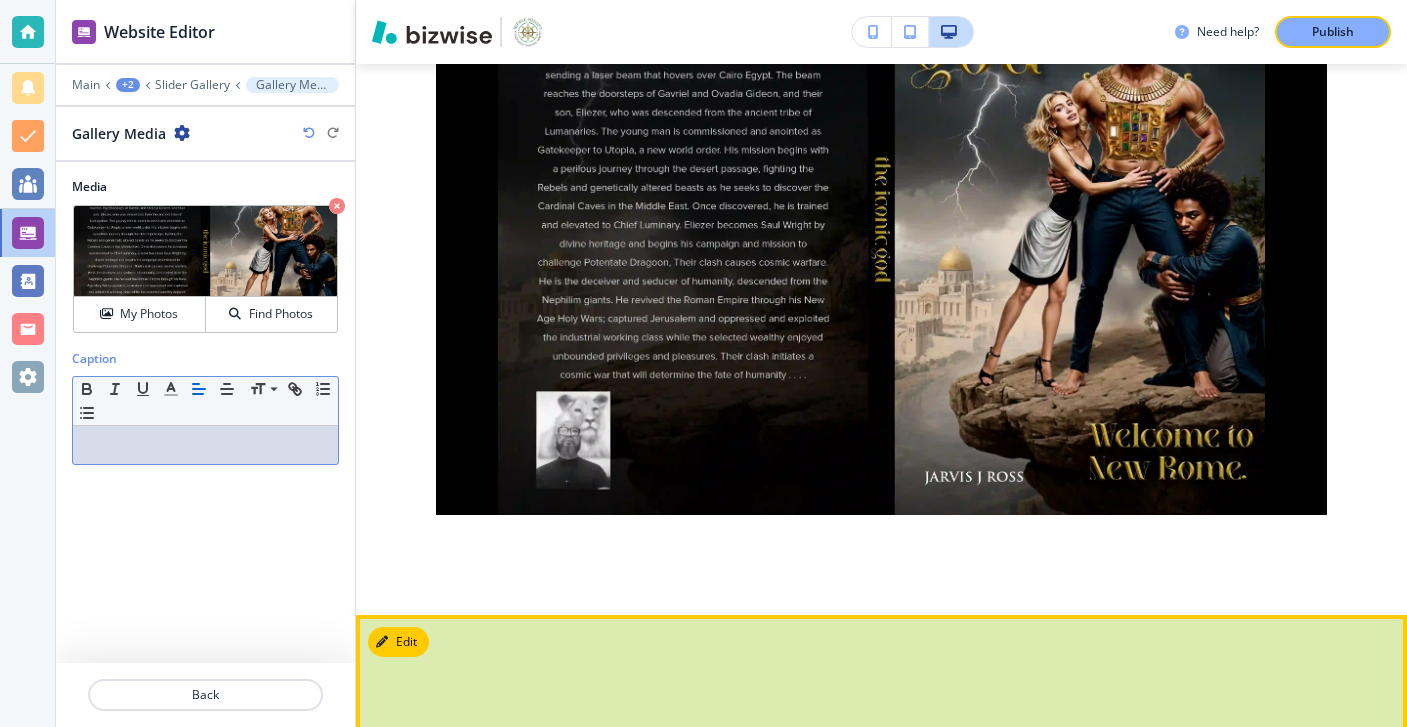 scroll, scrollTop: 2226, scrollLeft: 0, axis: vertical 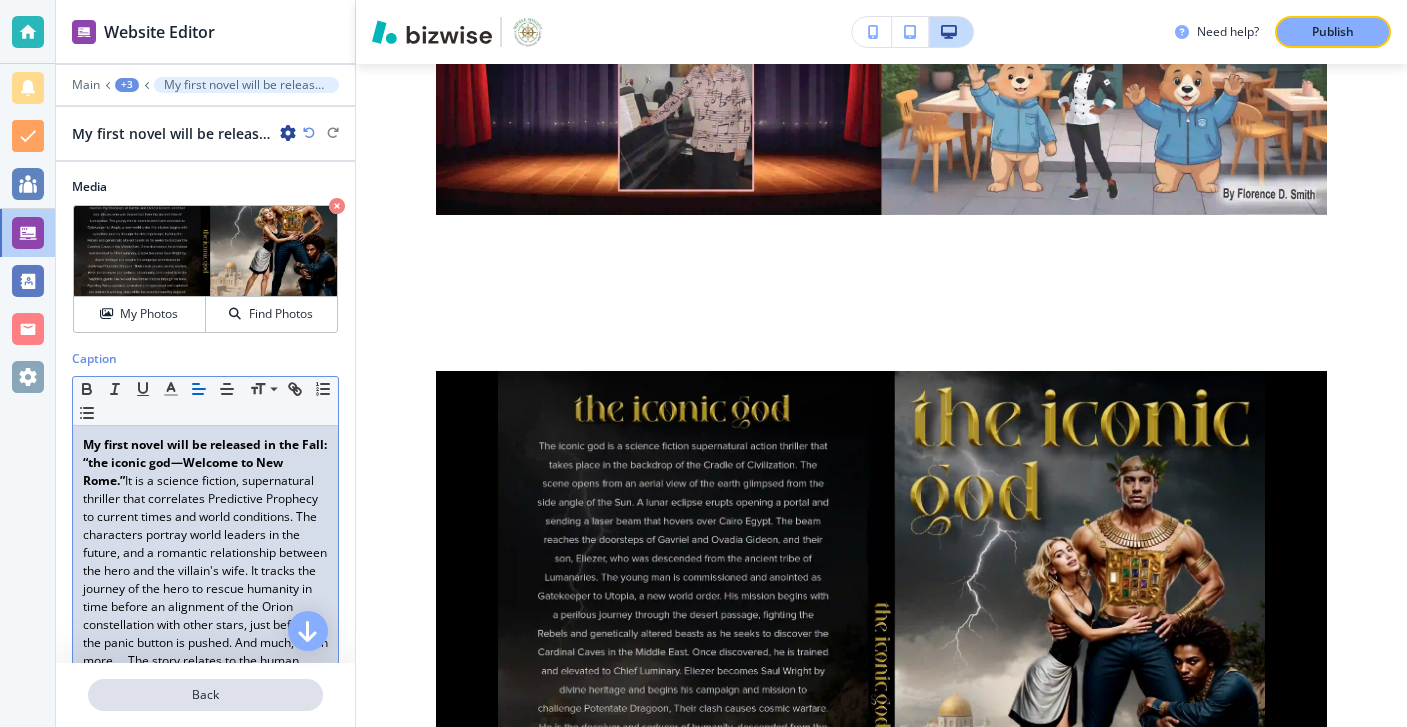 click on "Back" at bounding box center [205, 695] 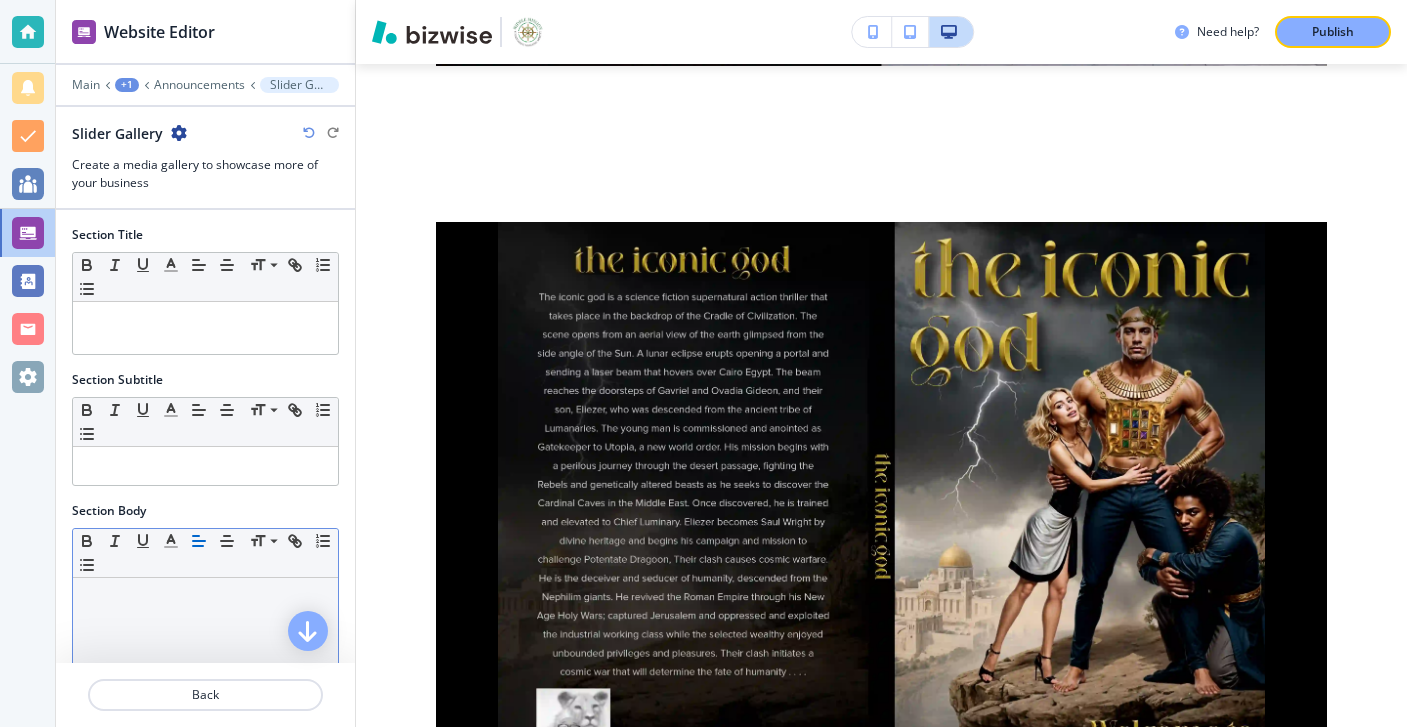scroll, scrollTop: 2003, scrollLeft: 0, axis: vertical 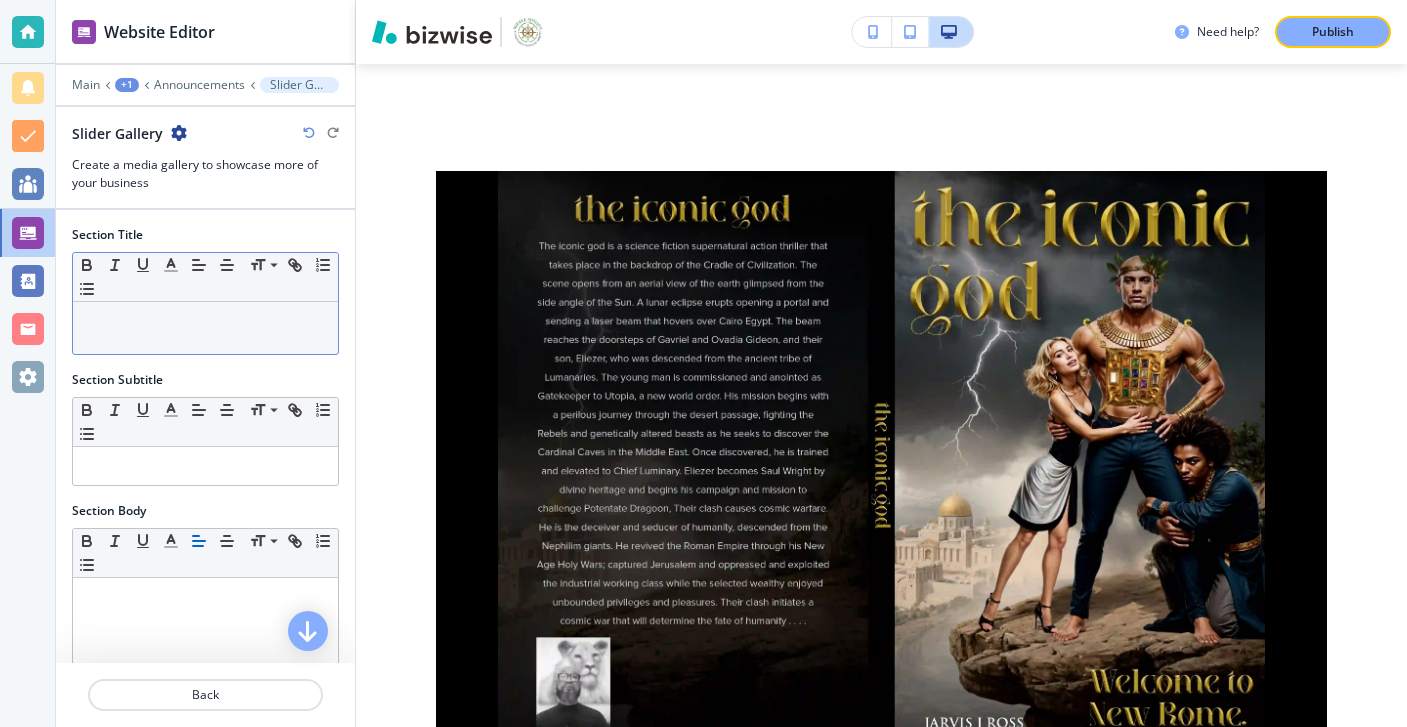 click at bounding box center [205, 321] 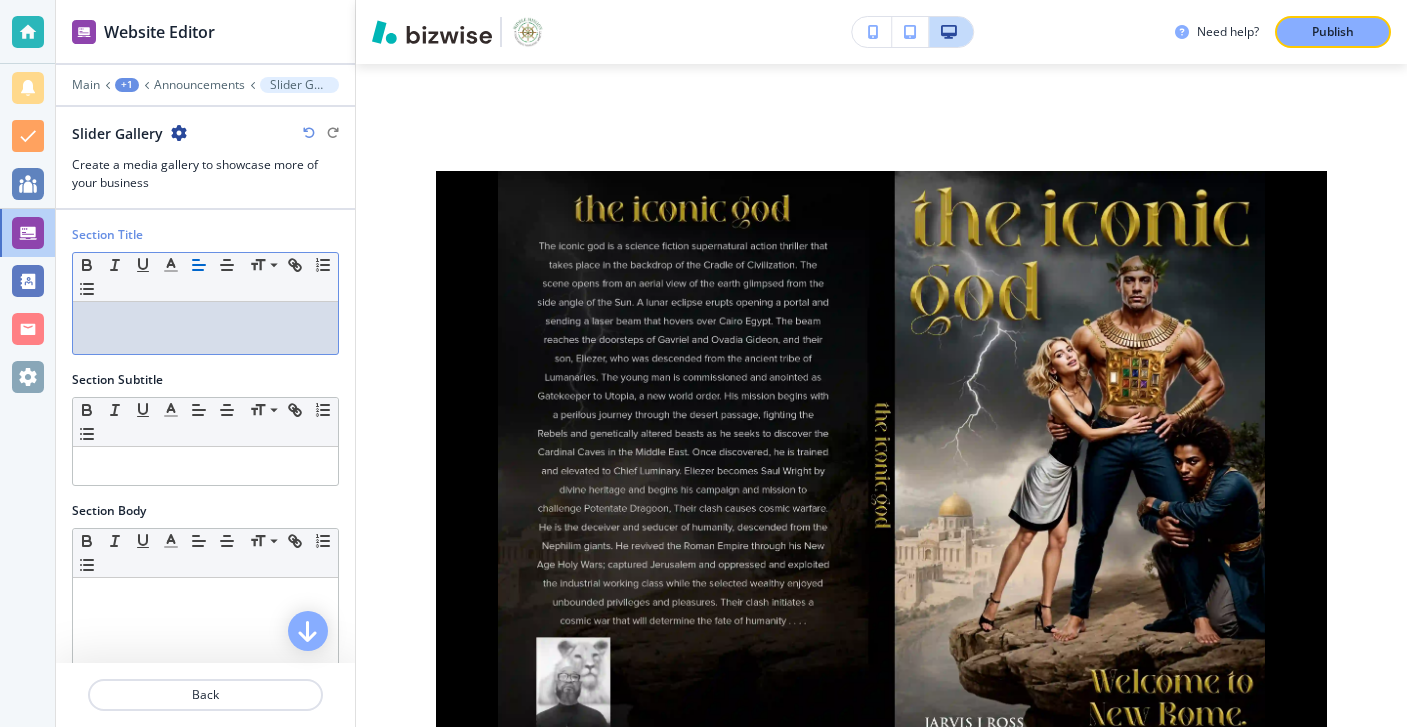 type 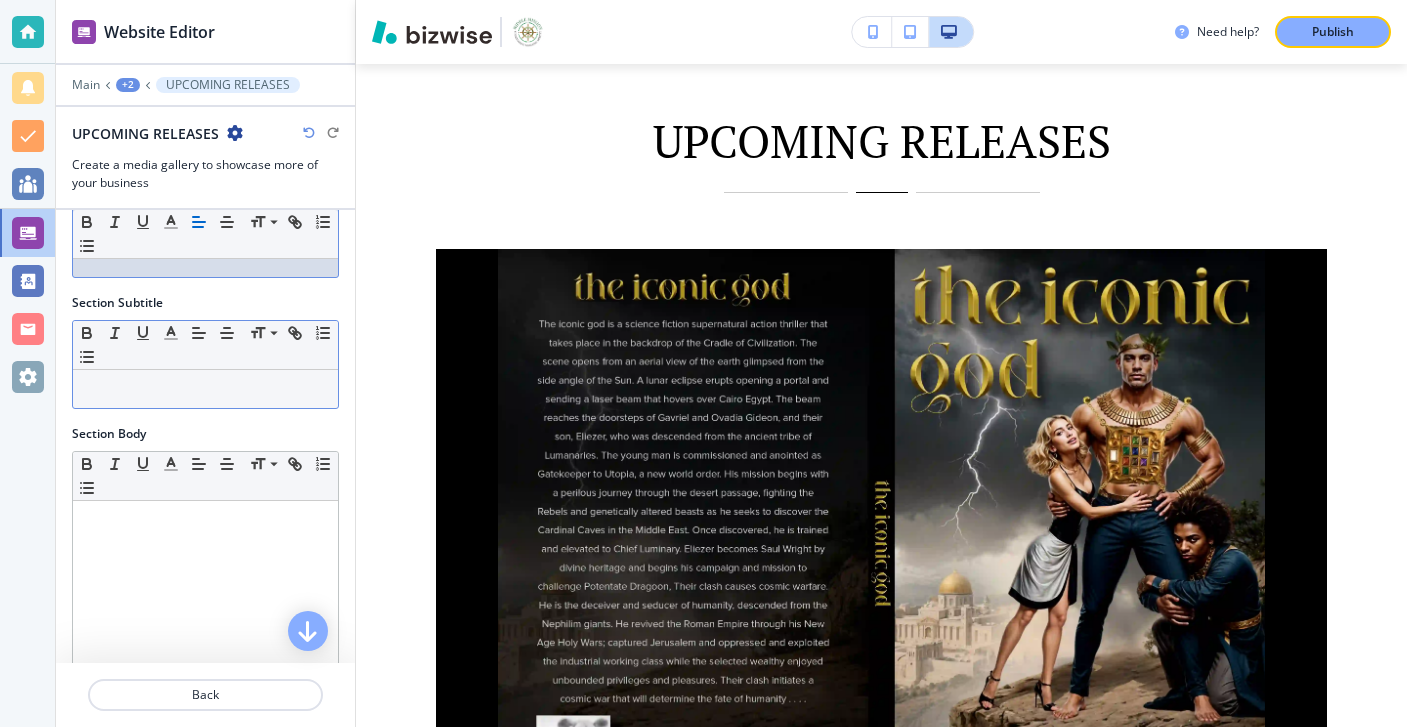 scroll, scrollTop: 73, scrollLeft: 0, axis: vertical 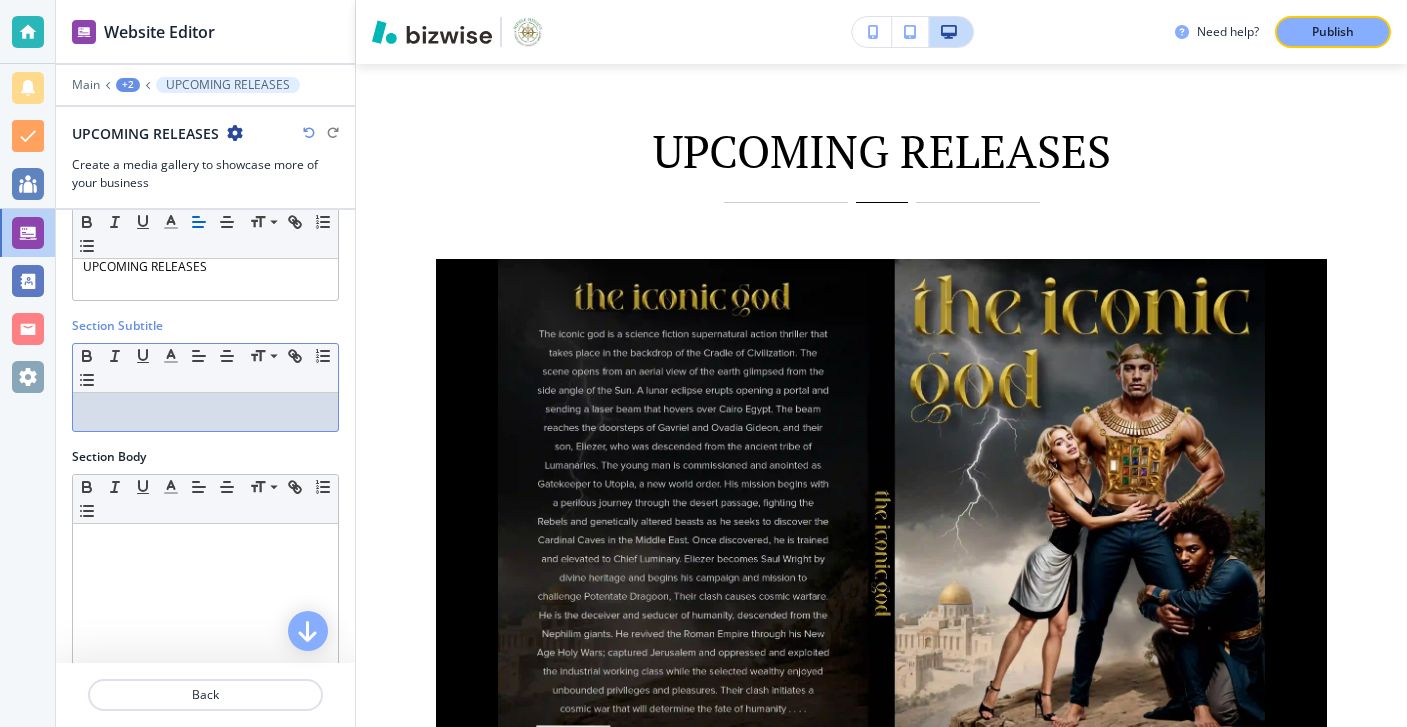 click at bounding box center [205, 412] 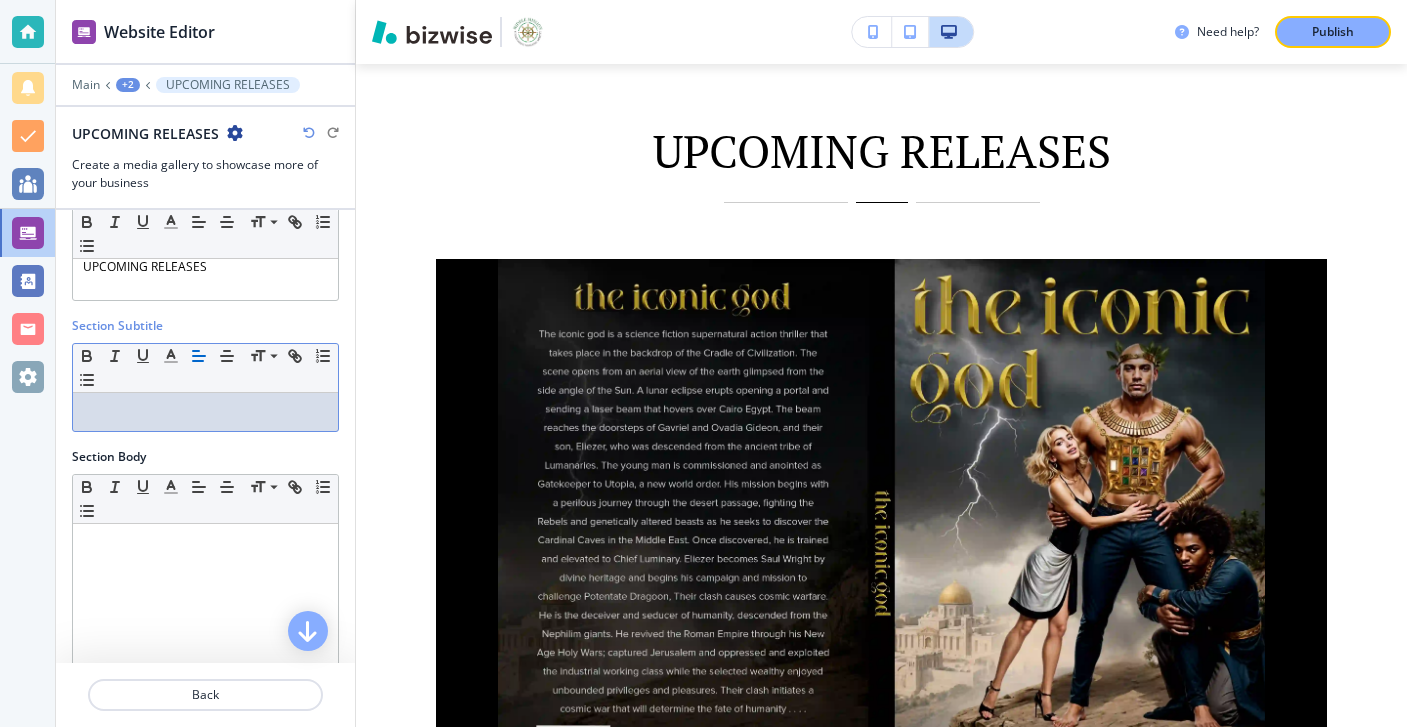 type 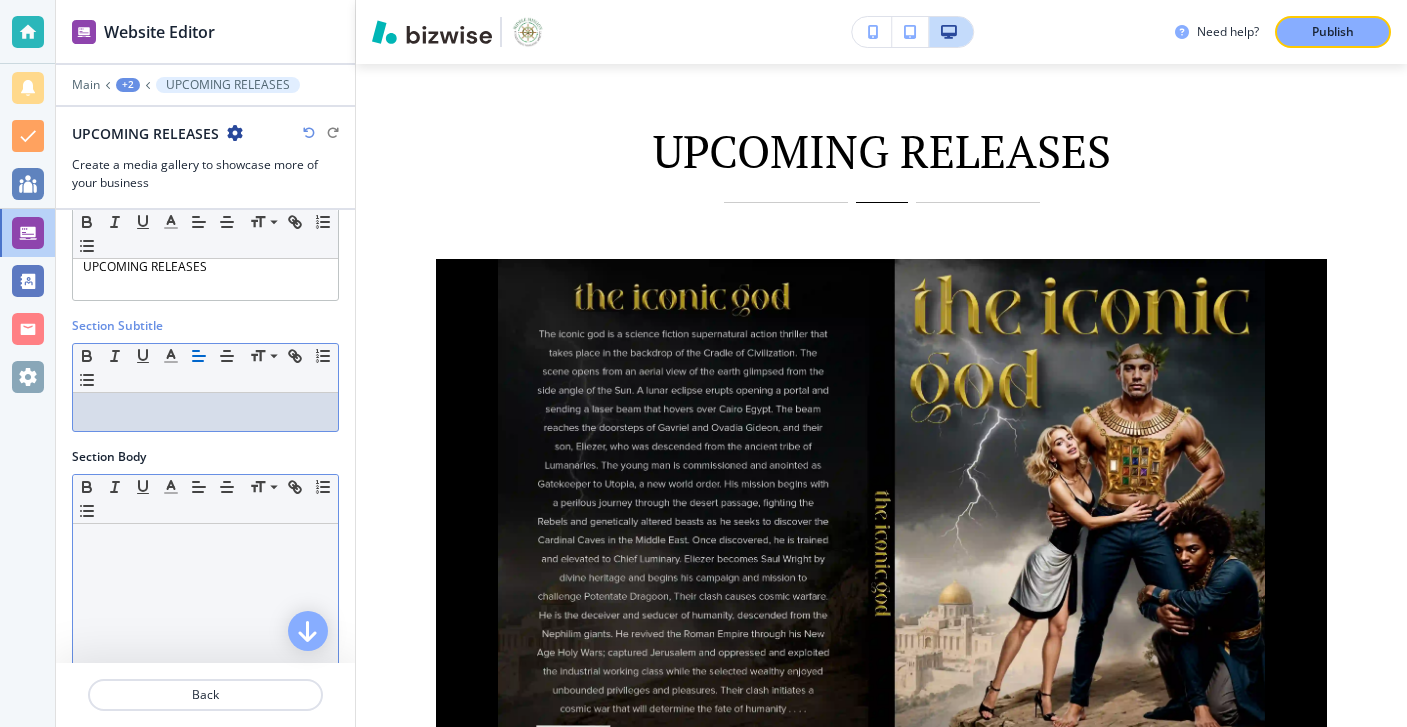 click at bounding box center (205, 654) 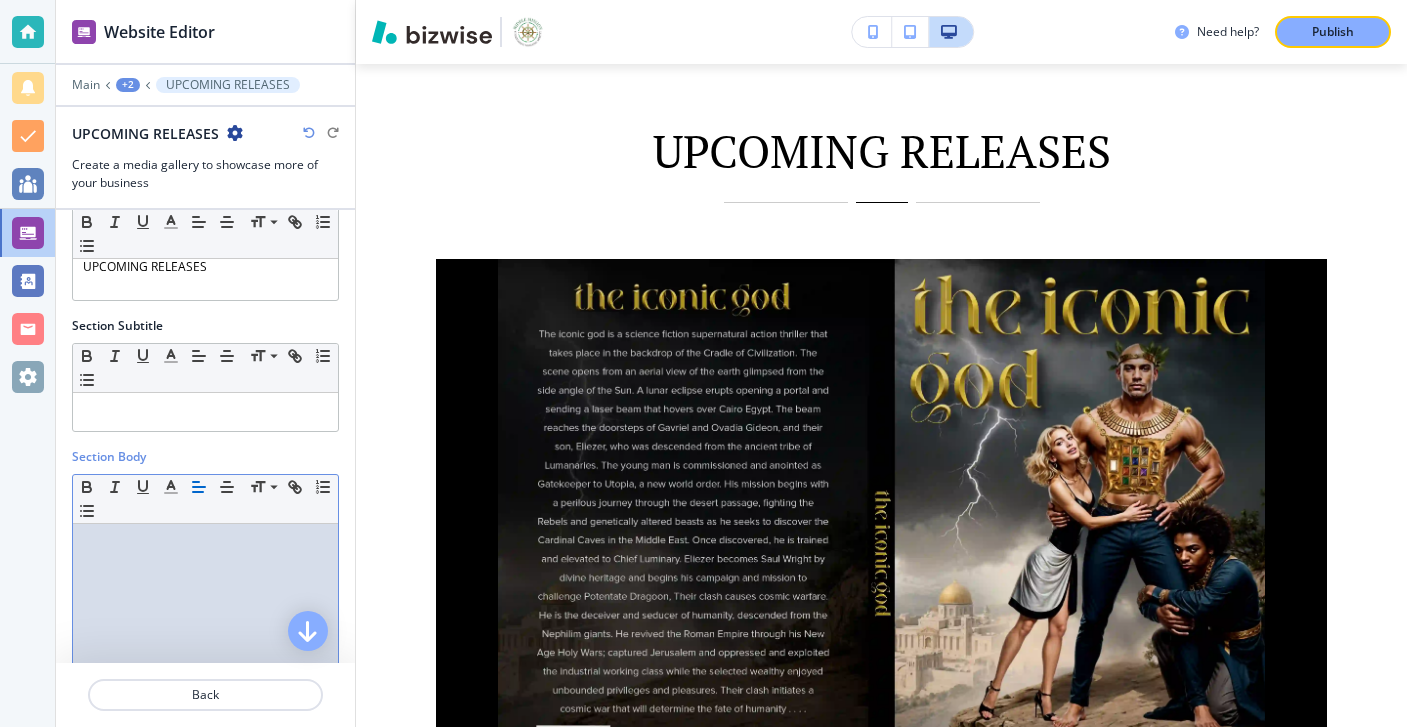 type 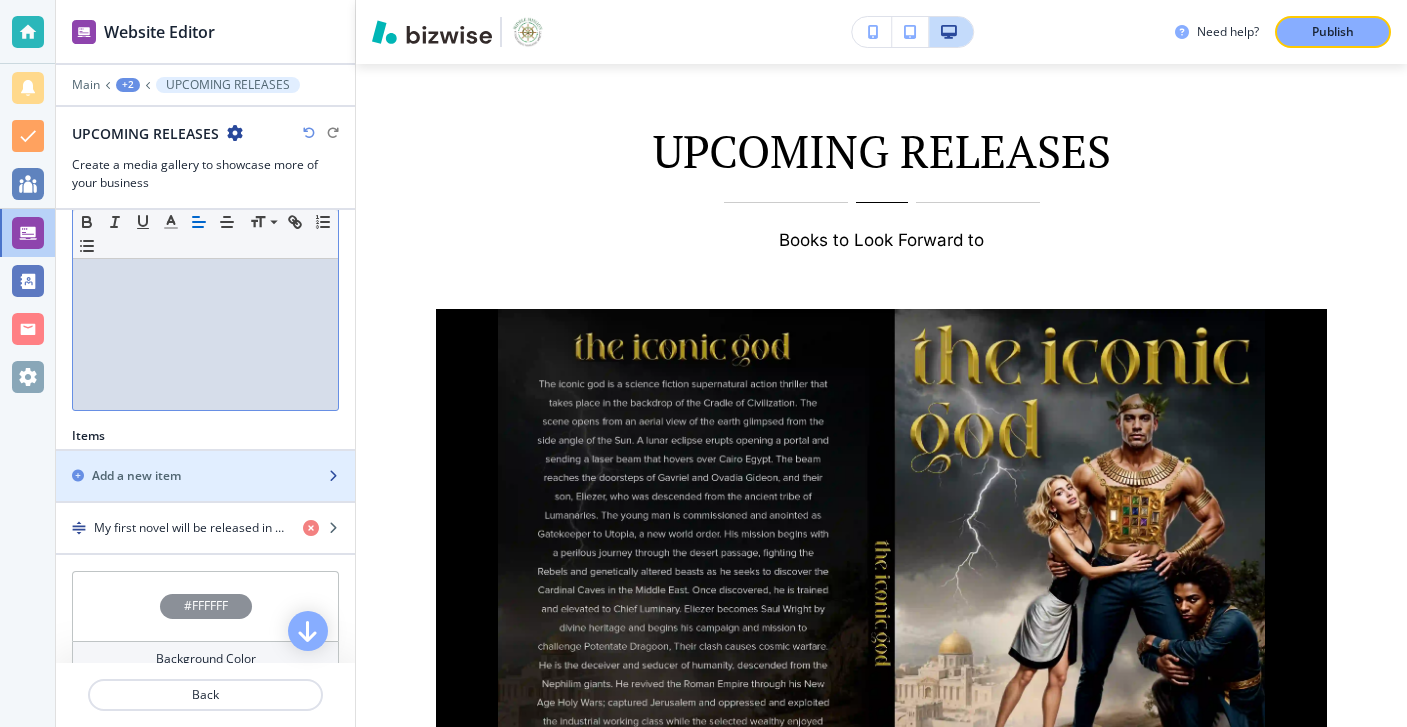 scroll, scrollTop: 458, scrollLeft: 0, axis: vertical 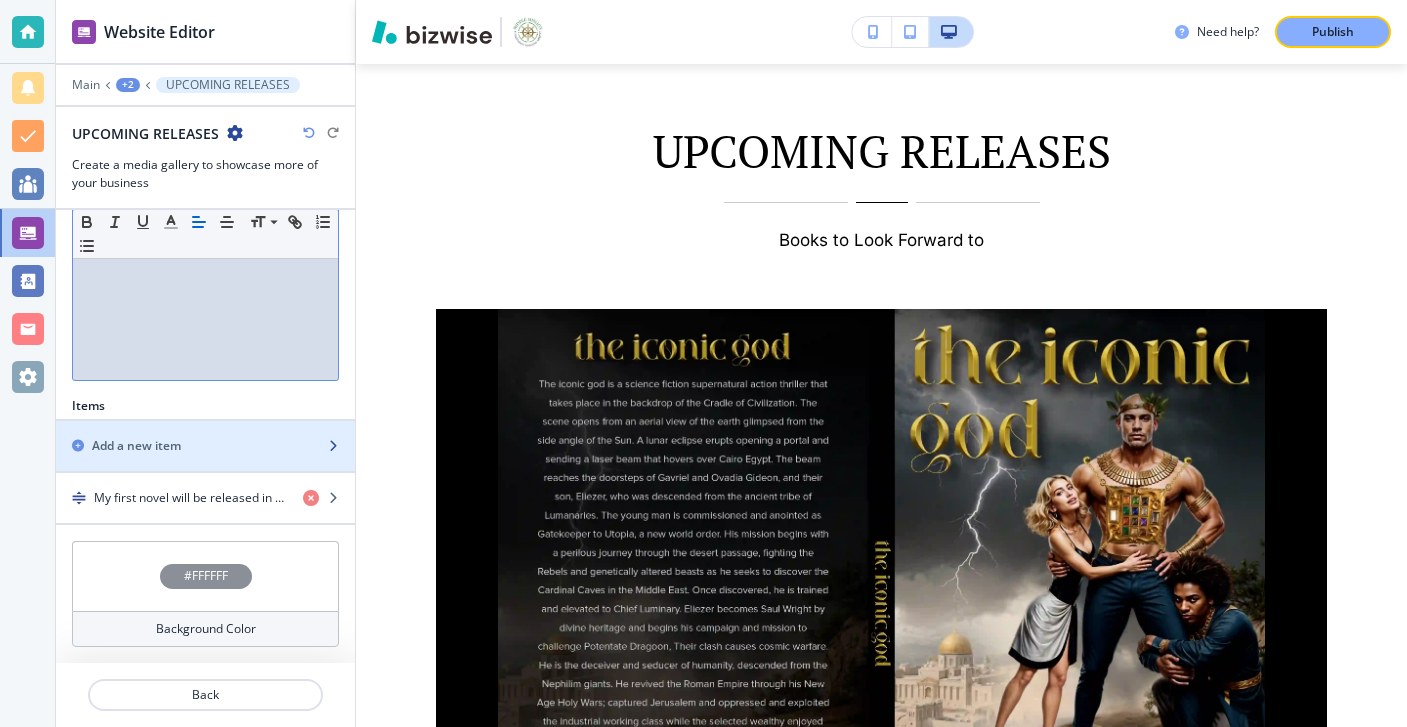 click at bounding box center [205, 463] 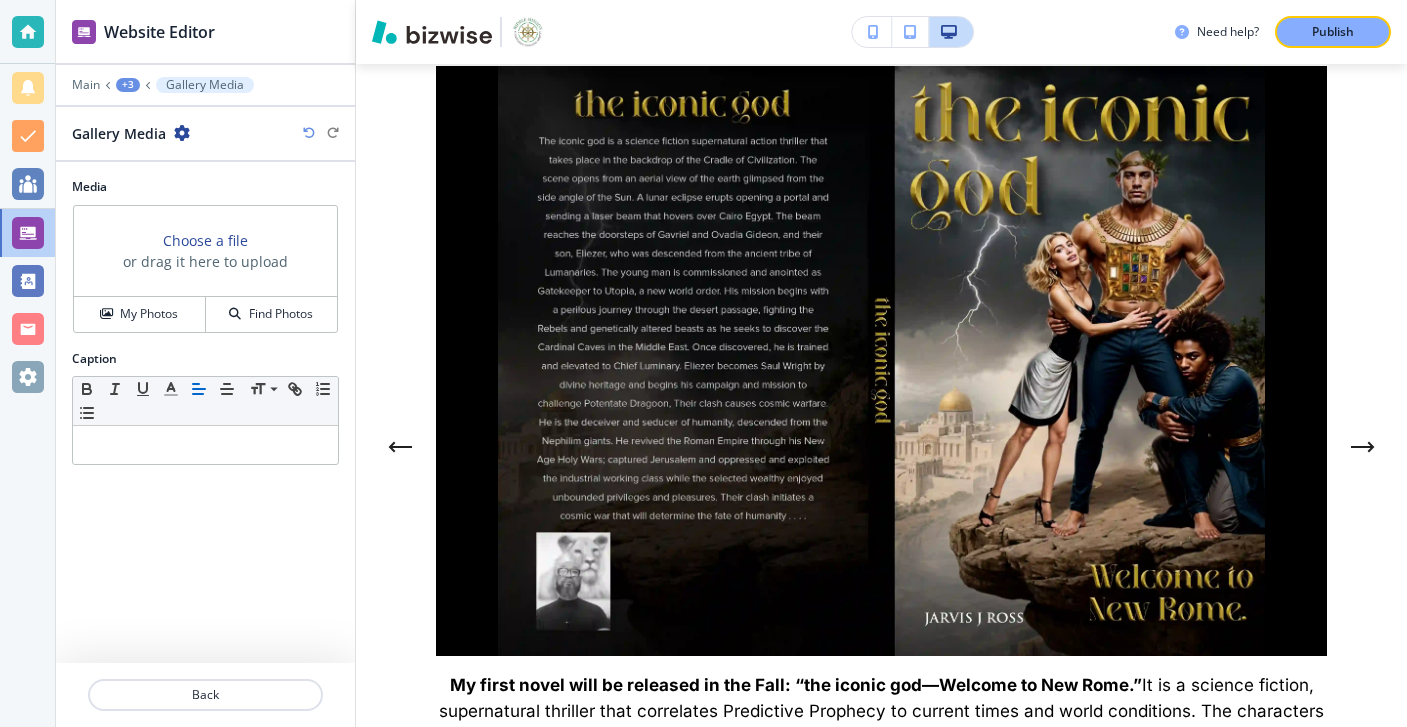 scroll, scrollTop: 2237, scrollLeft: 0, axis: vertical 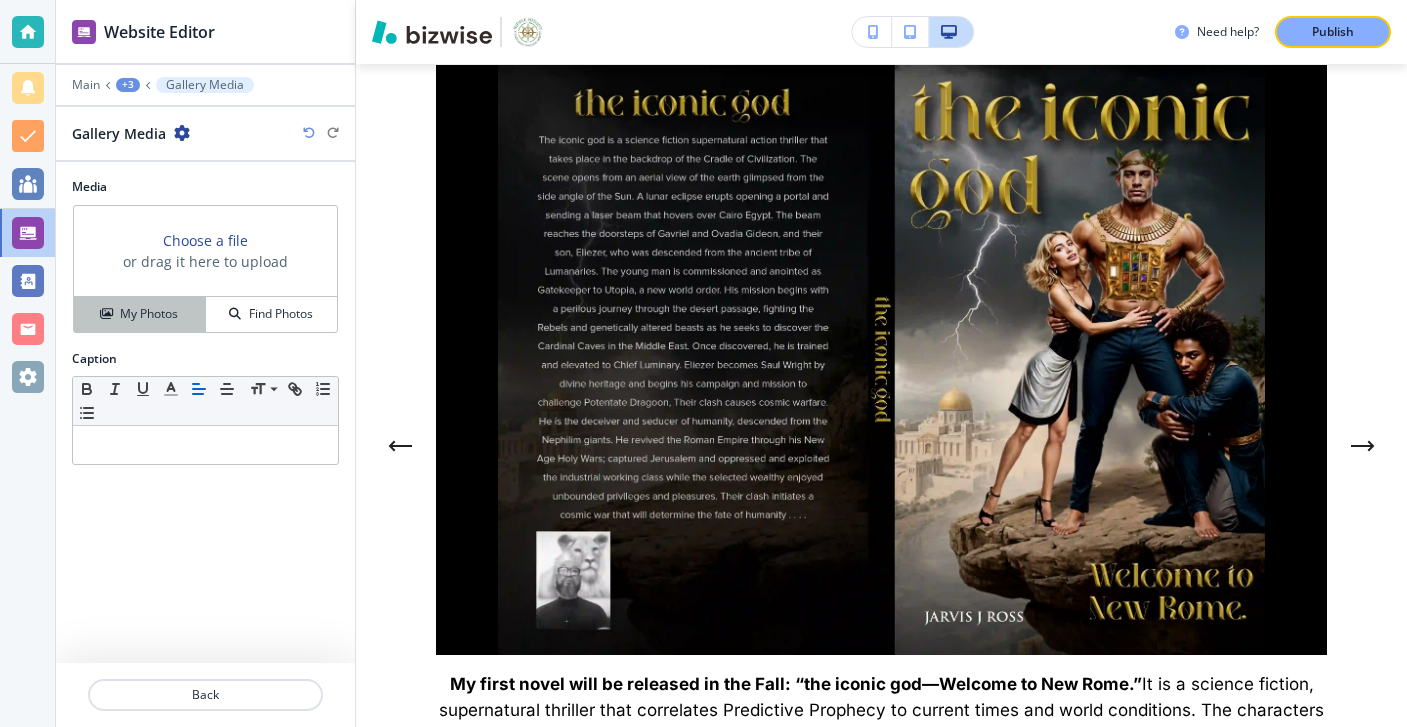click on "My Photos" at bounding box center (140, 314) 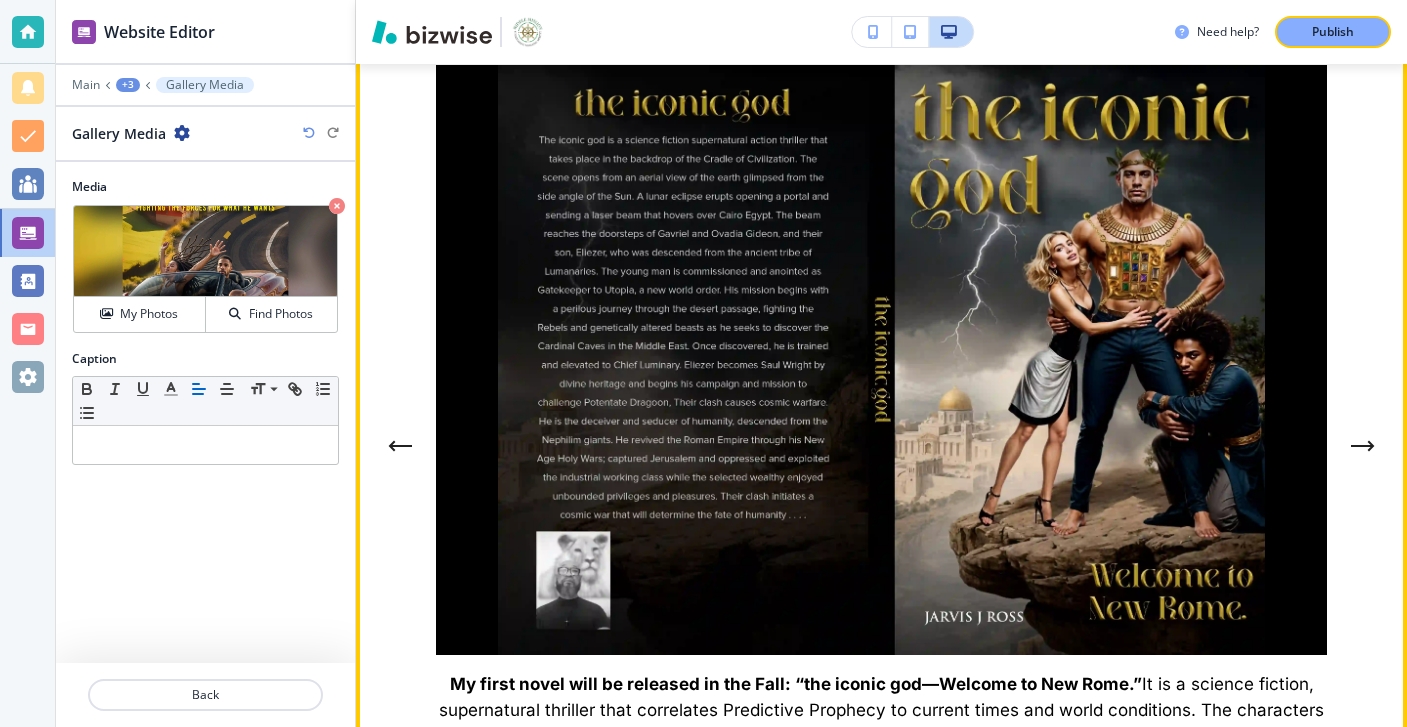 click at bounding box center (1363, 446) 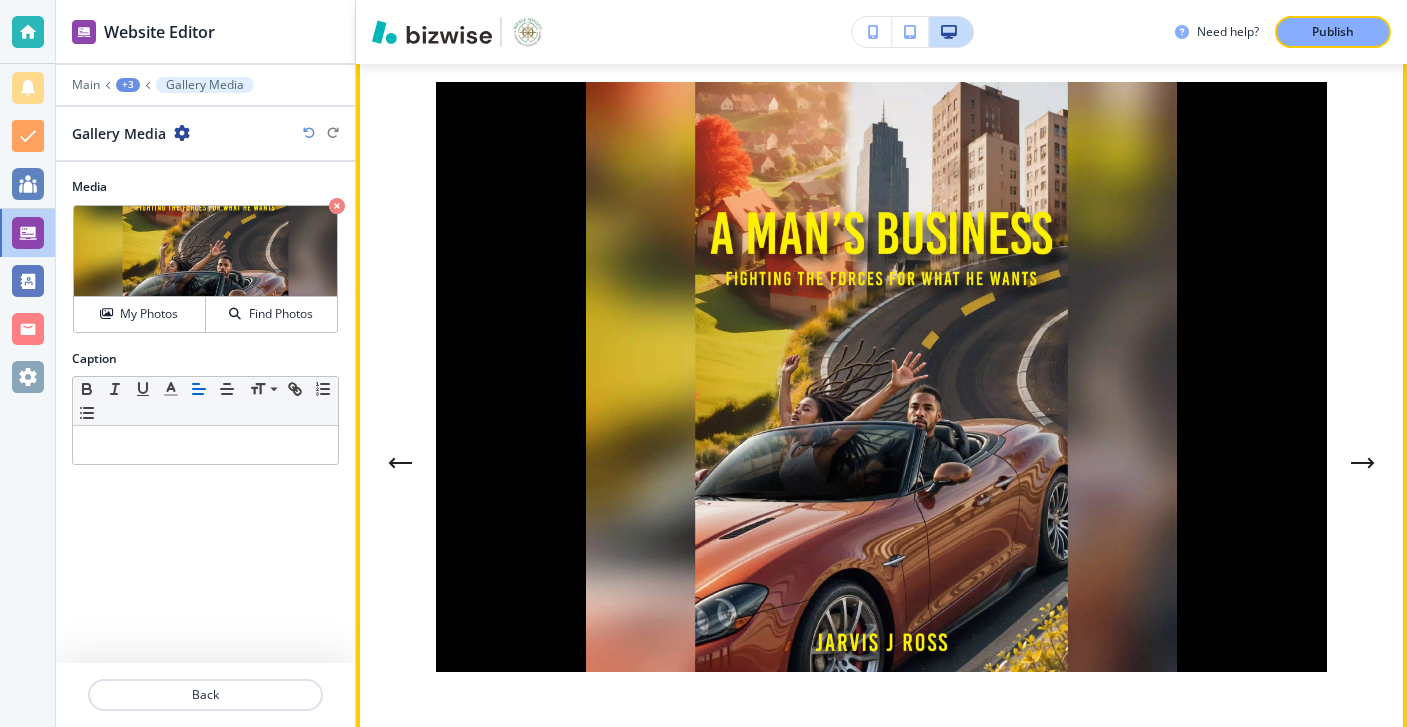 scroll, scrollTop: 2225, scrollLeft: 0, axis: vertical 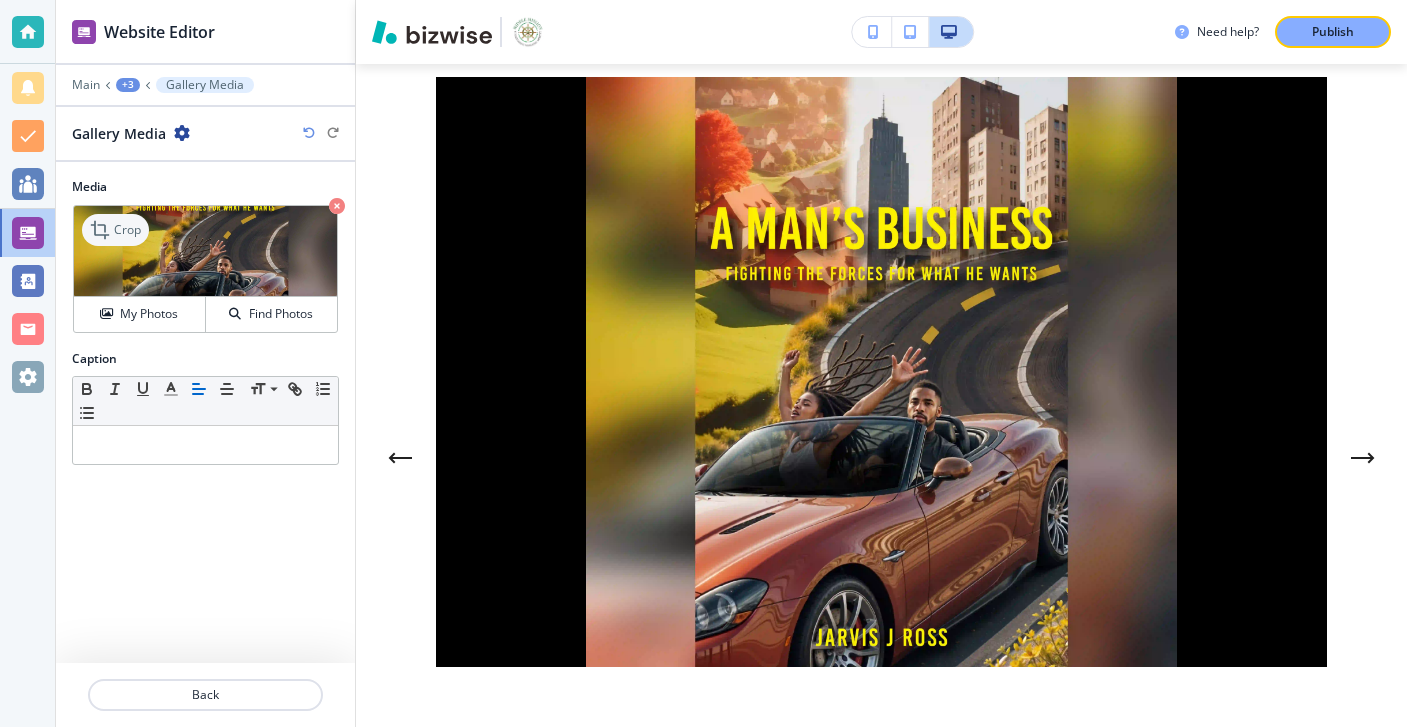 click on "Crop" at bounding box center (127, 230) 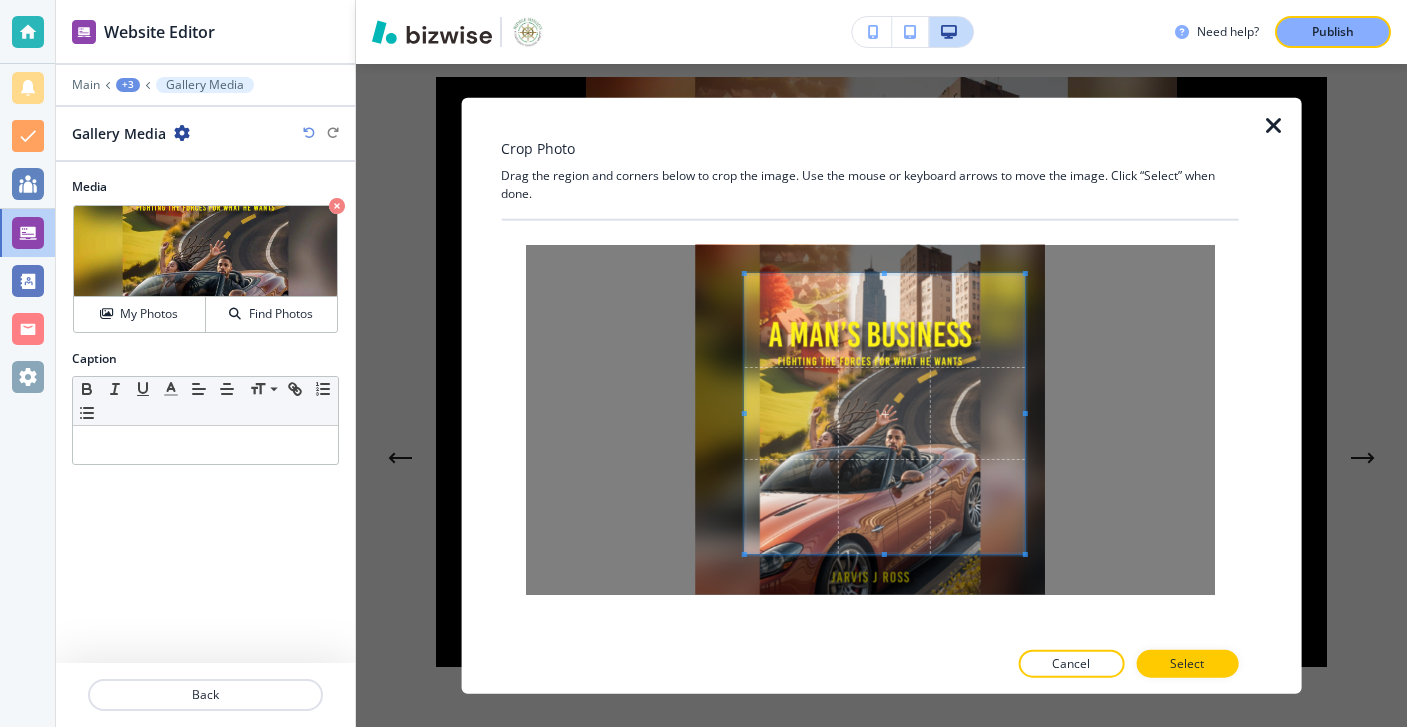 click at bounding box center (884, 413) 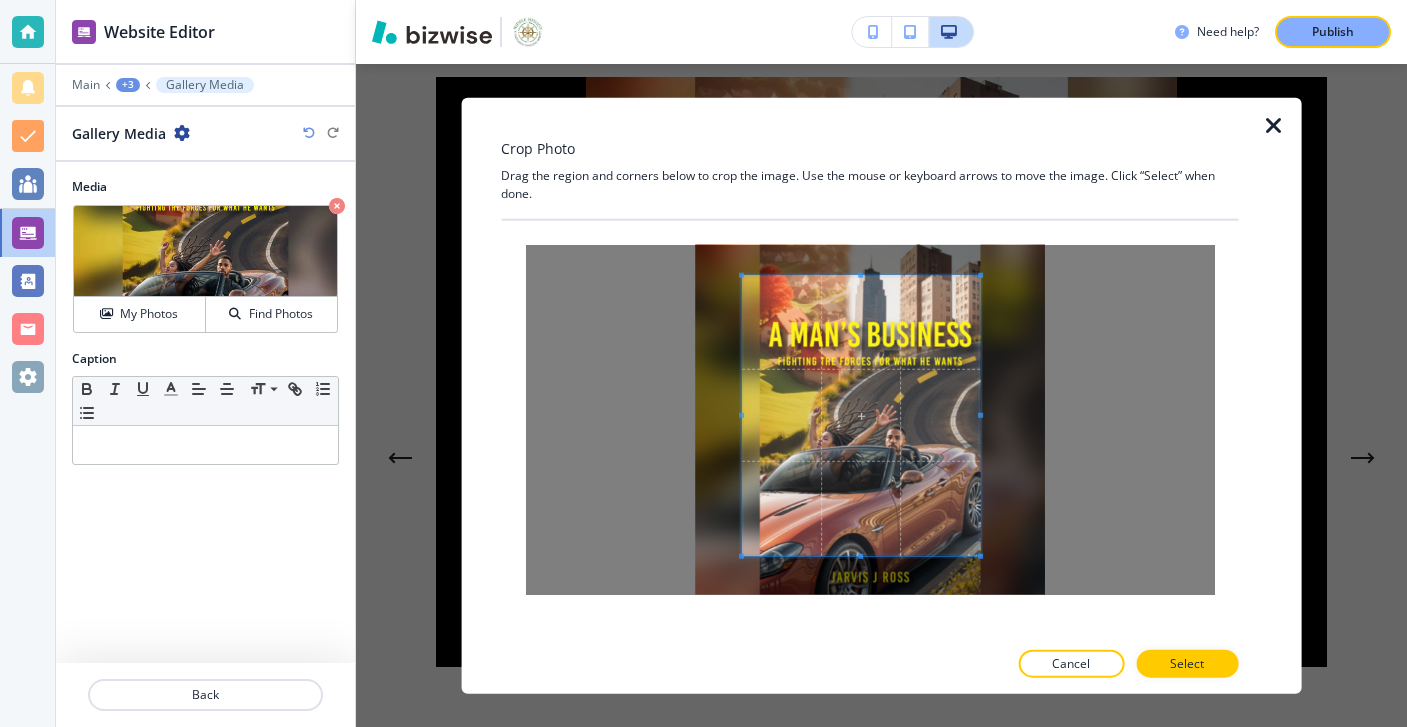 click at bounding box center [980, 414] 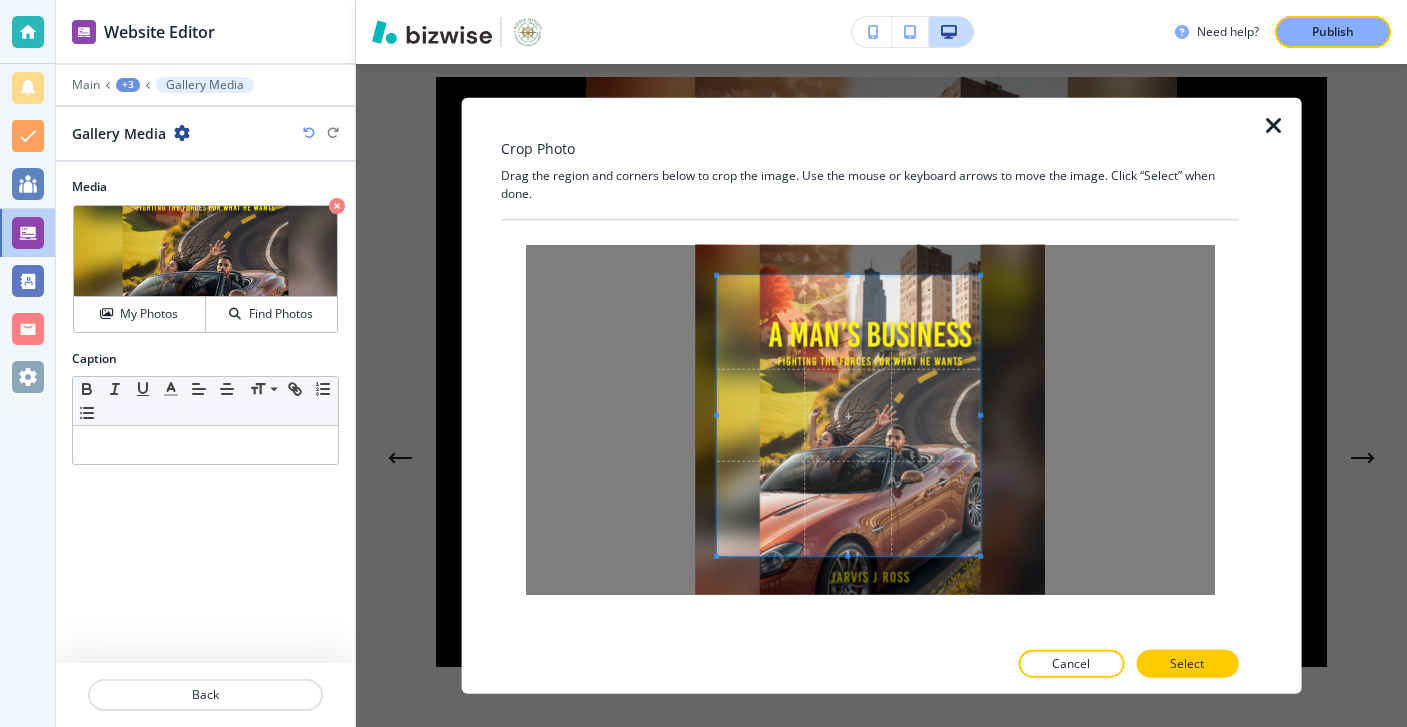 click at bounding box center [716, 414] 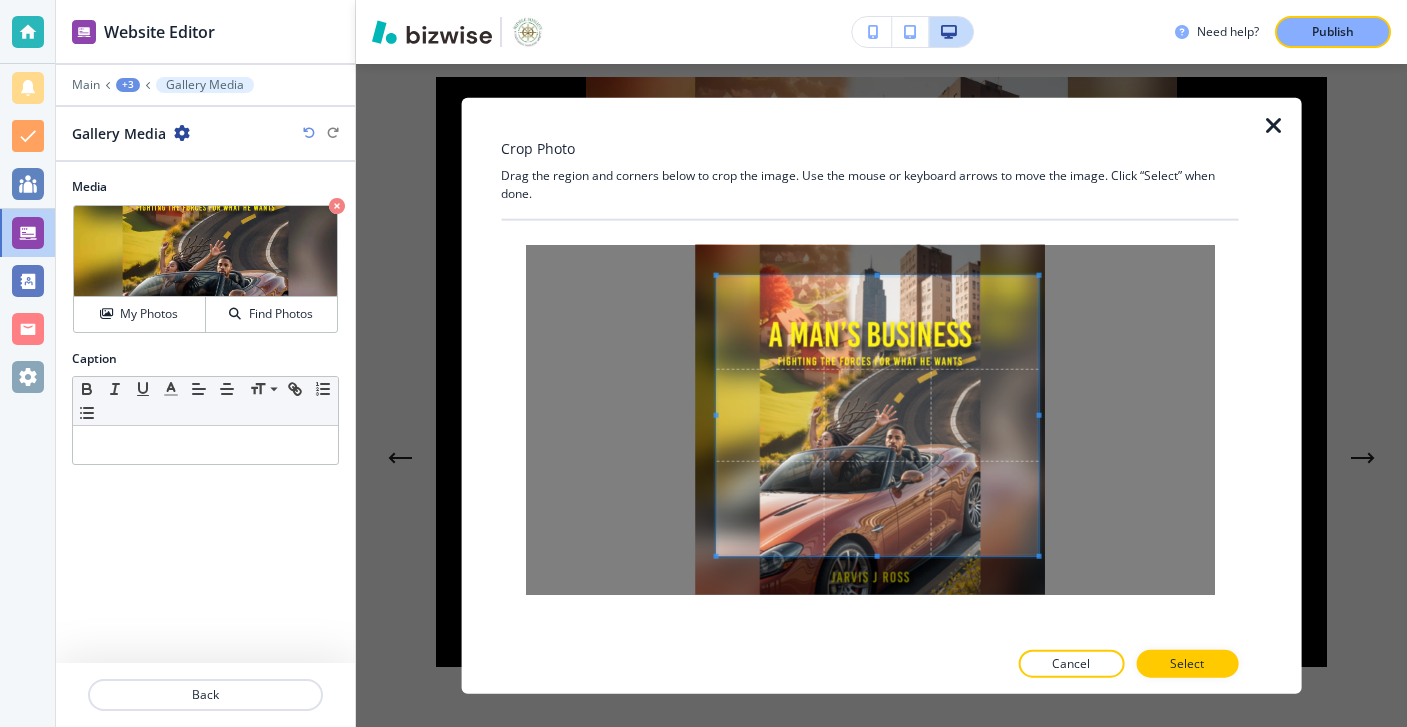 click at bounding box center (1039, 415) 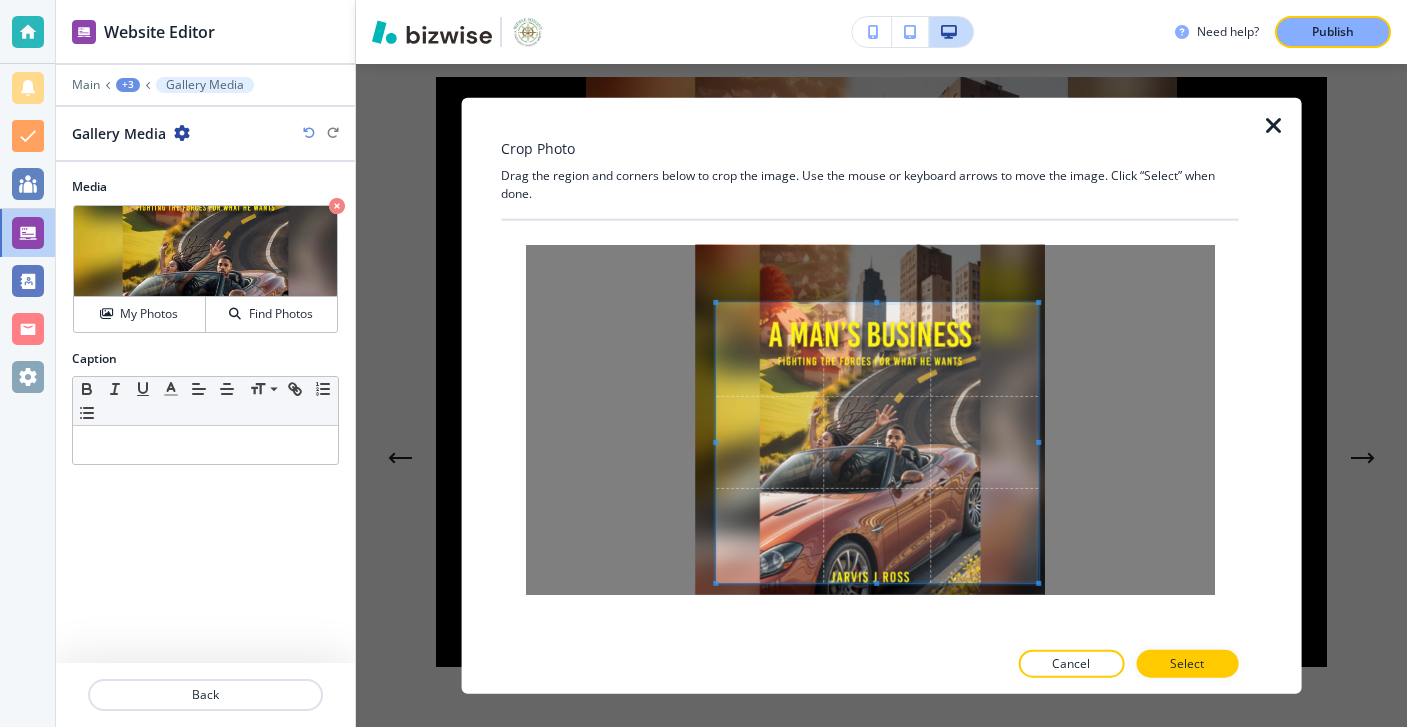 click at bounding box center (877, 442) 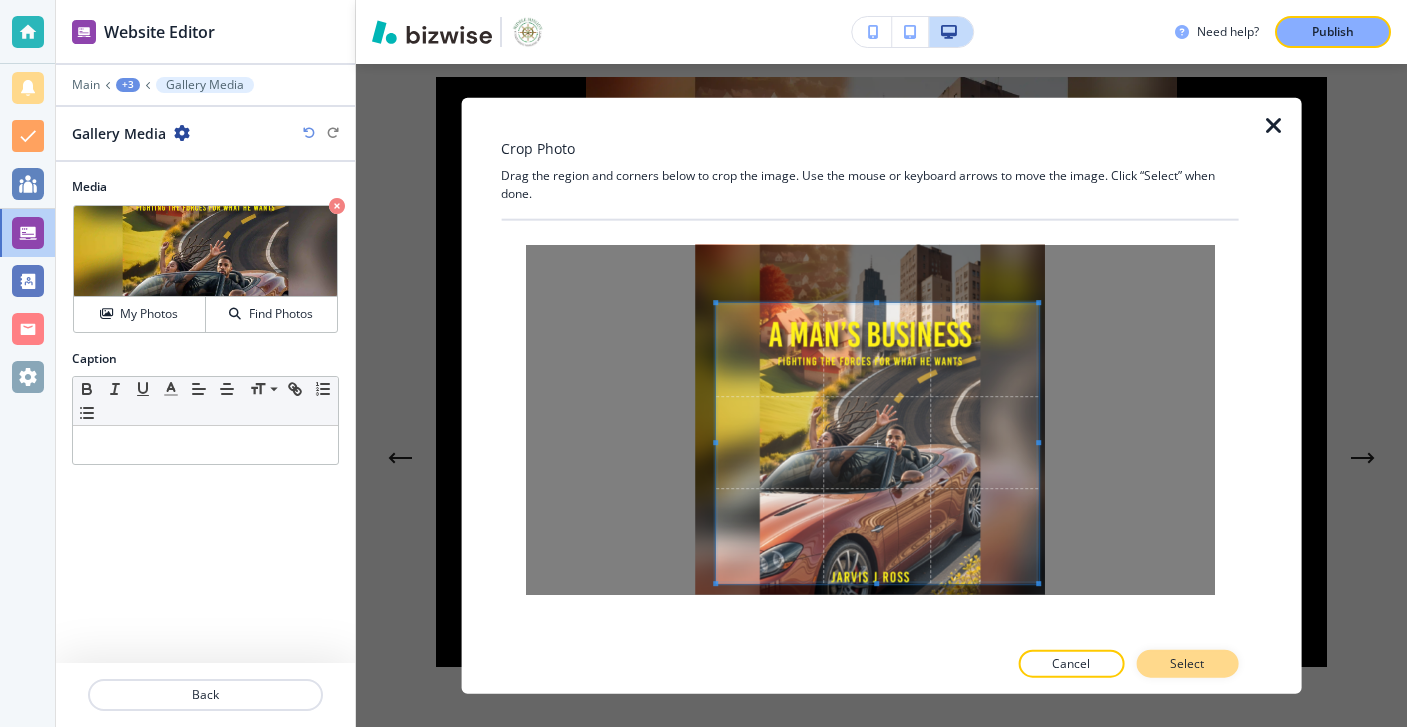 click on "Select" at bounding box center [1187, 664] 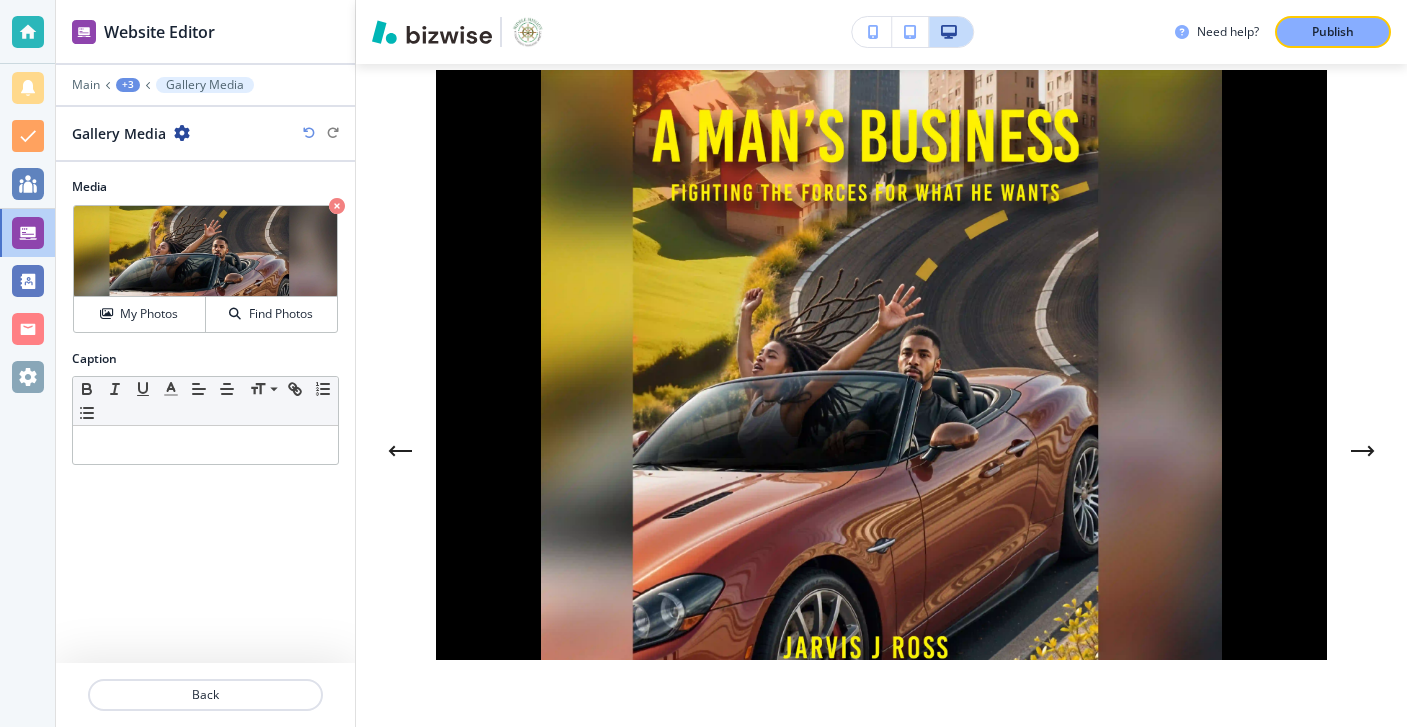 scroll, scrollTop: 2216, scrollLeft: 0, axis: vertical 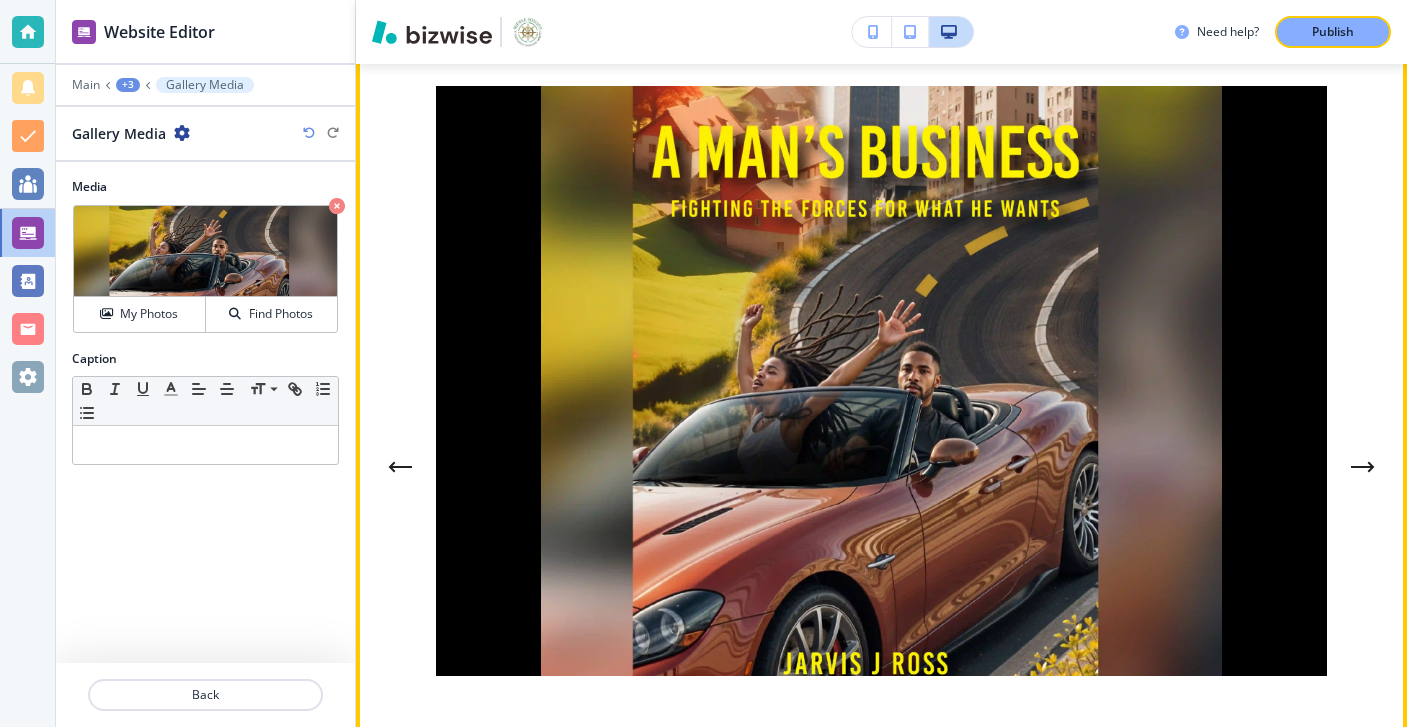 click 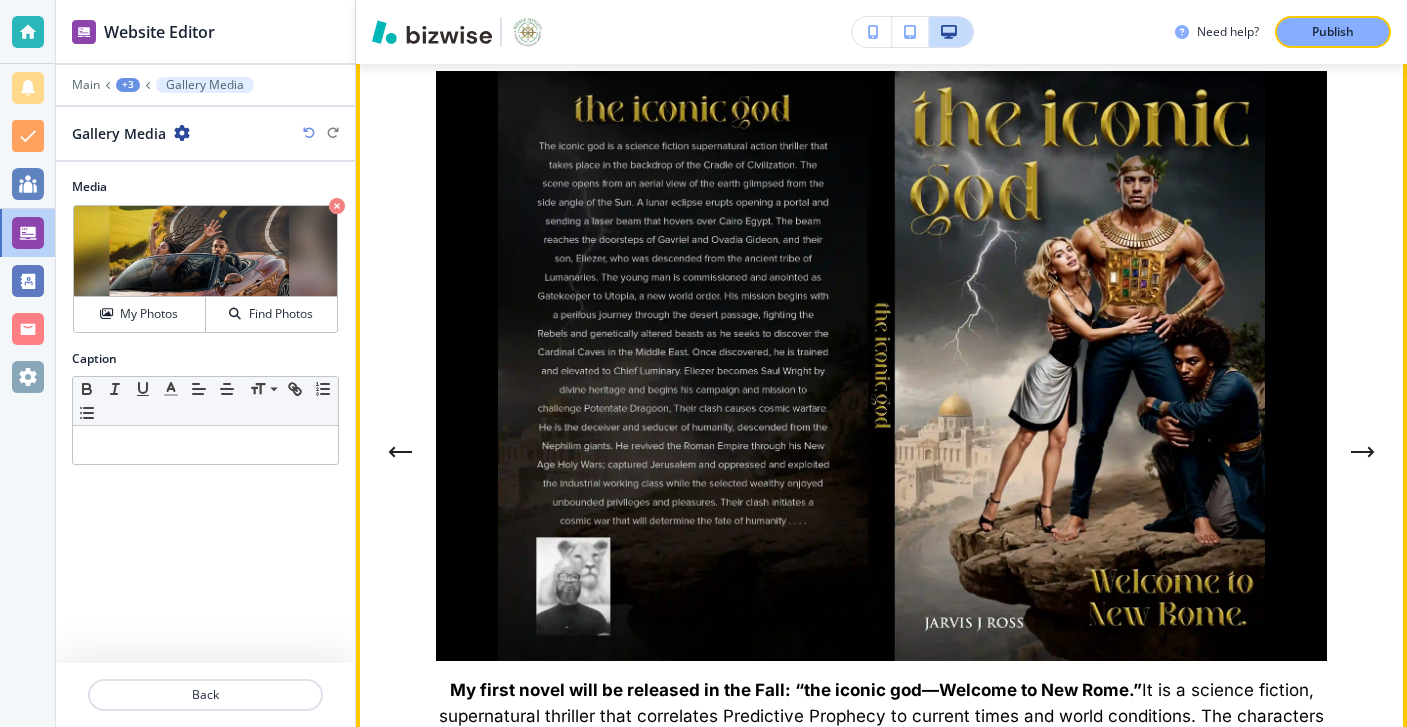 scroll, scrollTop: 2226, scrollLeft: 0, axis: vertical 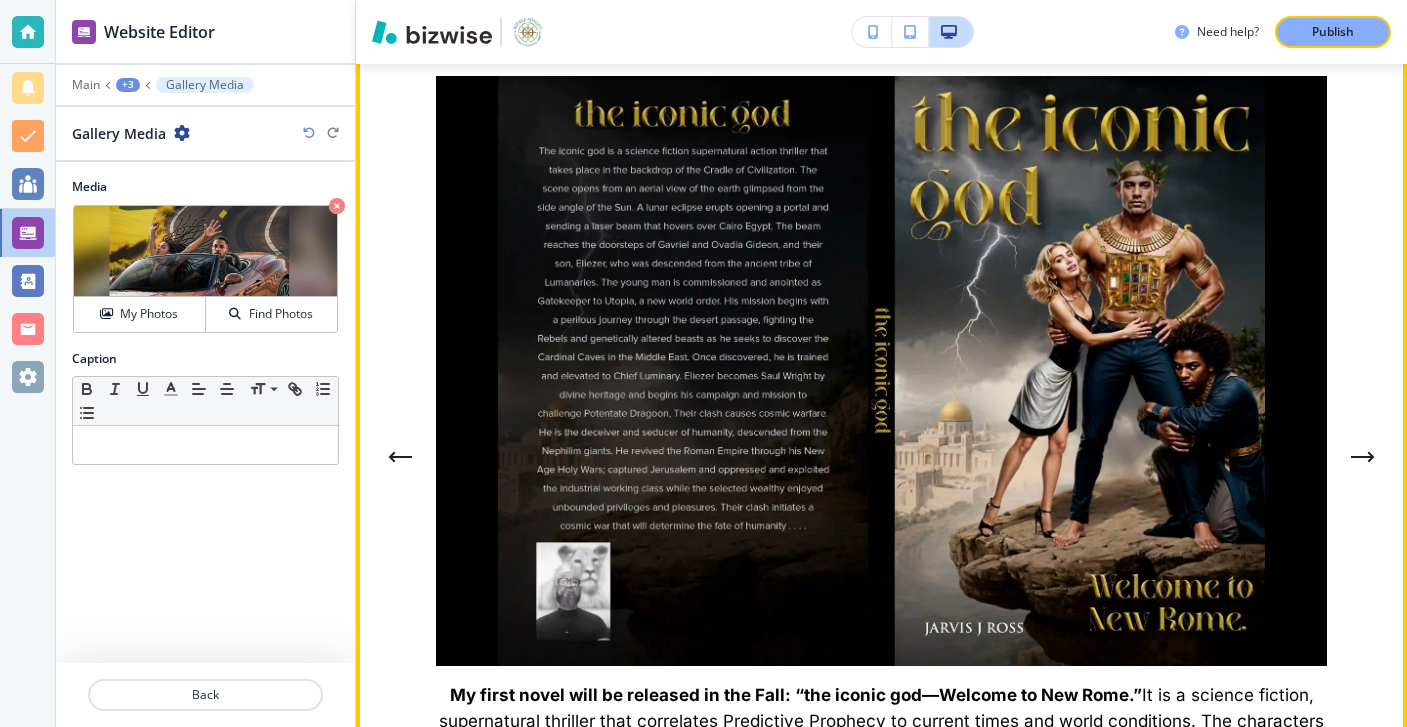 click at bounding box center [1363, 457] 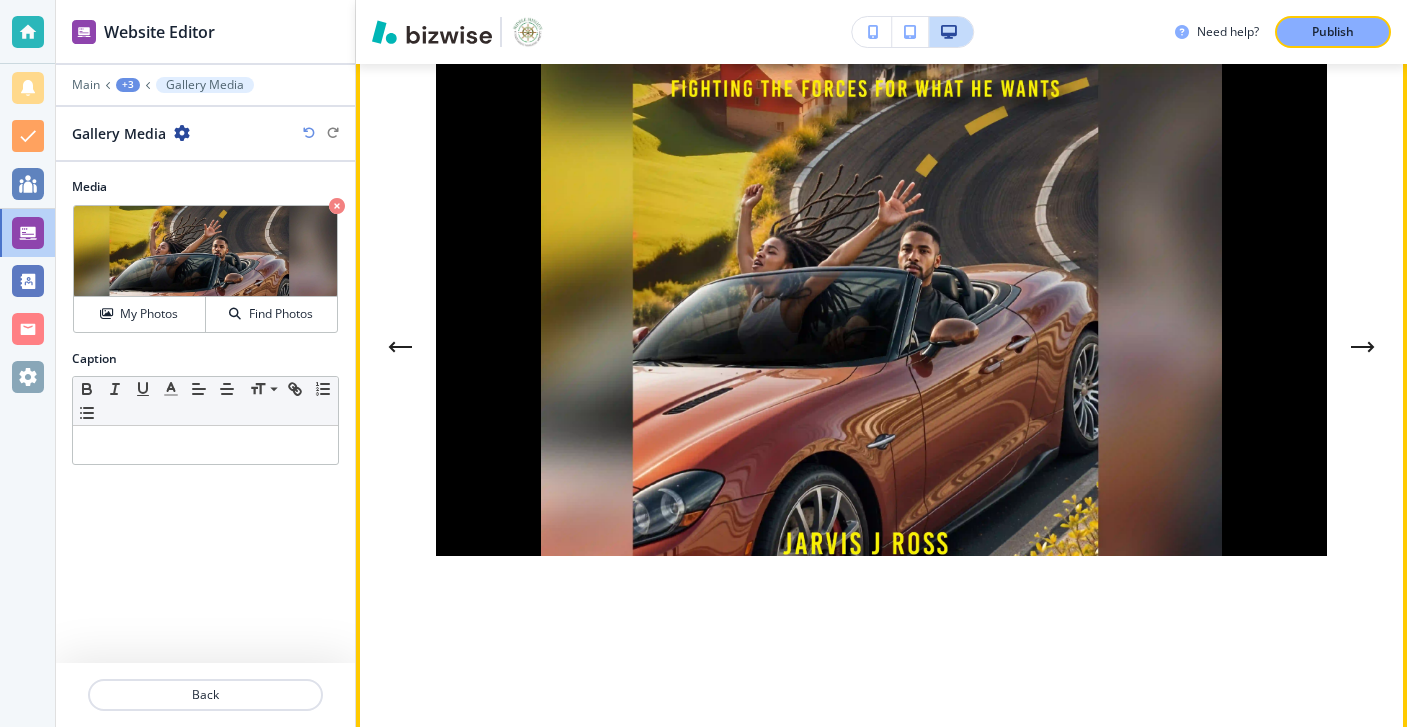 scroll, scrollTop: 2489, scrollLeft: 0, axis: vertical 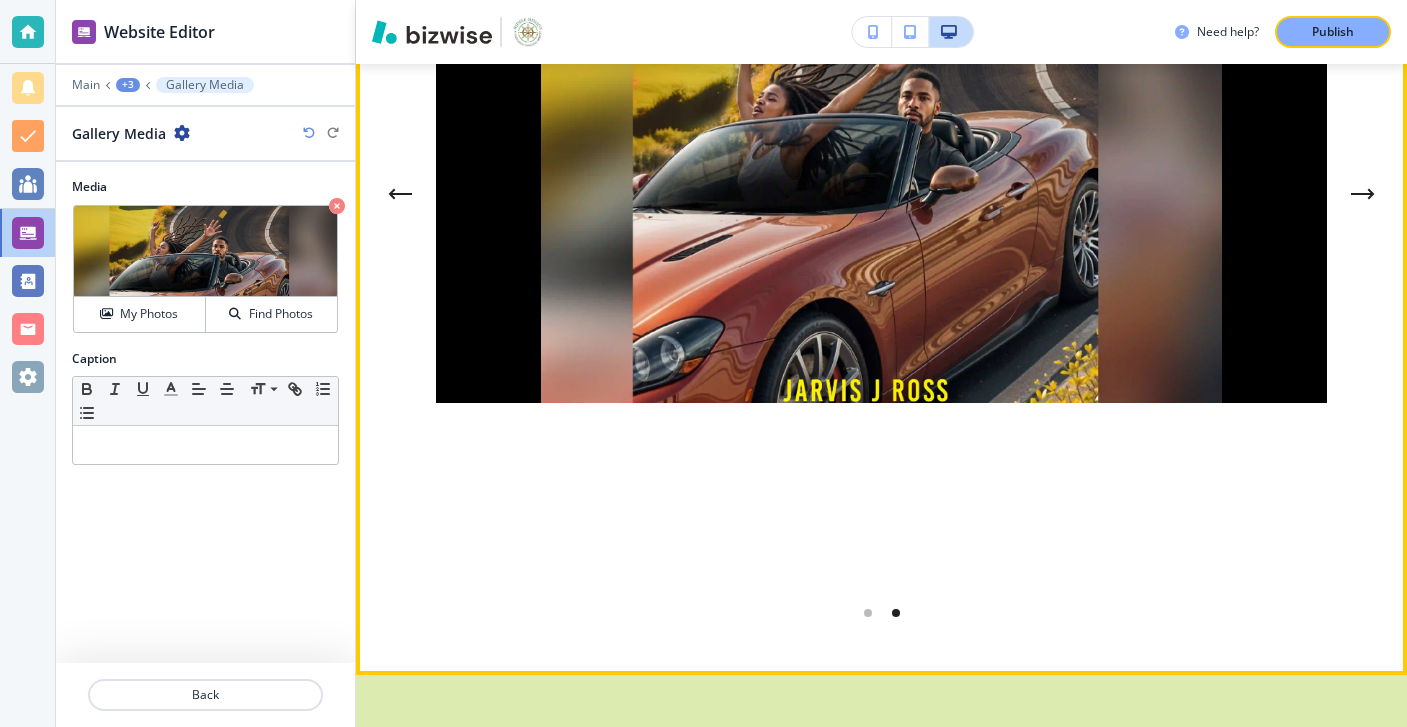 click at bounding box center (400, 194) 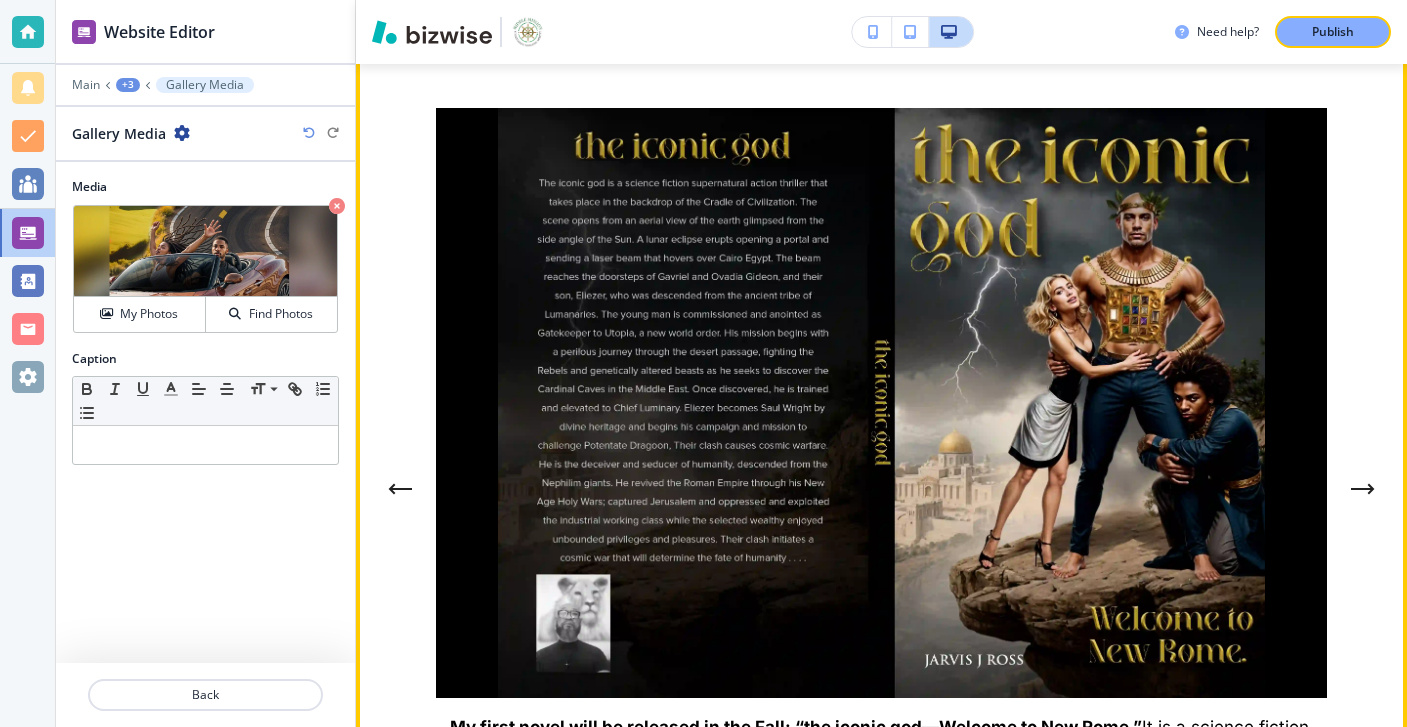 scroll, scrollTop: 2197, scrollLeft: 0, axis: vertical 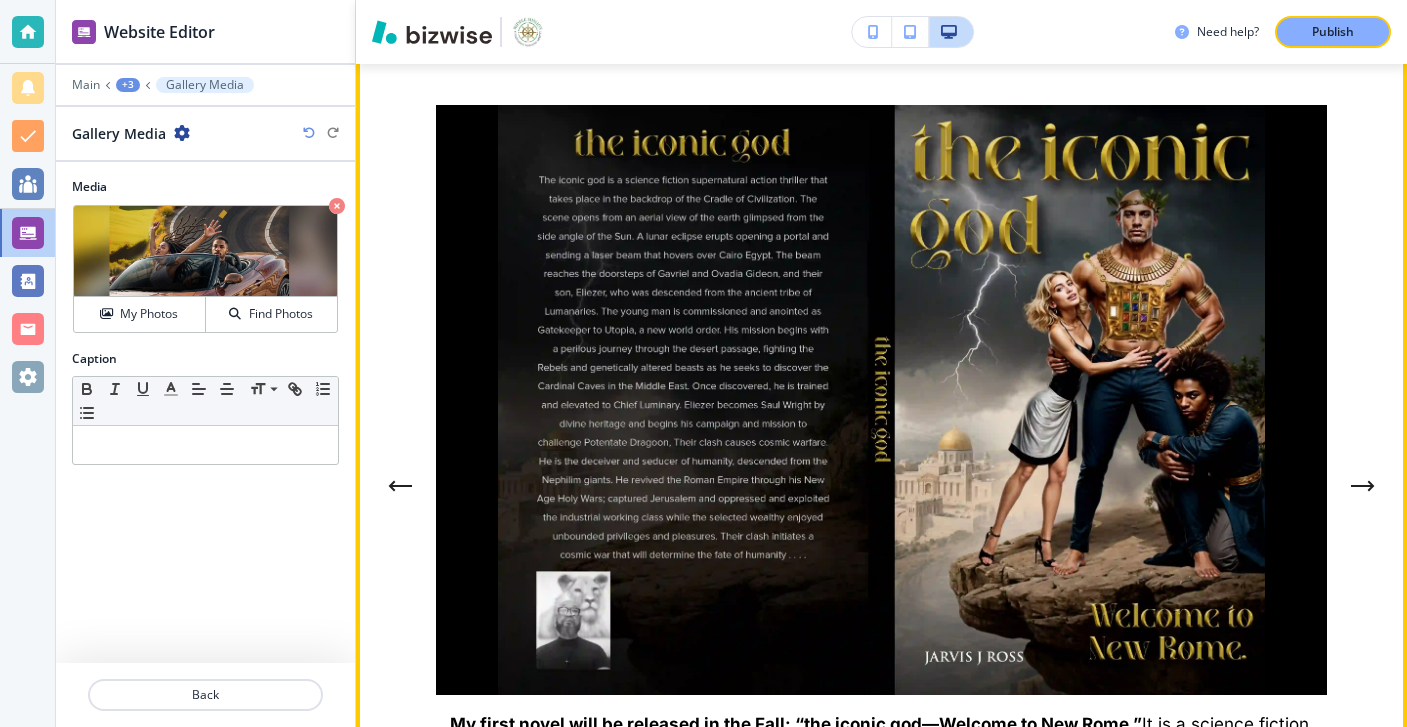 click 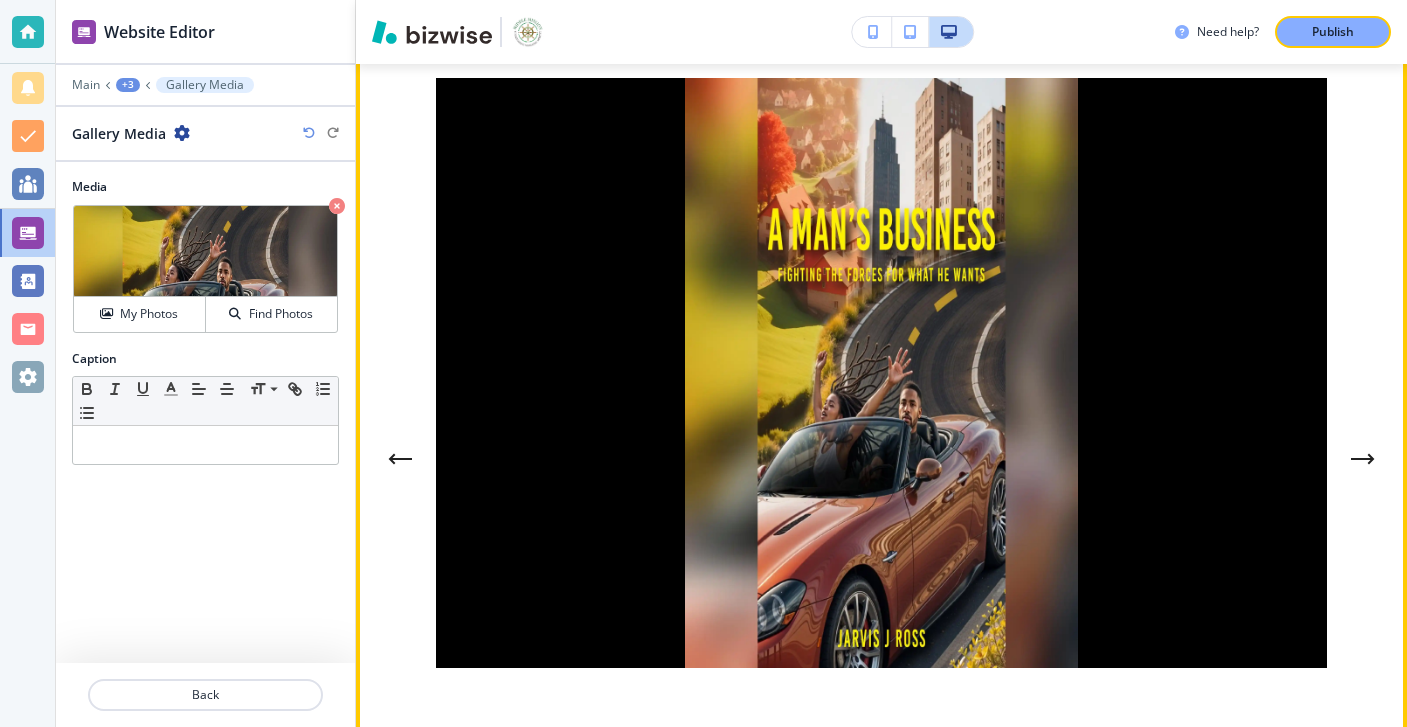 scroll, scrollTop: 2182, scrollLeft: 0, axis: vertical 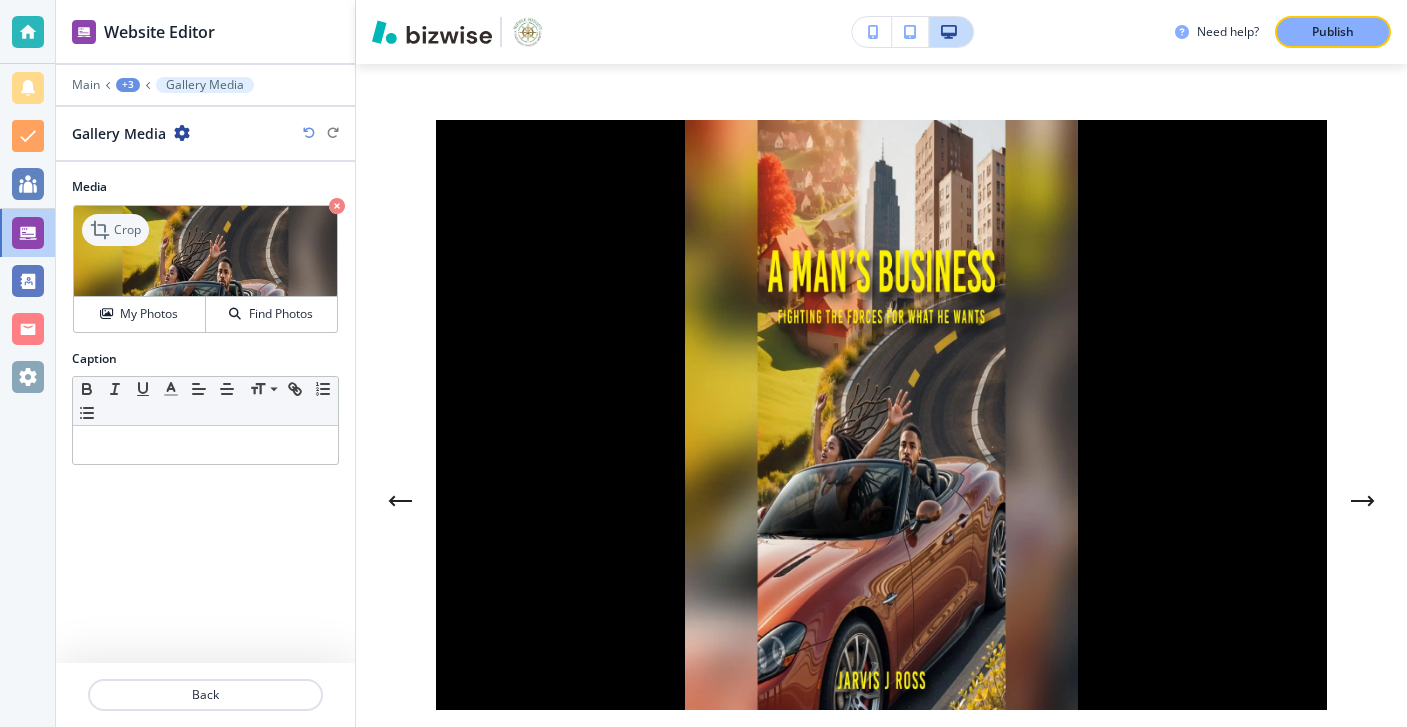 click on "Crop" at bounding box center (115, 230) 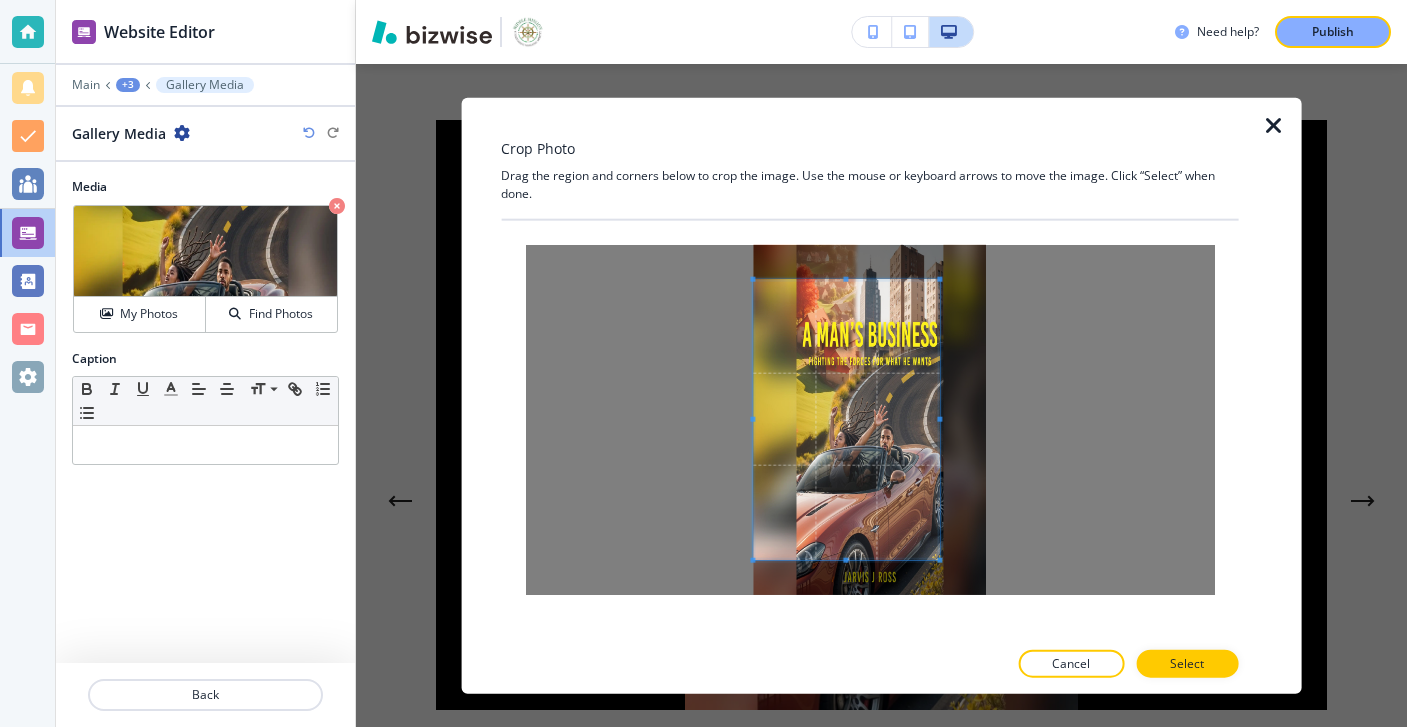 click at bounding box center (846, 419) 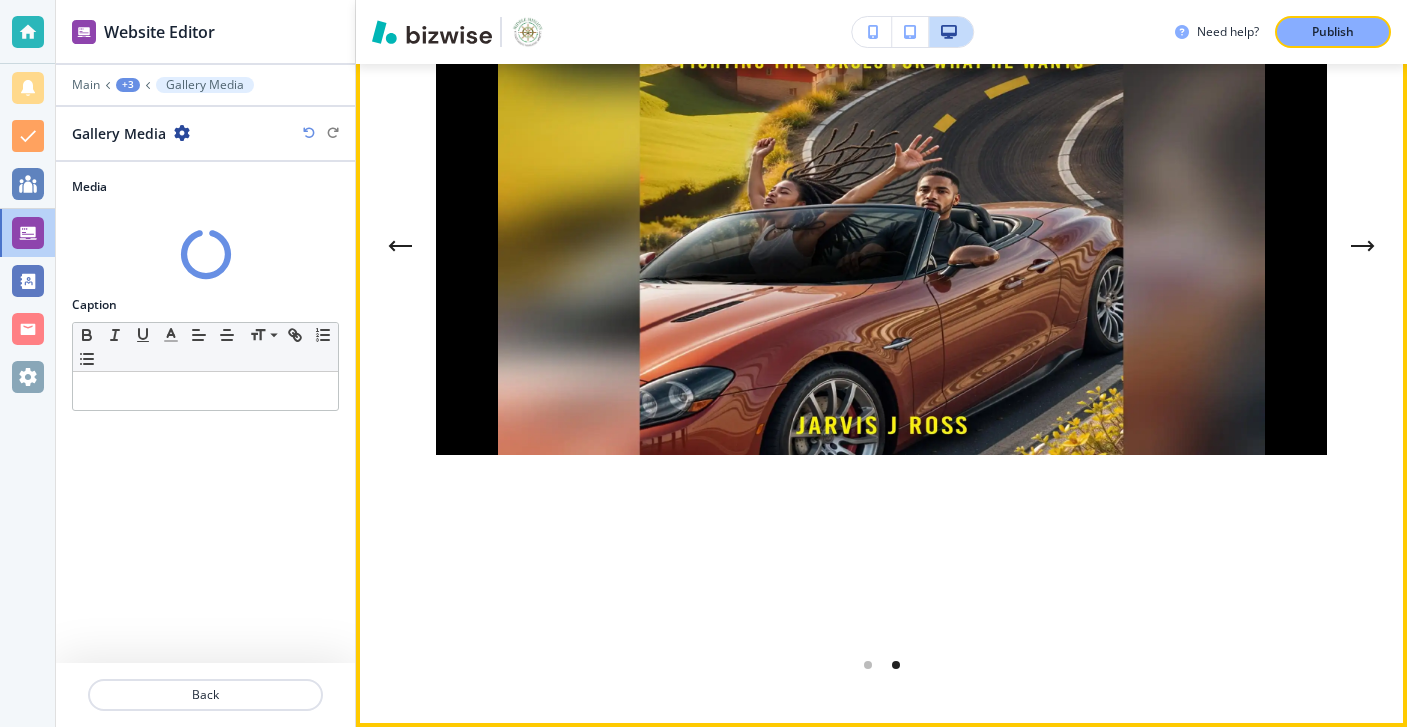 scroll, scrollTop: 2474, scrollLeft: 0, axis: vertical 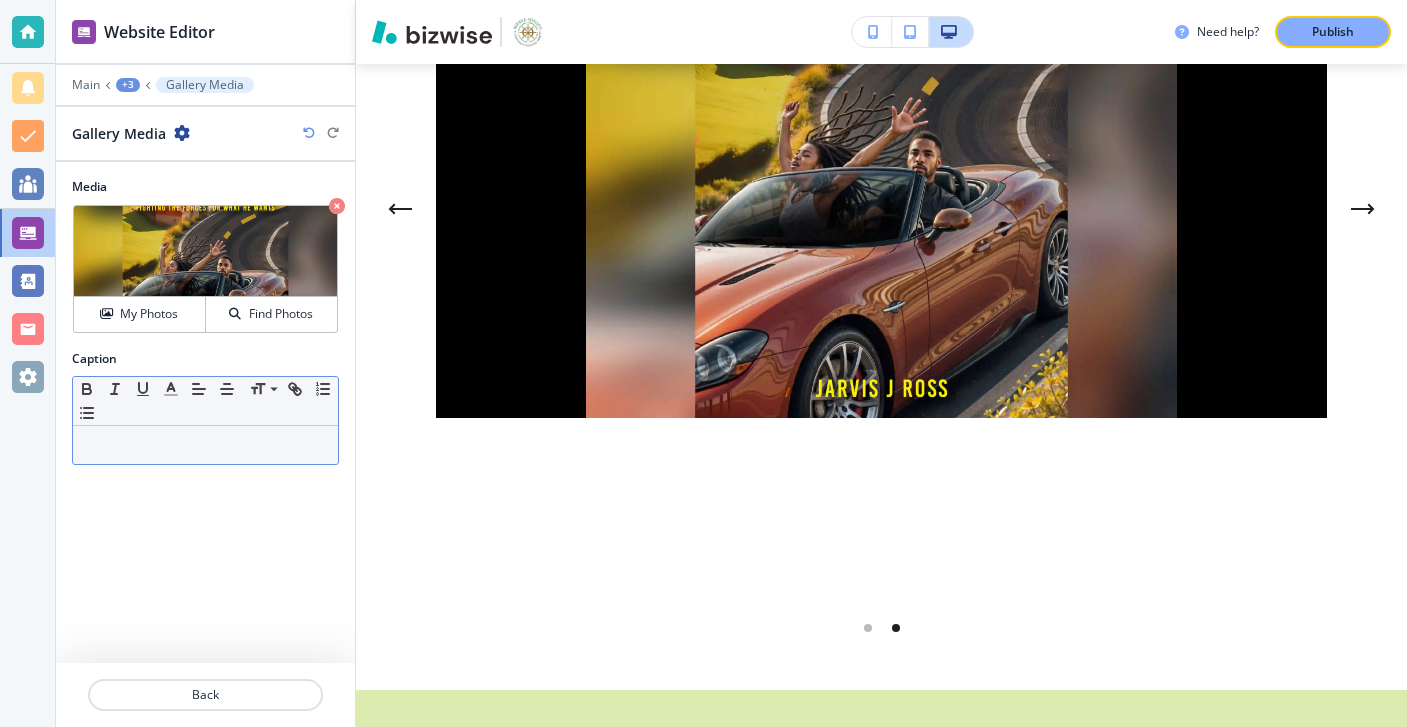 click on "Small Normal Large Huge" at bounding box center (205, 401) 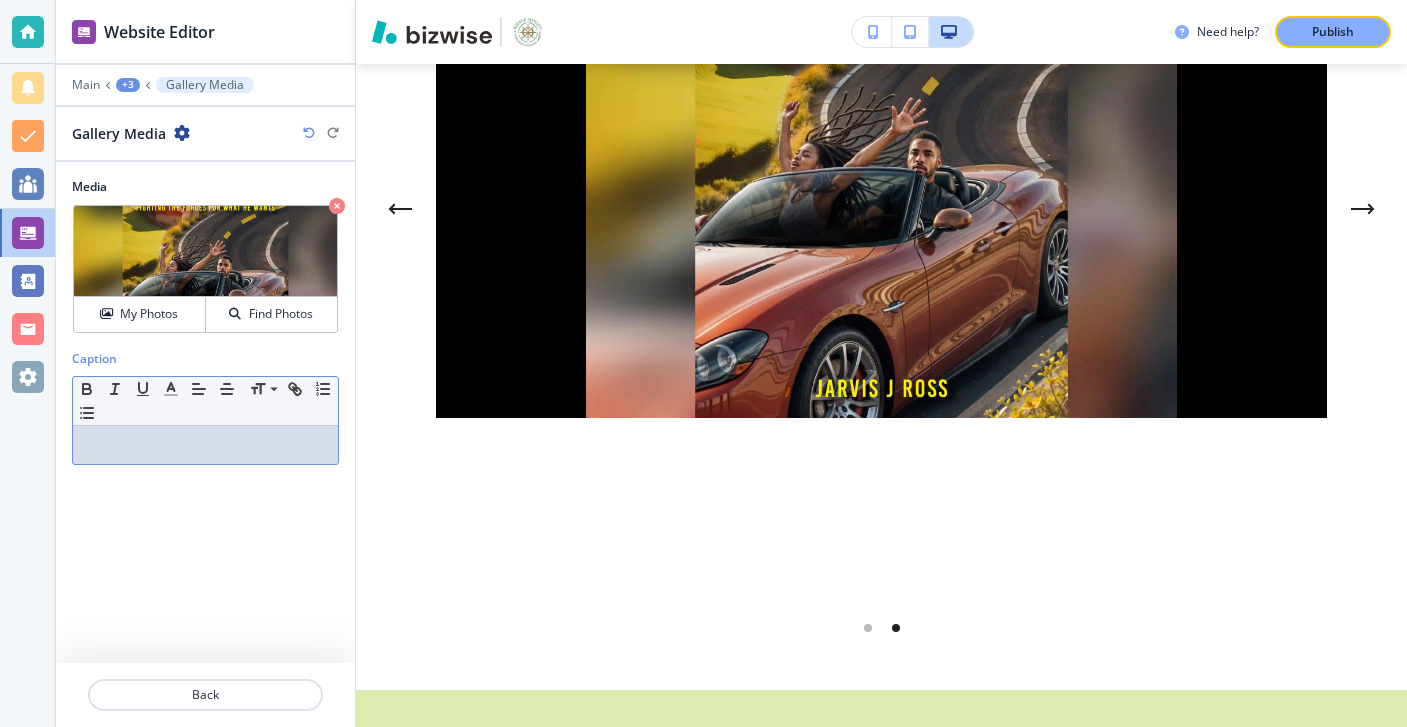 click at bounding box center (205, 445) 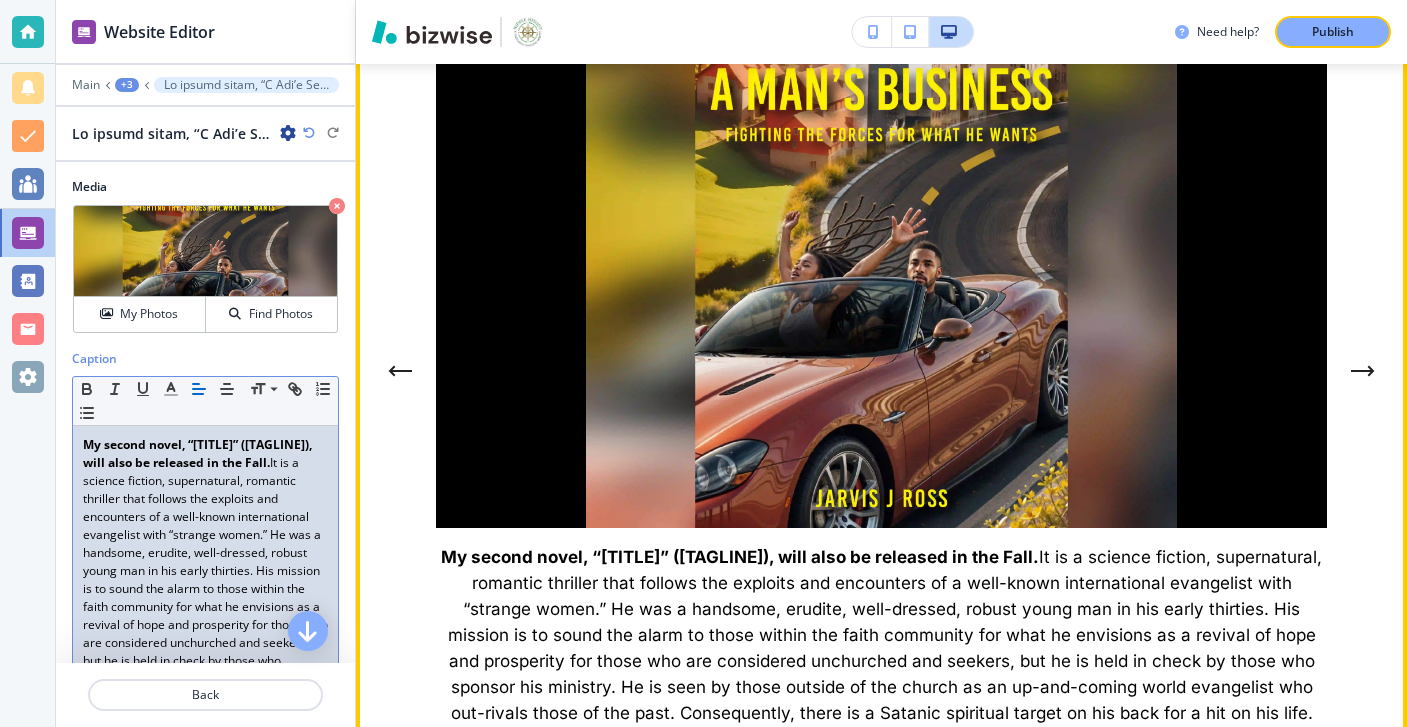 scroll, scrollTop: 2432, scrollLeft: 0, axis: vertical 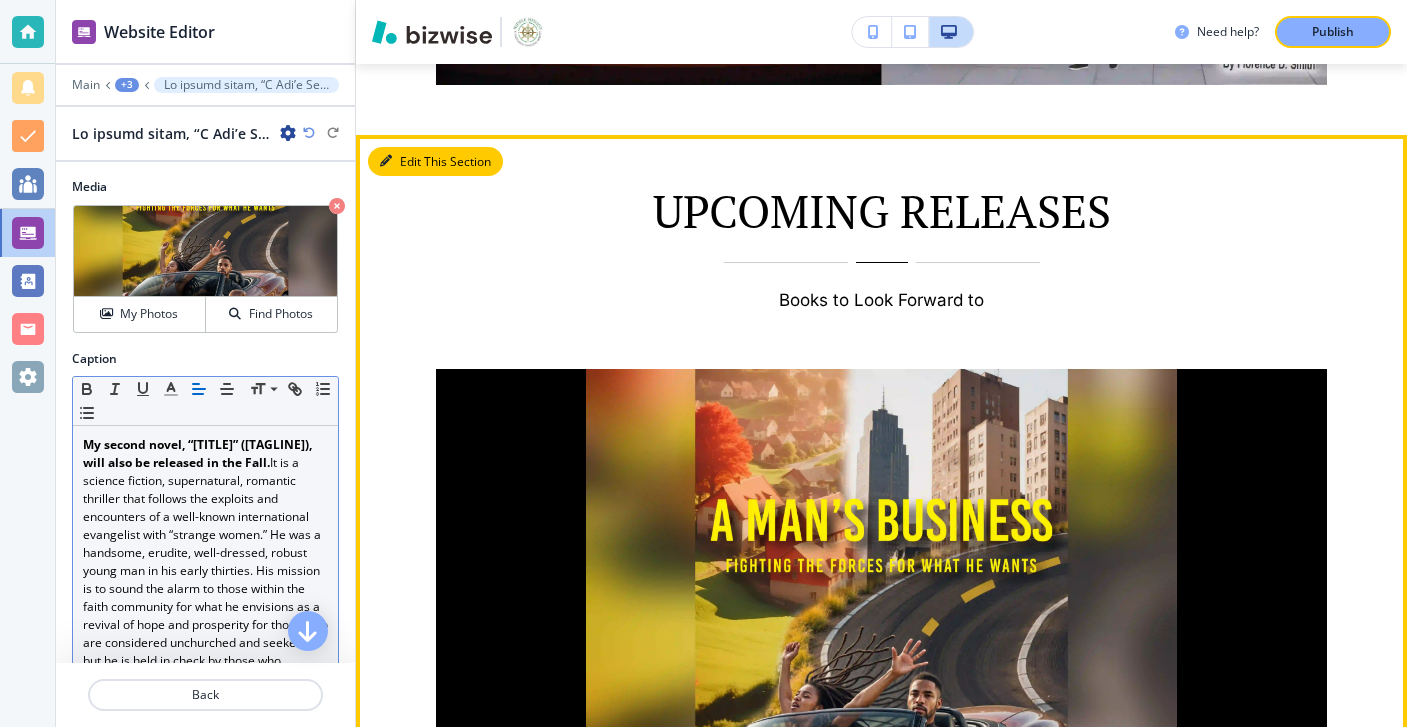 click on "Edit This Section" at bounding box center (435, 162) 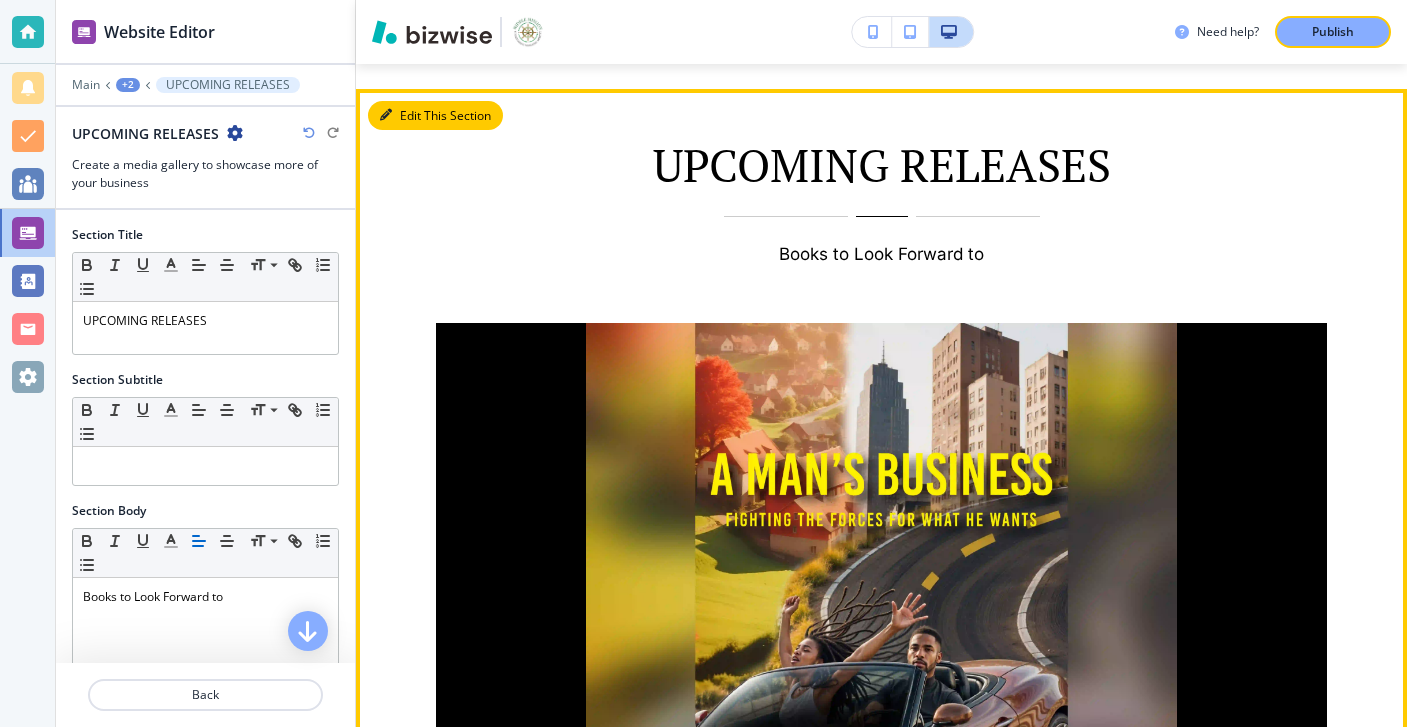 scroll, scrollTop: 2003, scrollLeft: 0, axis: vertical 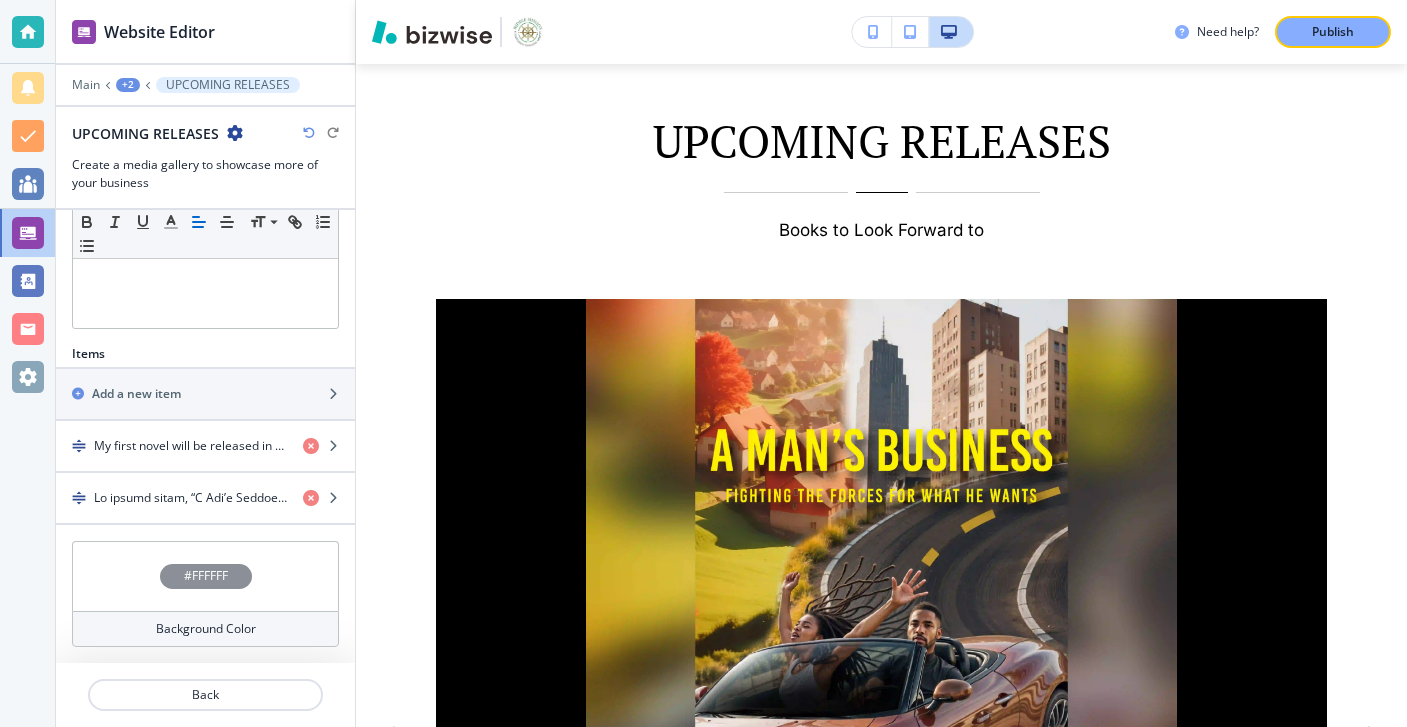 click on "Background Color" at bounding box center [206, 629] 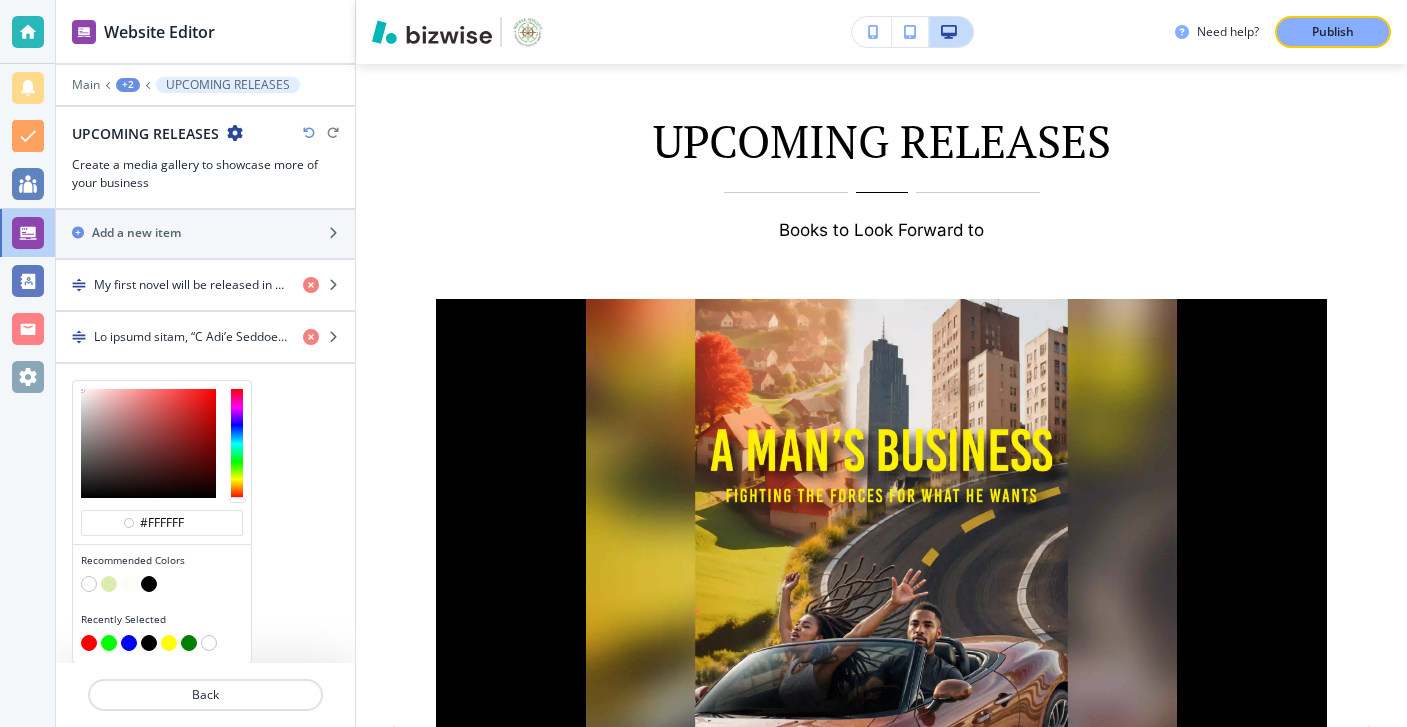 click at bounding box center [149, 584] 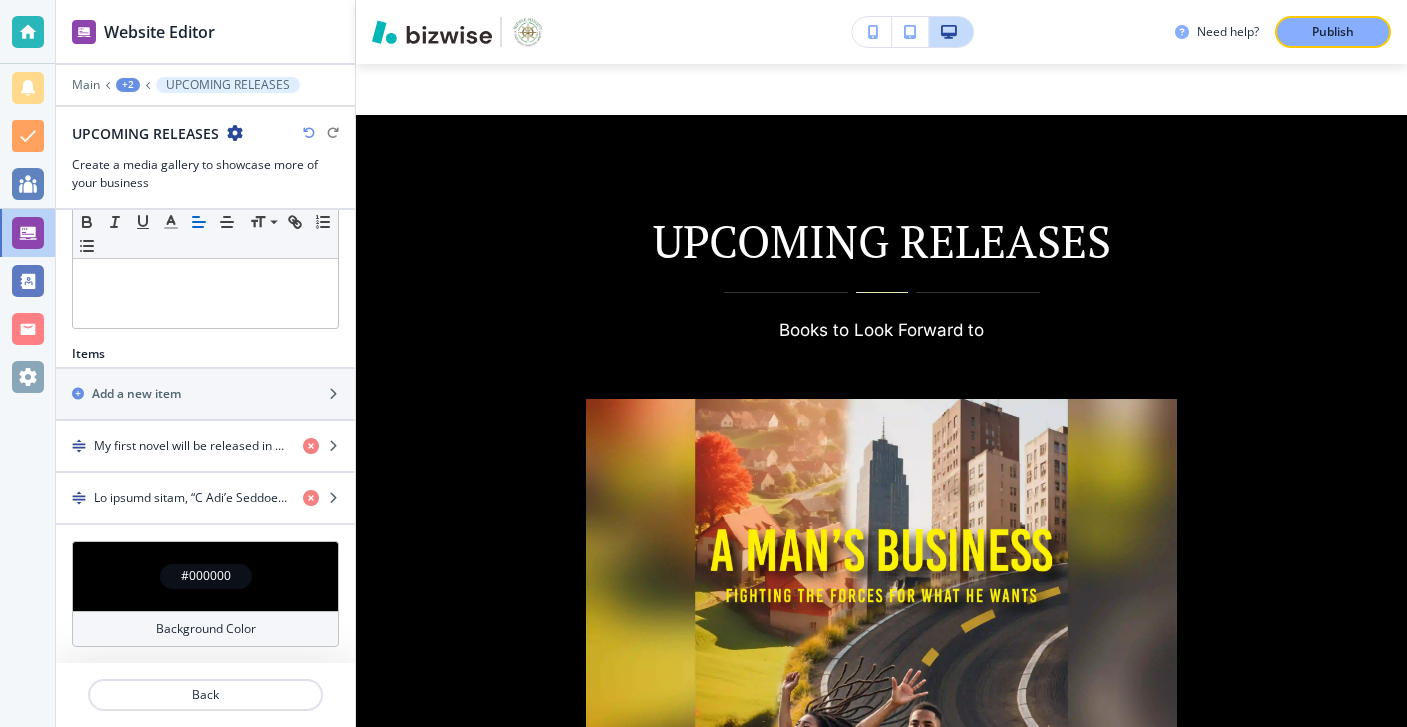 scroll, scrollTop: 510, scrollLeft: 0, axis: vertical 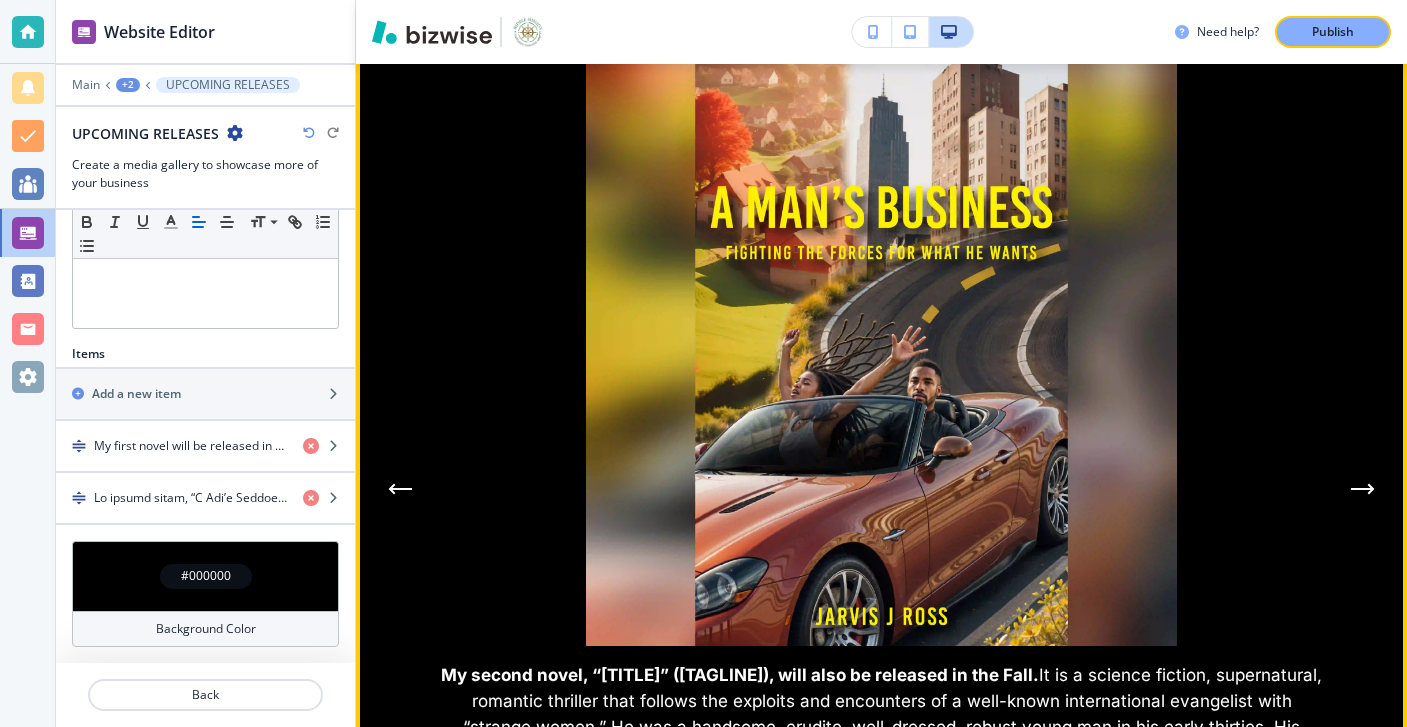 click at bounding box center (400, 489) 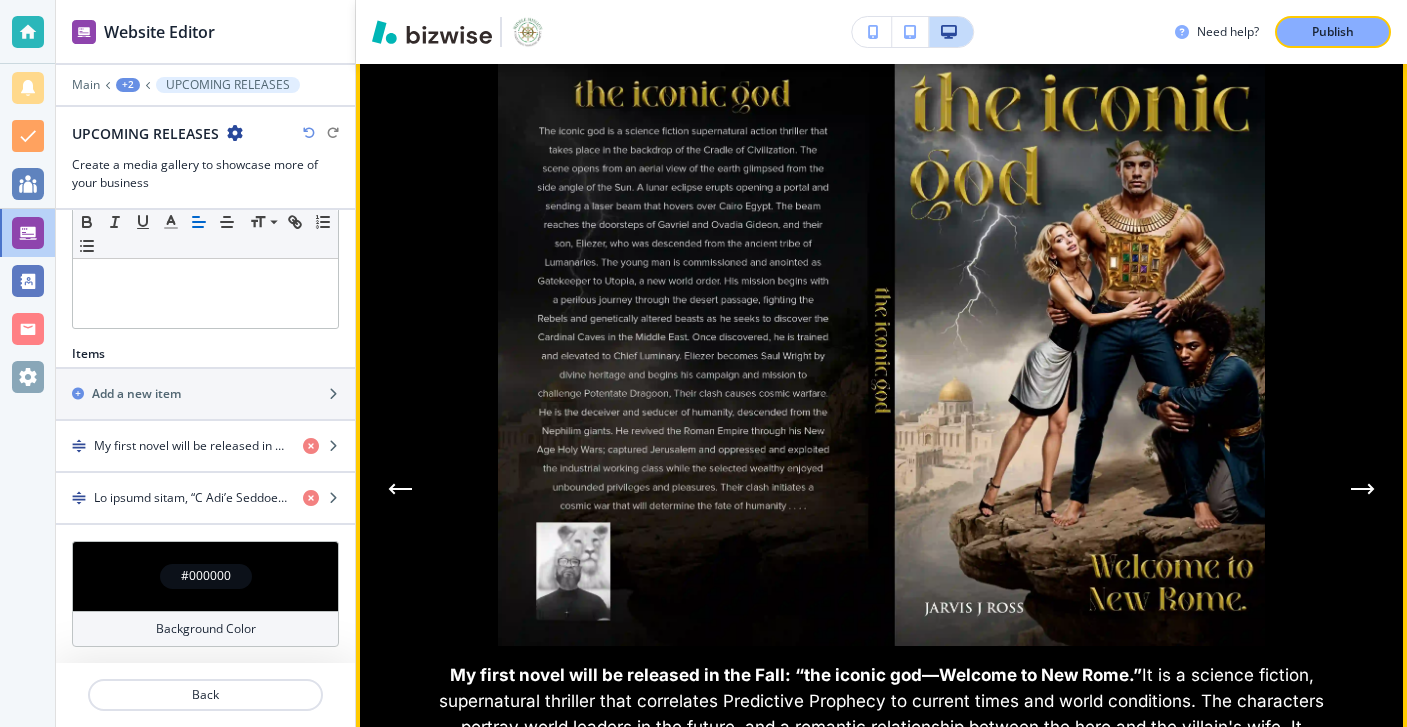 click 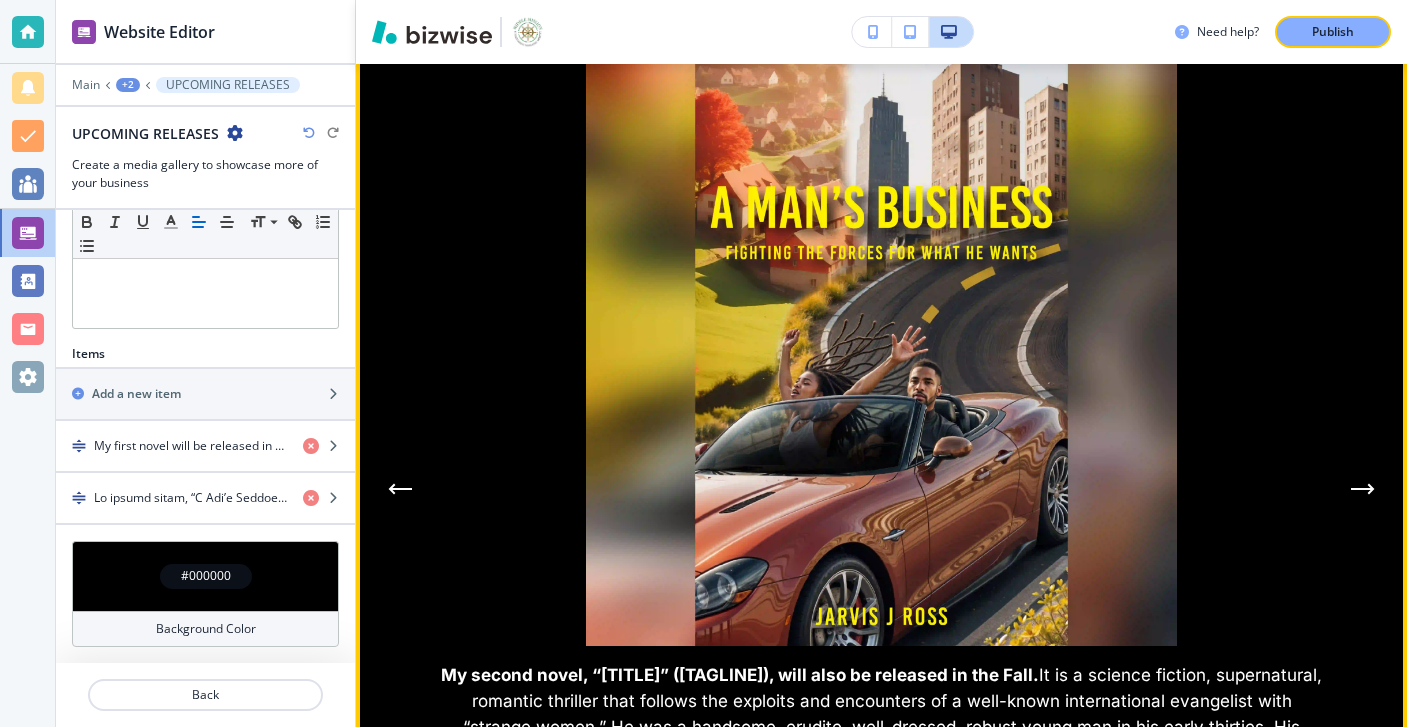 click 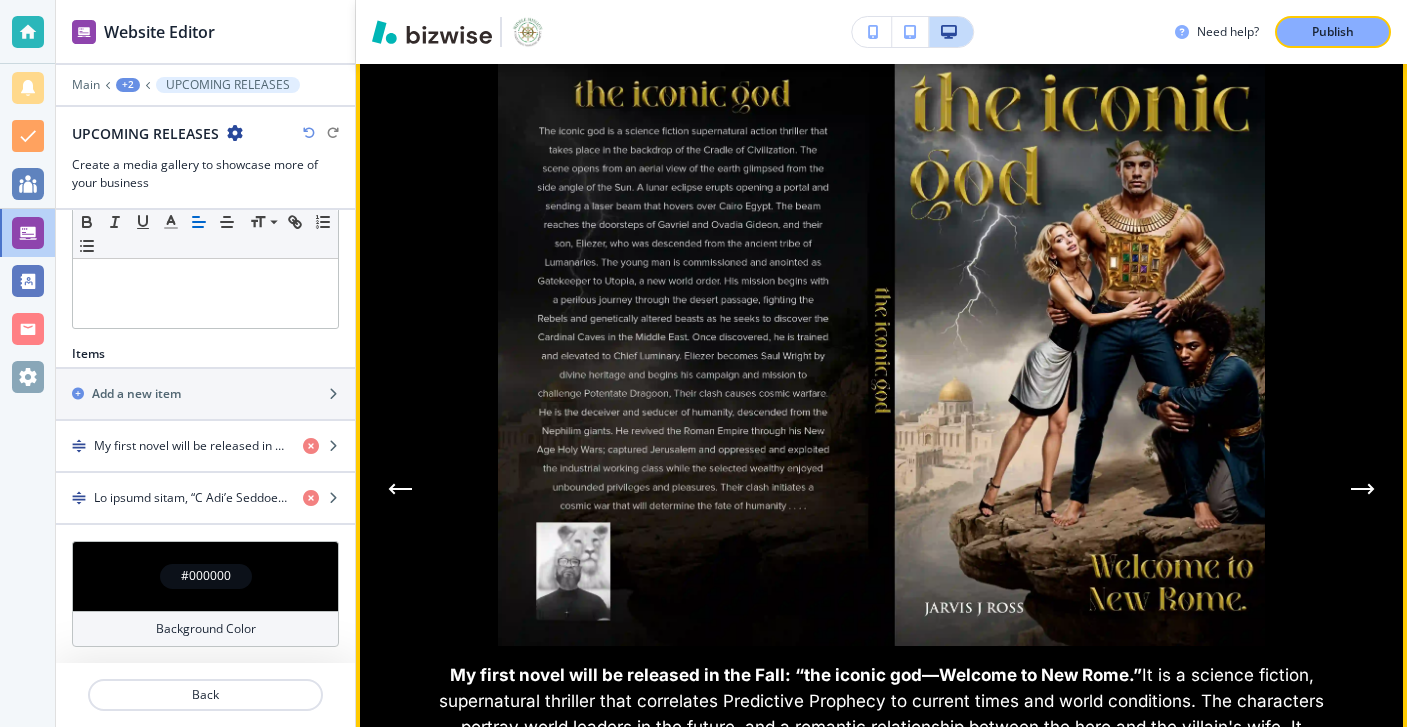 click 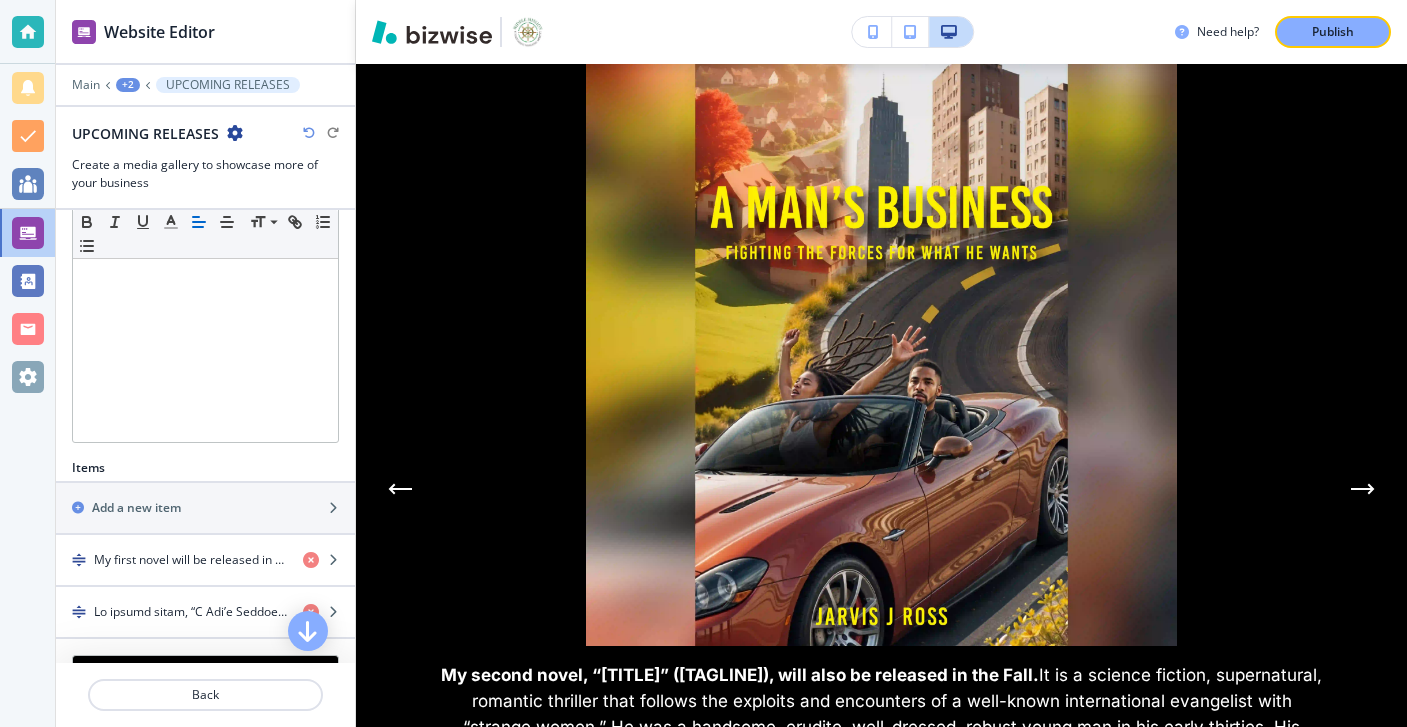 scroll, scrollTop: 510, scrollLeft: 0, axis: vertical 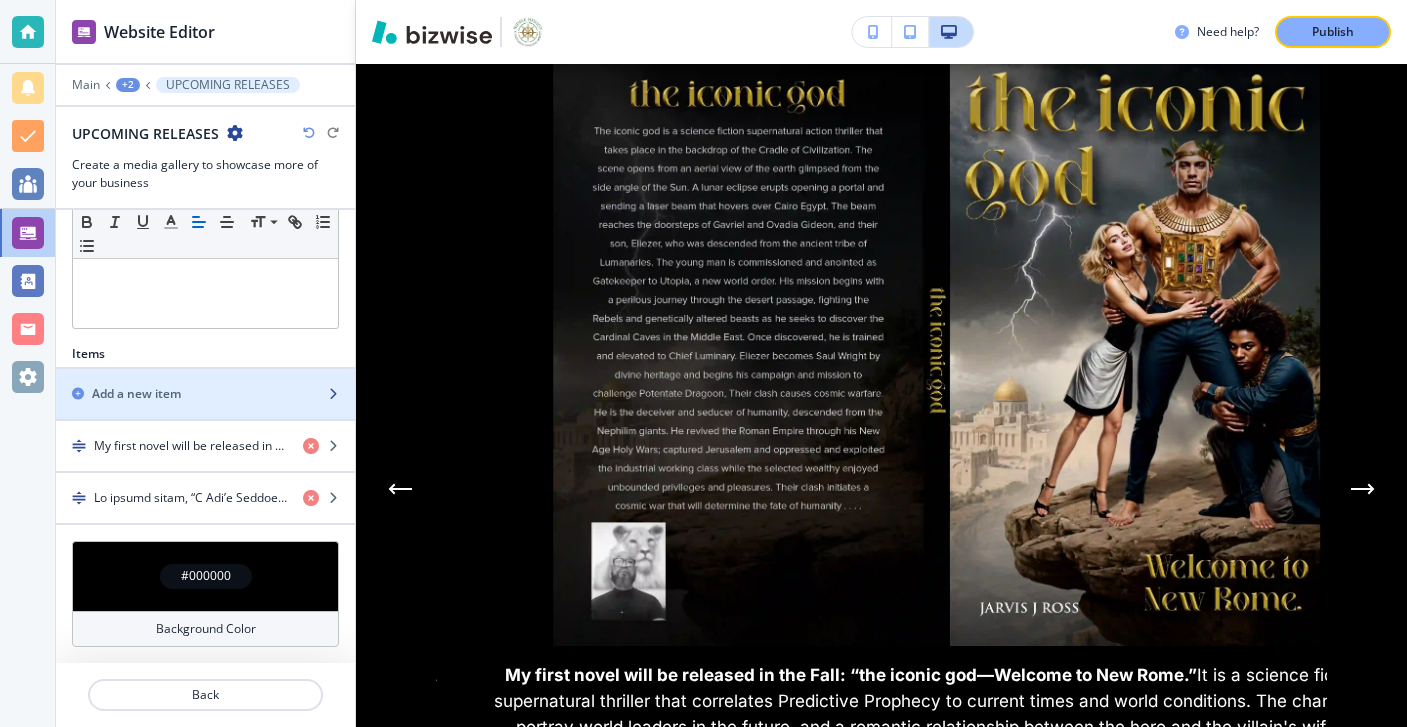click at bounding box center [205, 411] 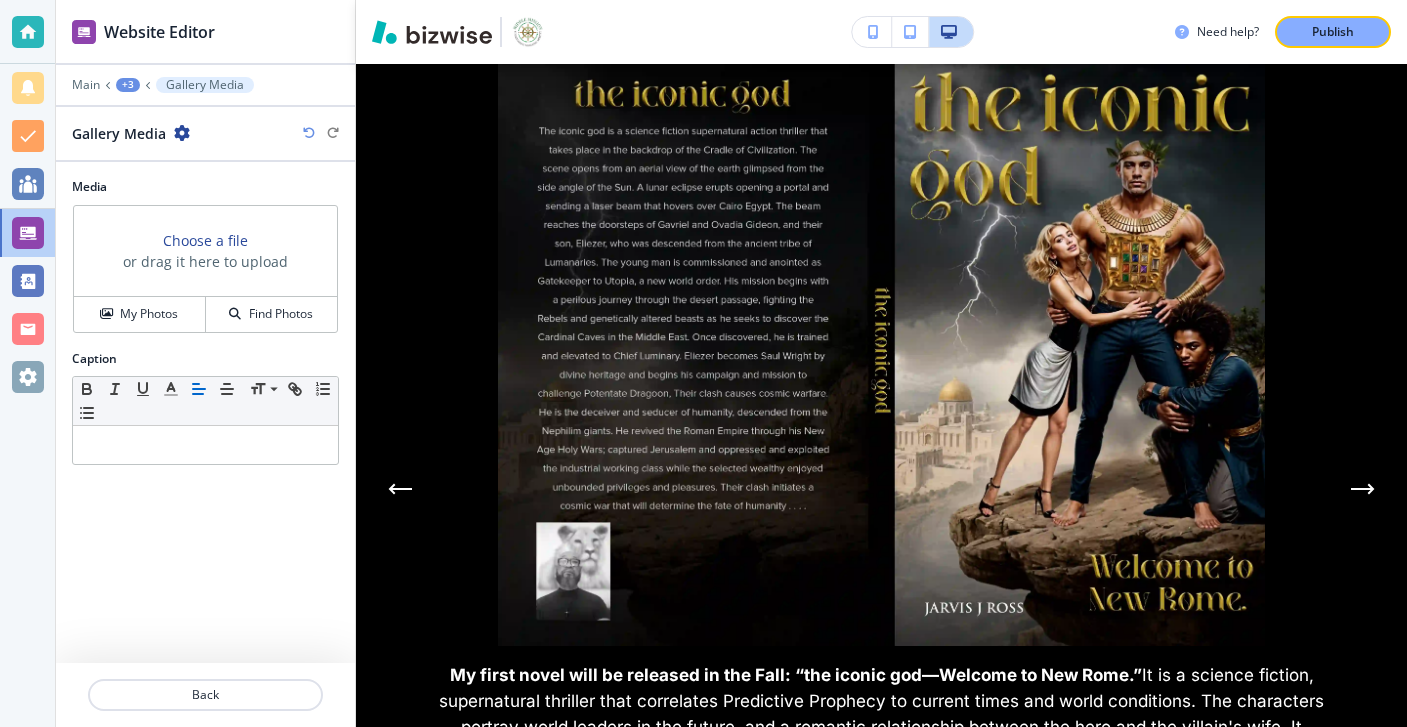scroll, scrollTop: 2337, scrollLeft: 0, axis: vertical 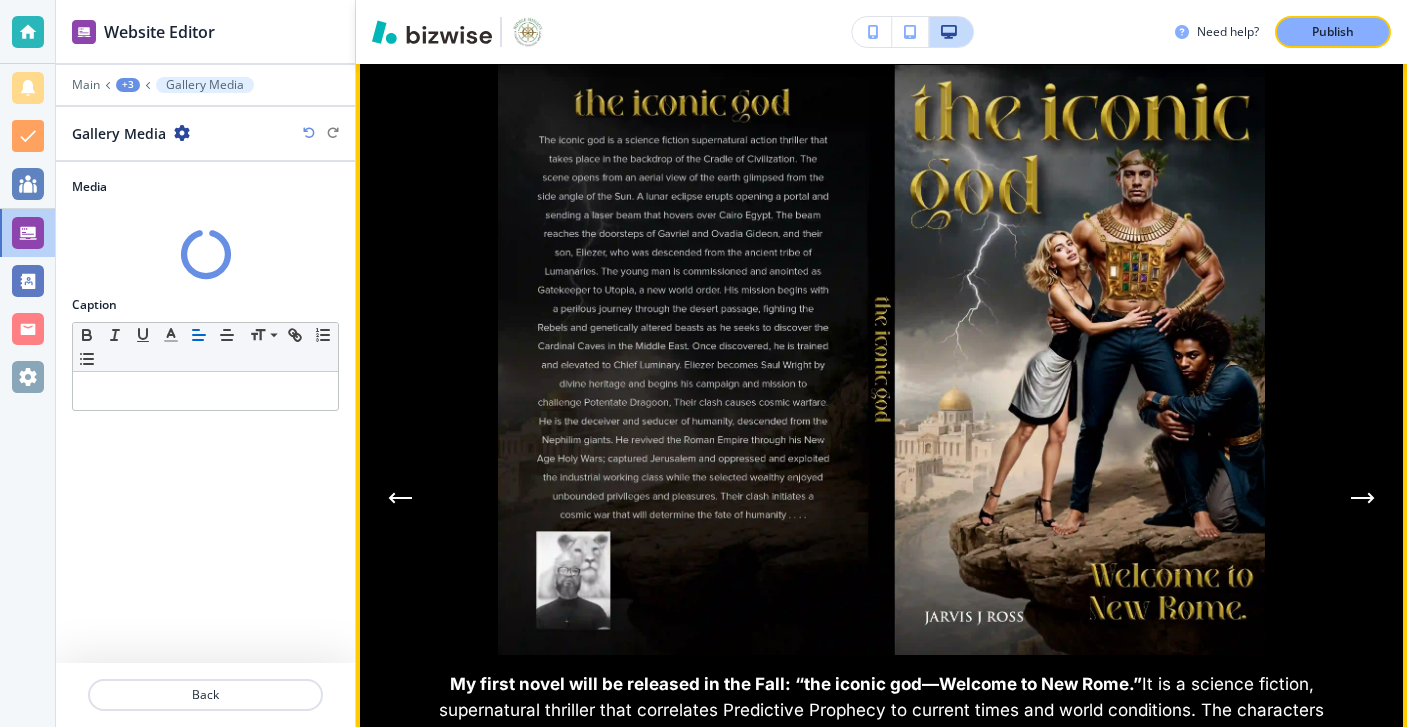 click 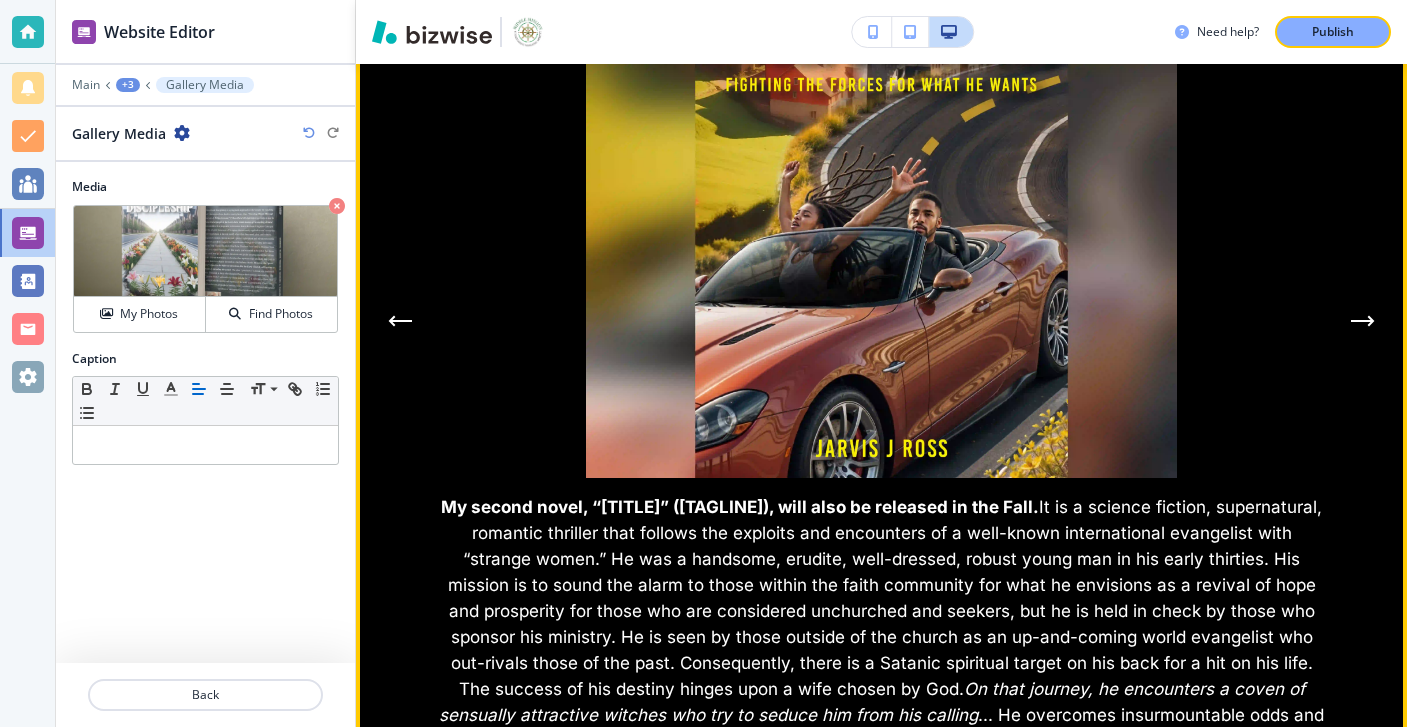 scroll, scrollTop: 2449, scrollLeft: 0, axis: vertical 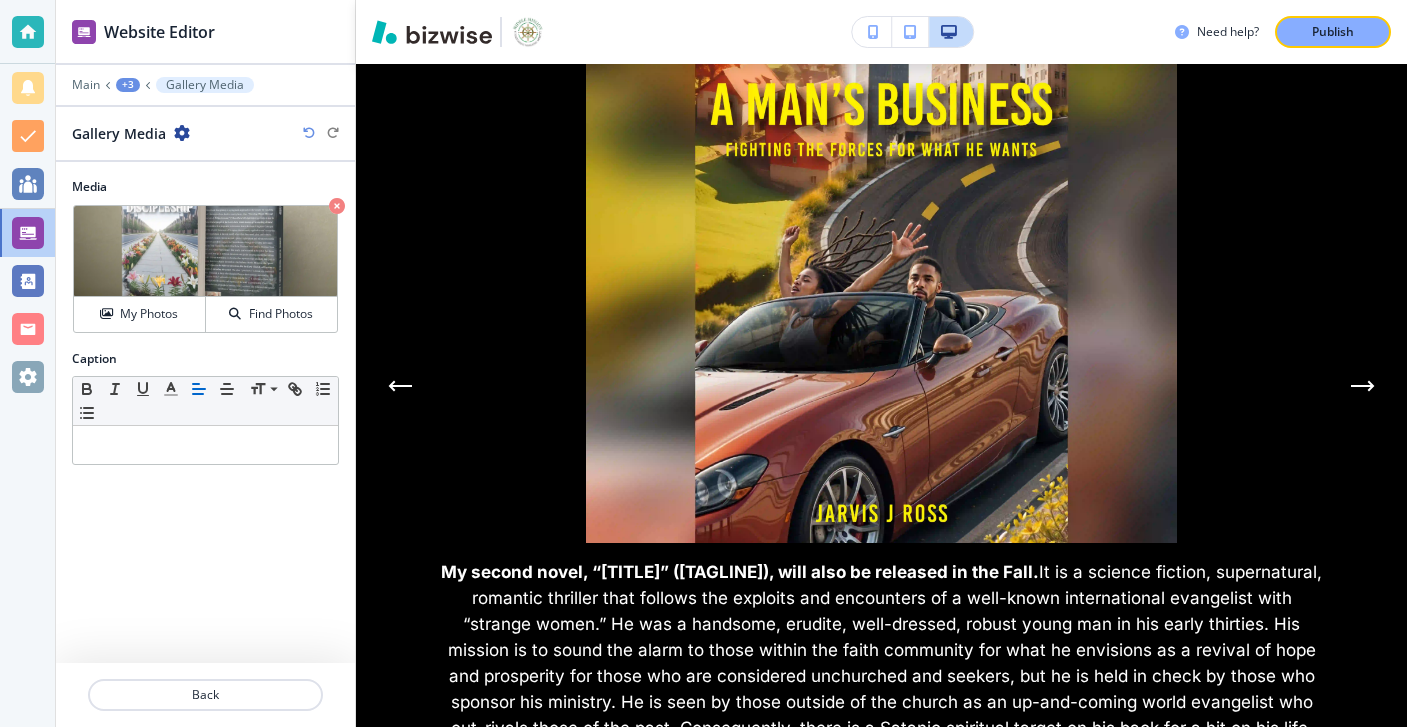 click at bounding box center [1363, 386] 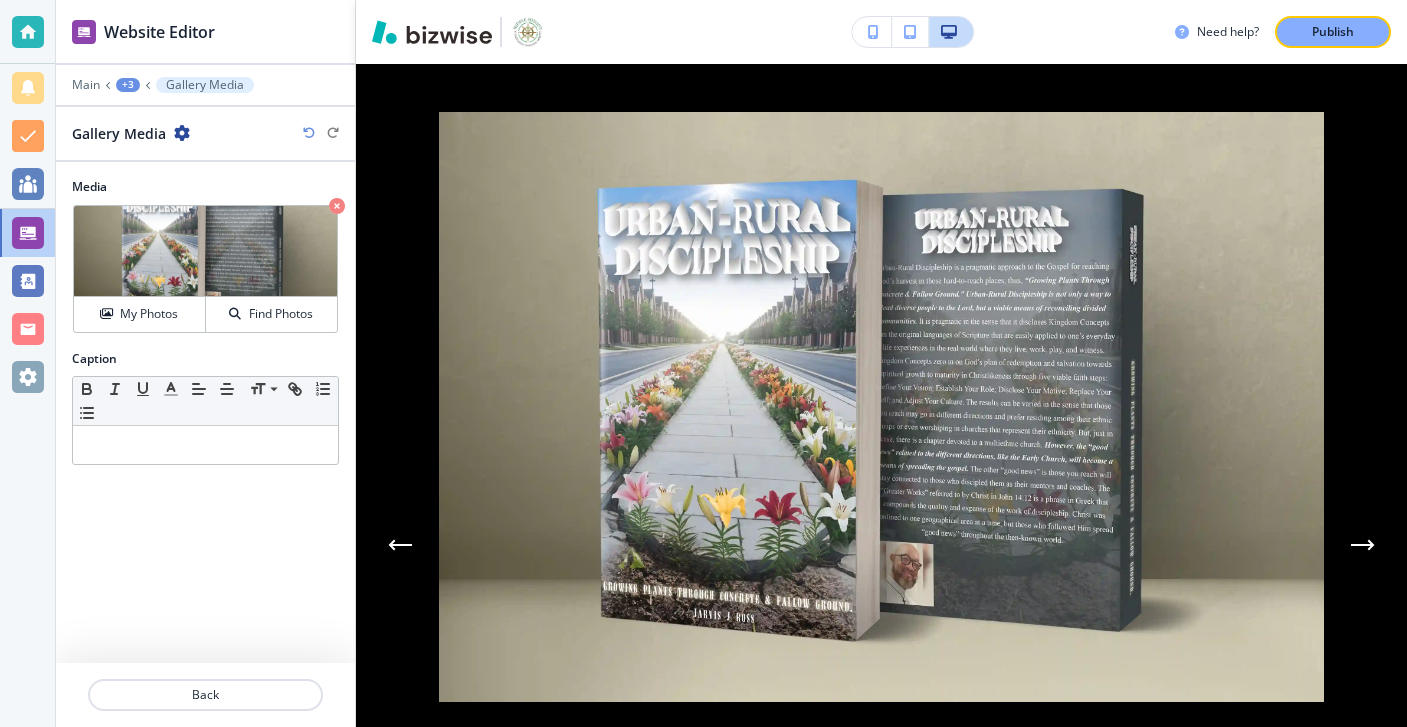 scroll, scrollTop: 2299, scrollLeft: 0, axis: vertical 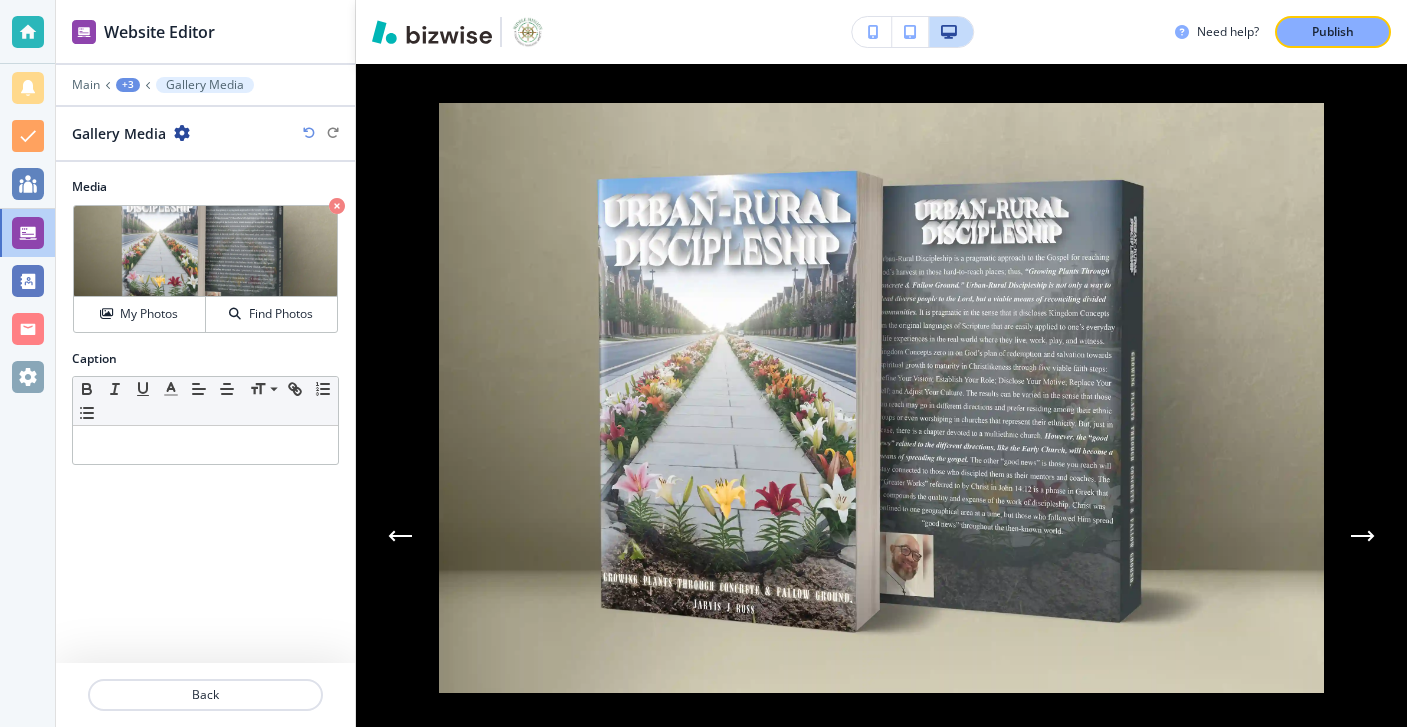 click on "Caption                                           Small Normal Large Huge" at bounding box center [205, 415] 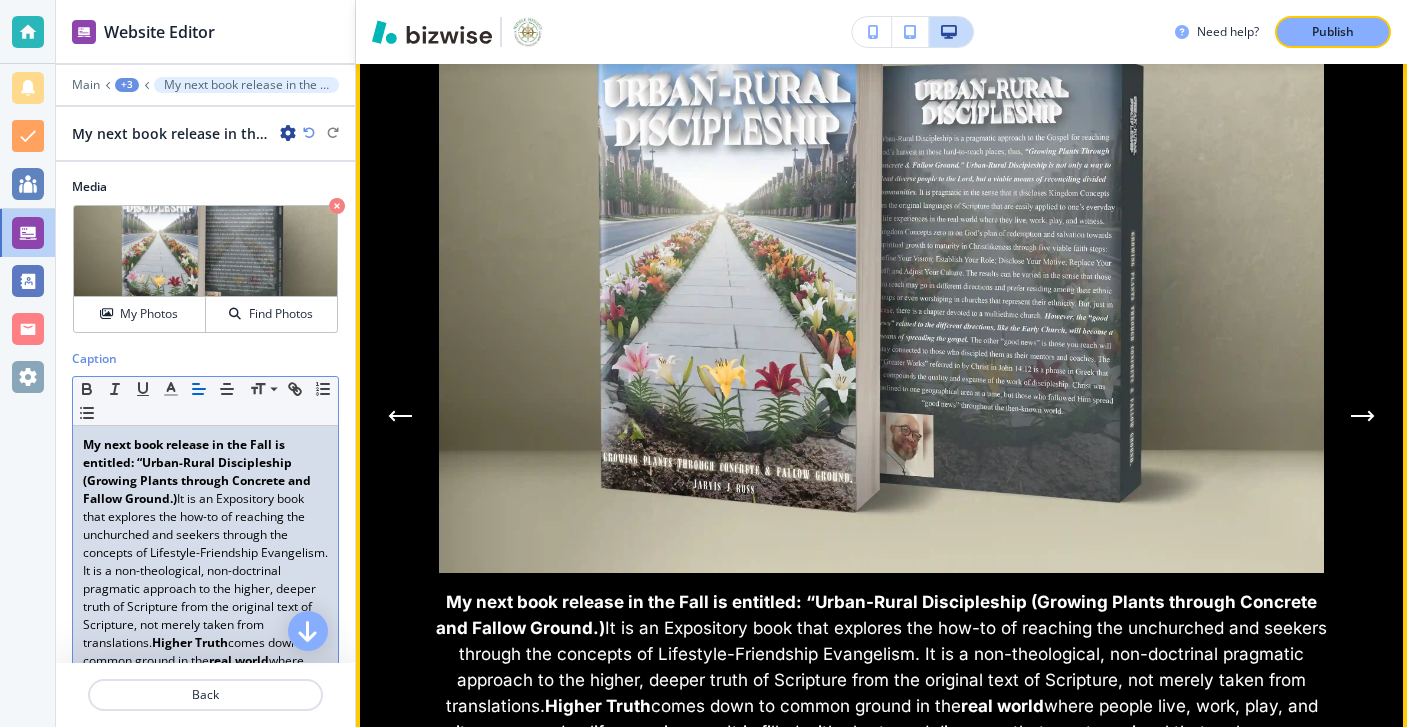 scroll, scrollTop: 2433, scrollLeft: 0, axis: vertical 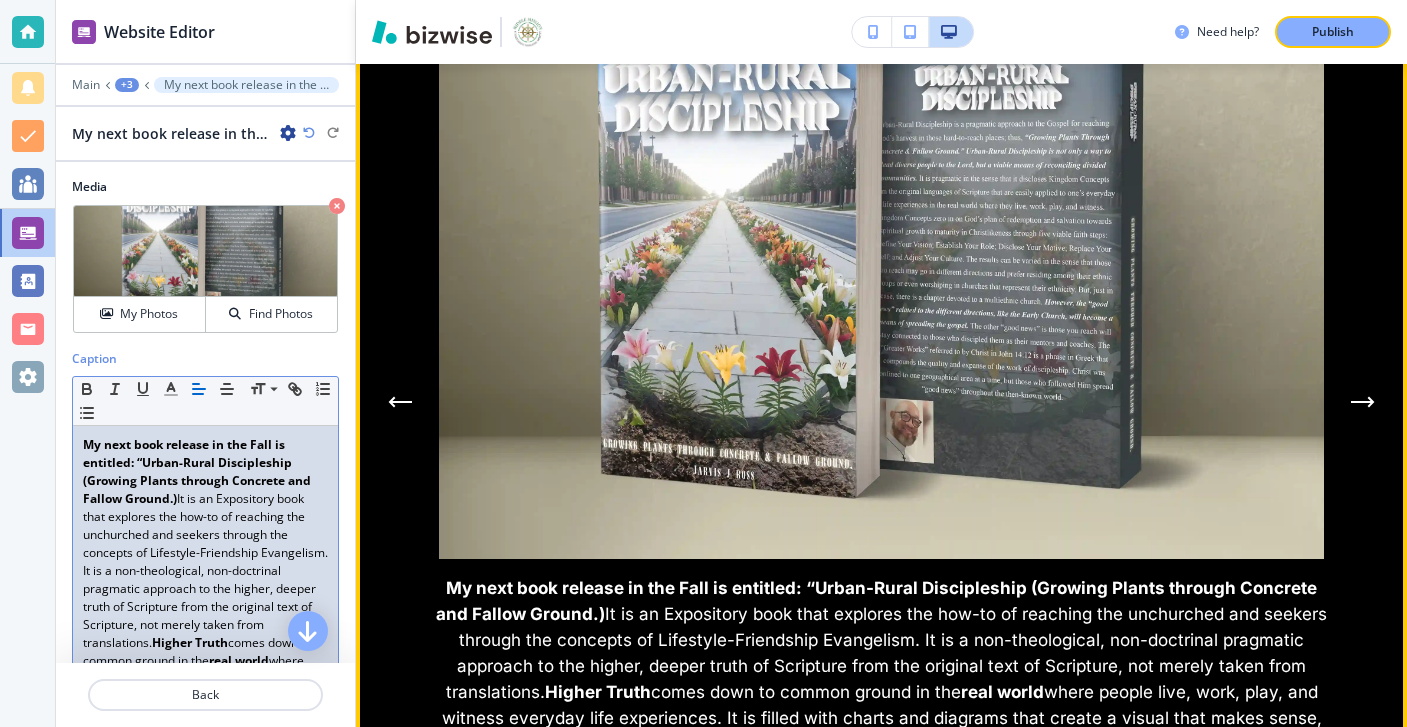 click at bounding box center [400, 402] 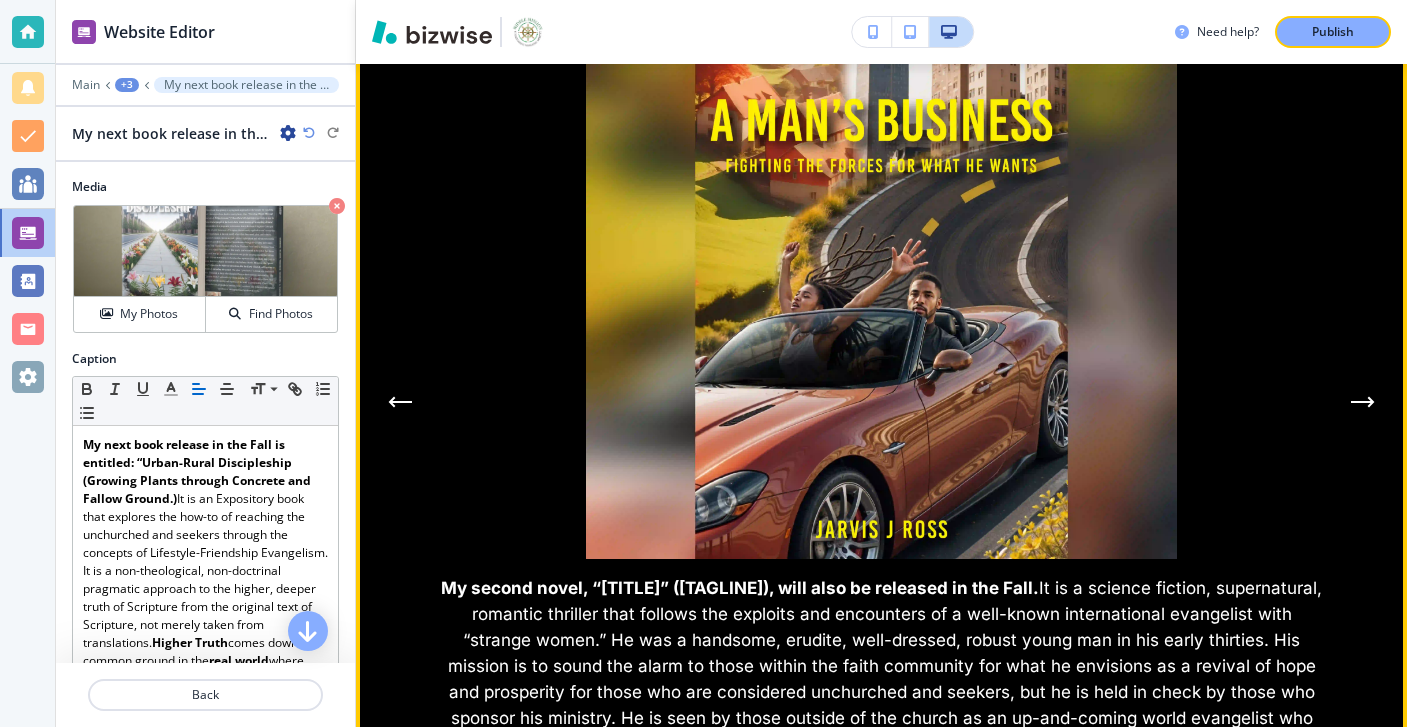 click at bounding box center (400, 402) 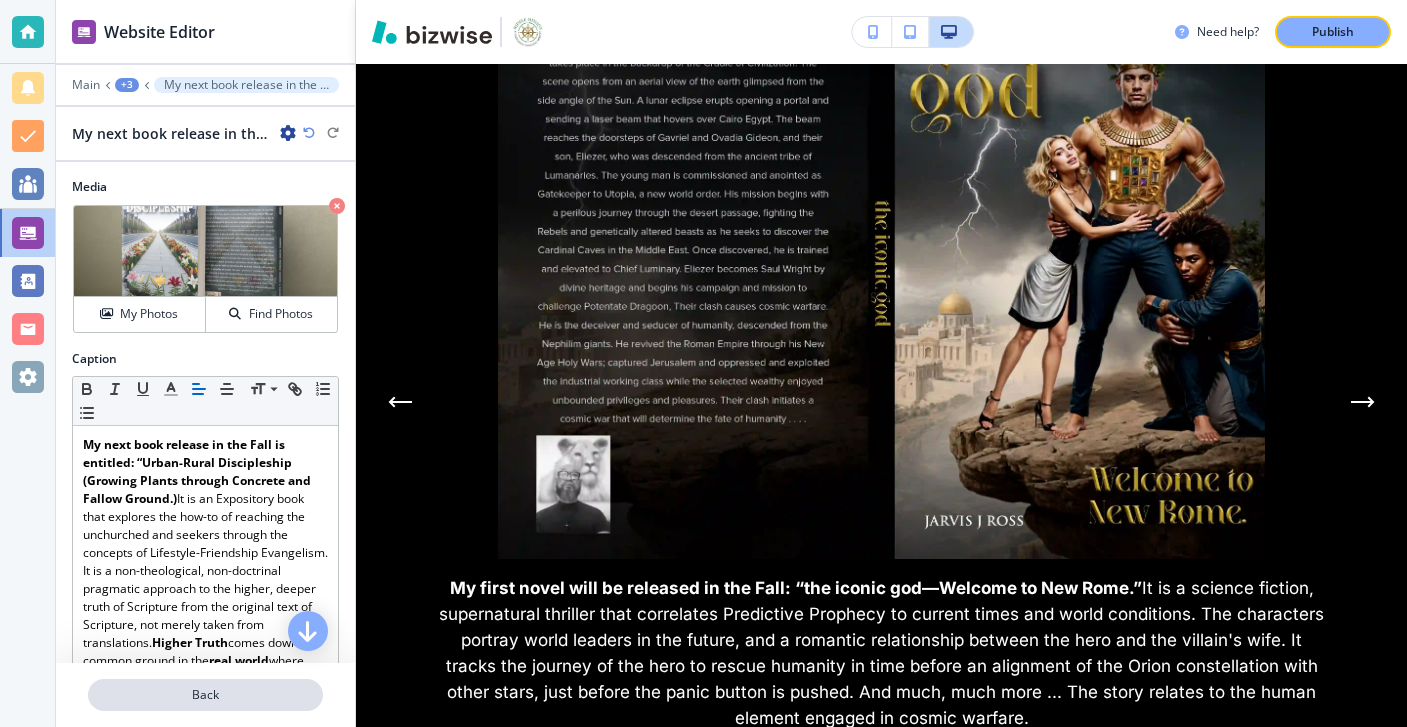 click on "Back" at bounding box center [205, 695] 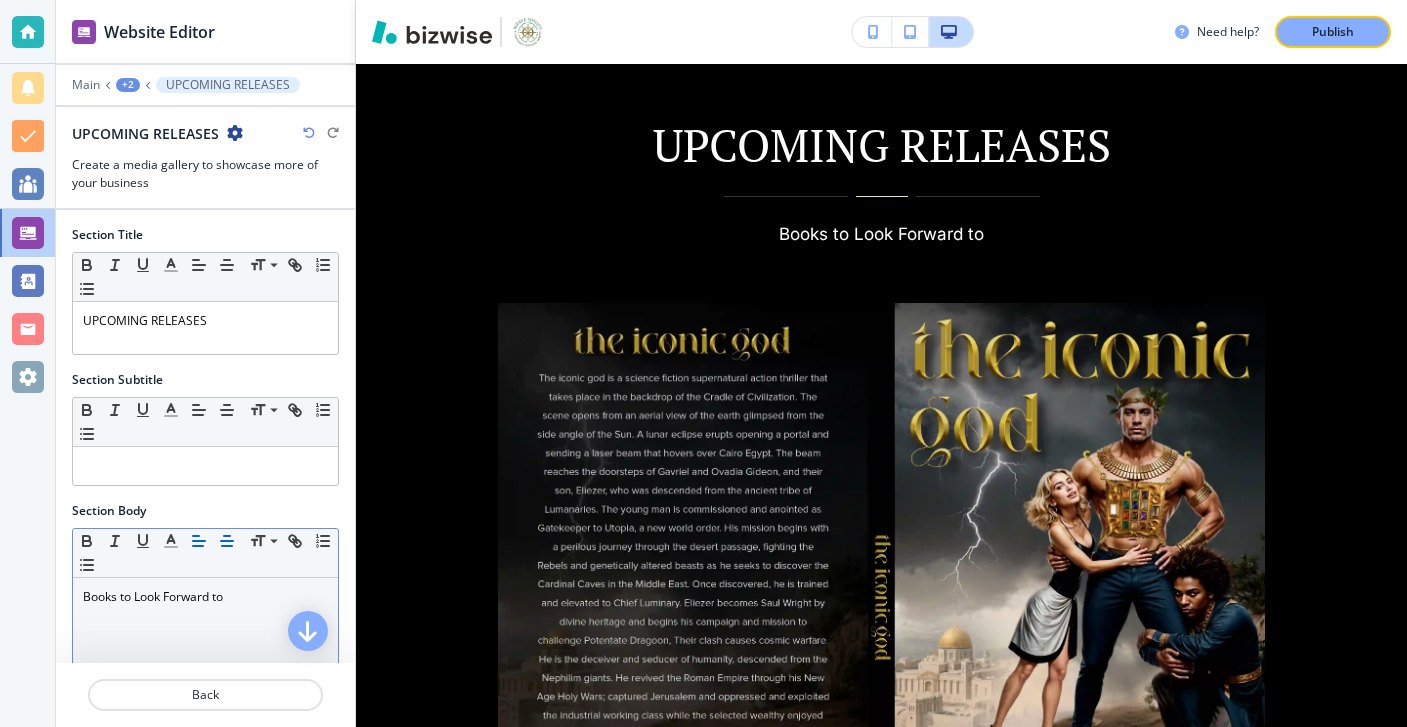 scroll, scrollTop: 2053, scrollLeft: 0, axis: vertical 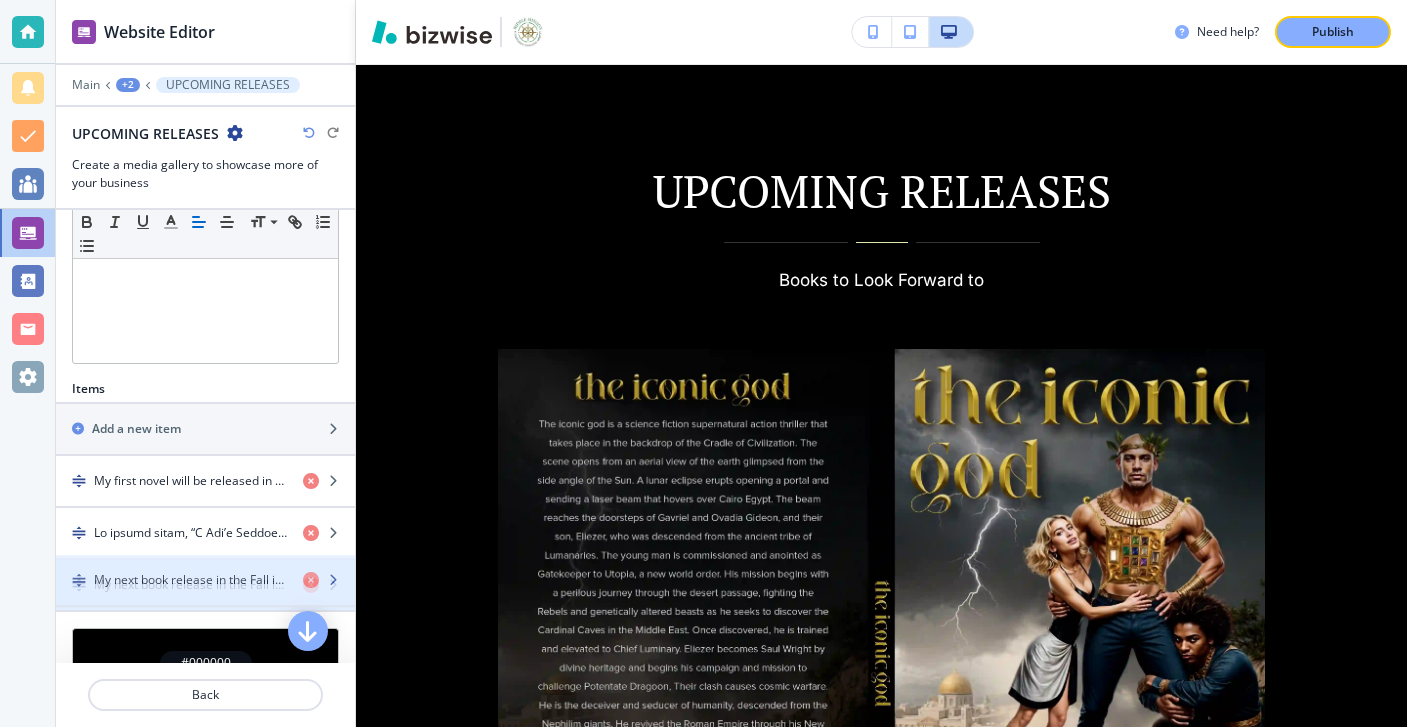 type 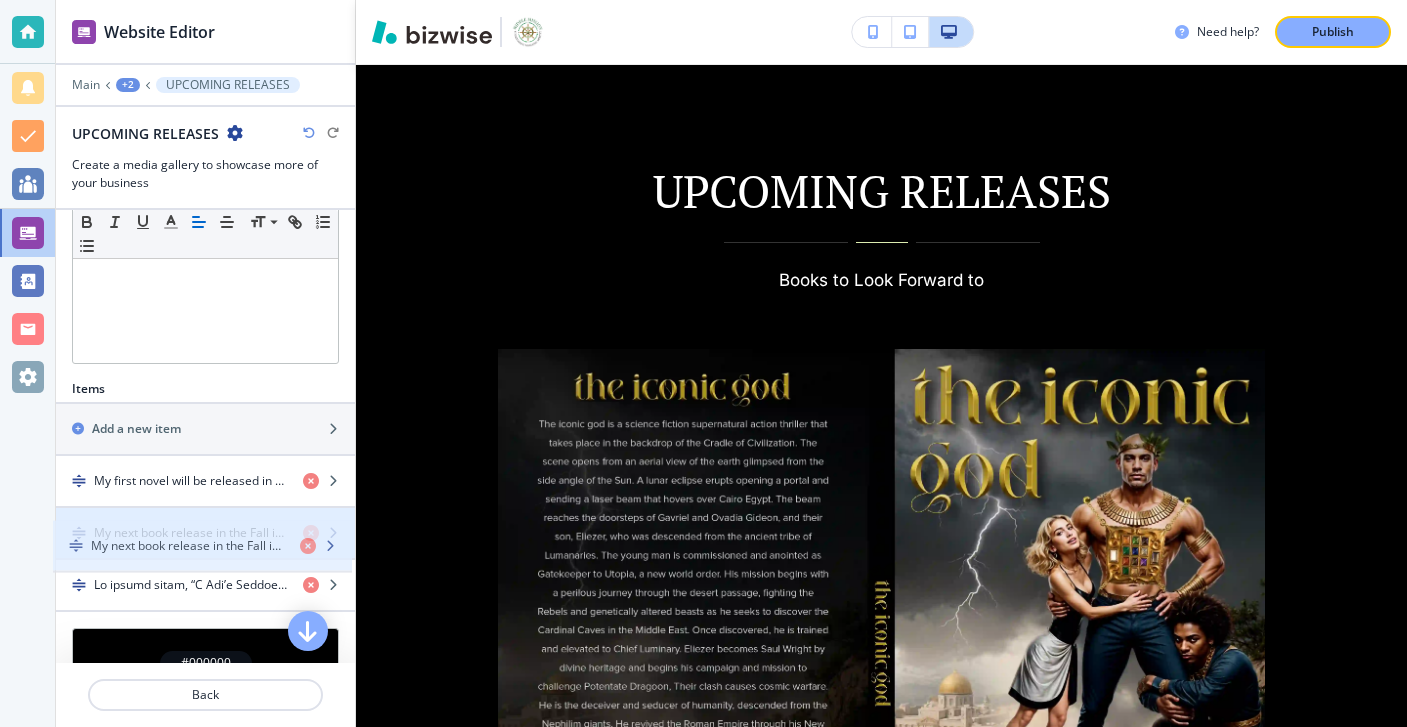 drag, startPoint x: 214, startPoint y: 571, endPoint x: 210, endPoint y: 527, distance: 44.181442 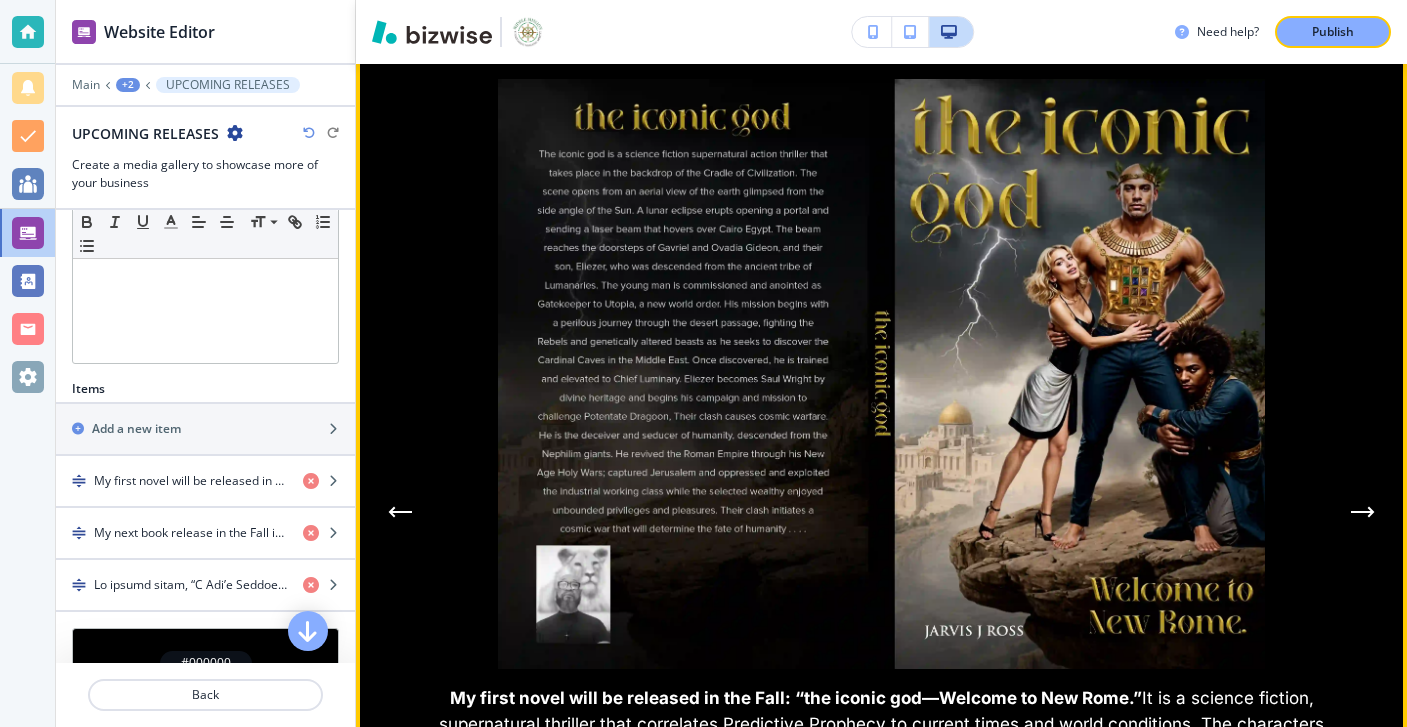 scroll, scrollTop: 2429, scrollLeft: 0, axis: vertical 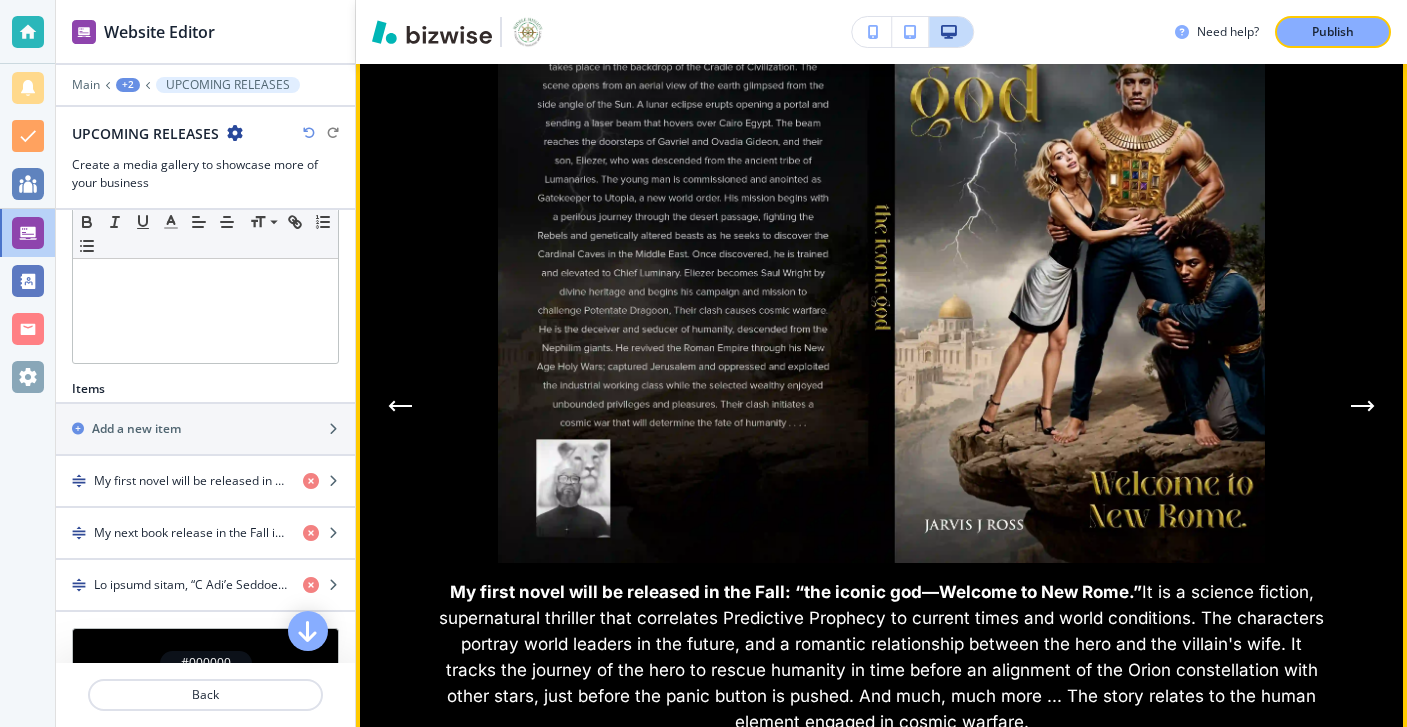 click at bounding box center [1363, 406] 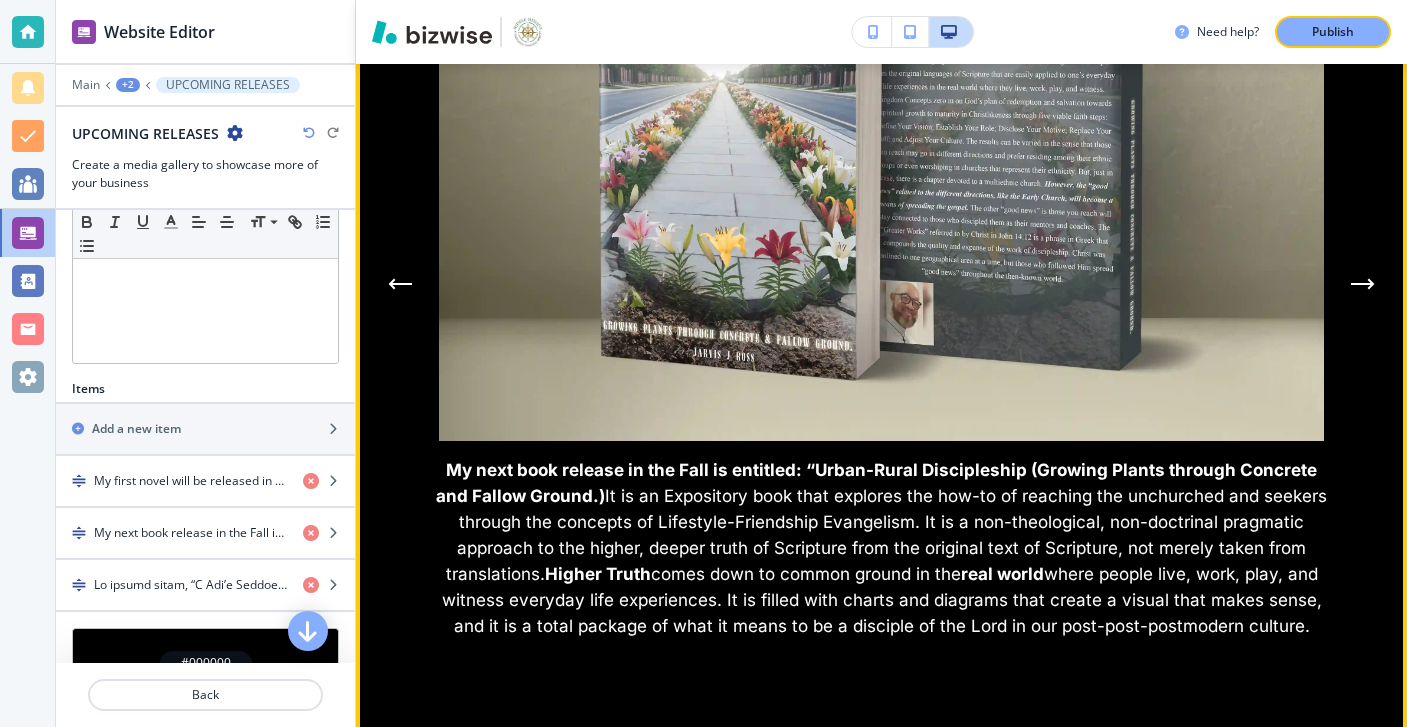 scroll, scrollTop: 2479, scrollLeft: 0, axis: vertical 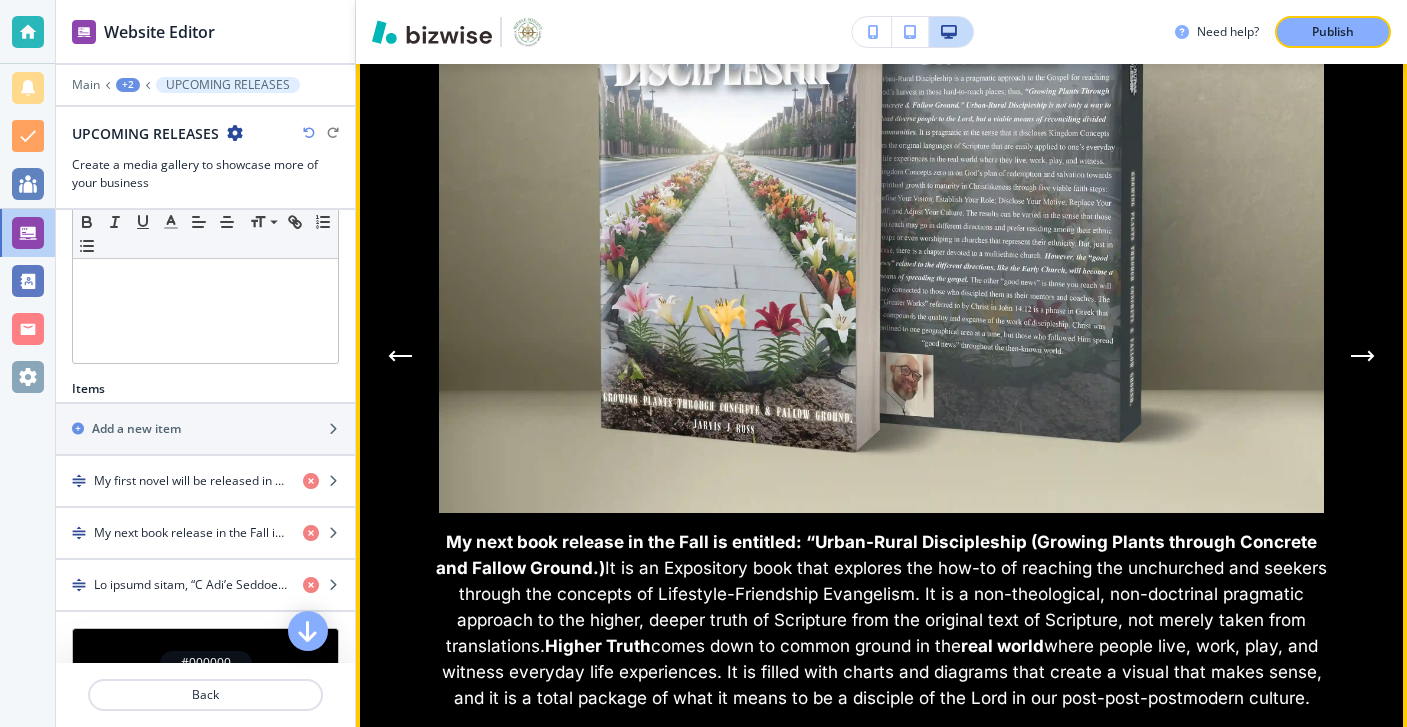 click at bounding box center (1363, 356) 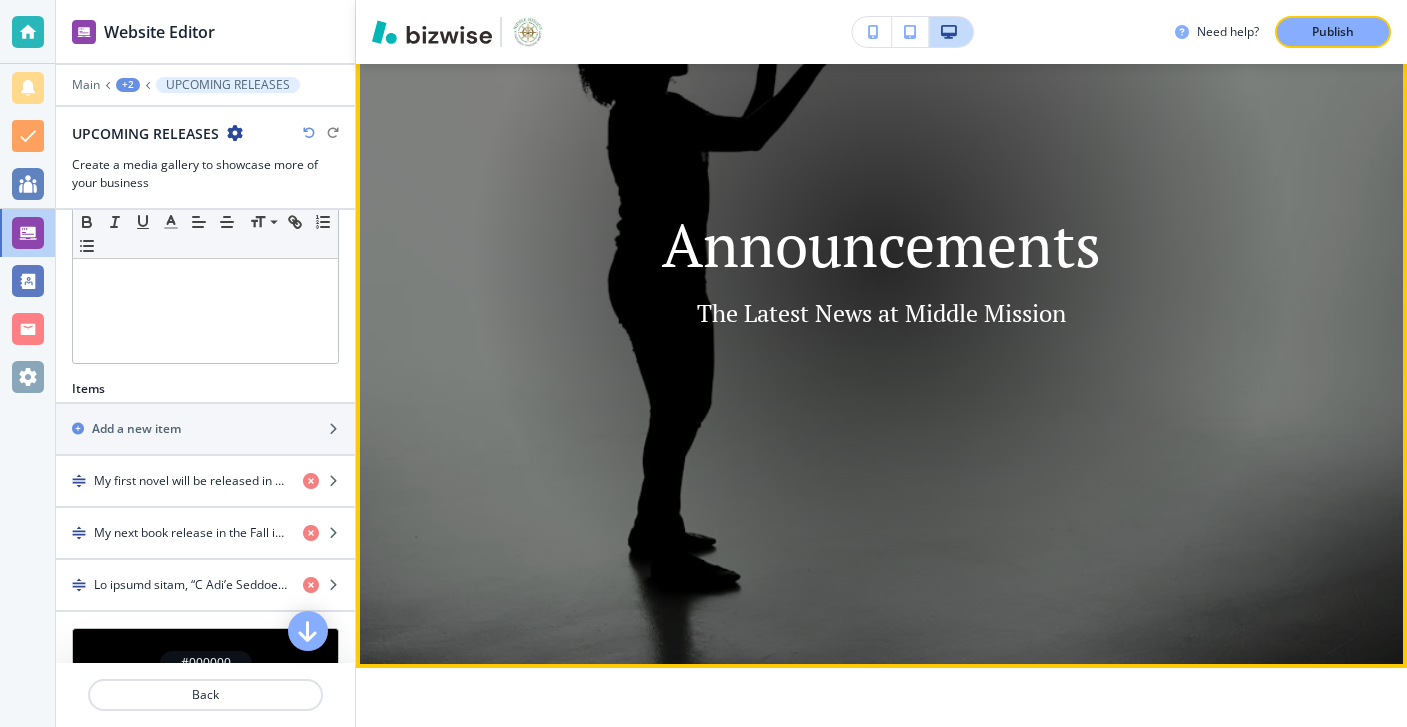 scroll, scrollTop: 0, scrollLeft: 0, axis: both 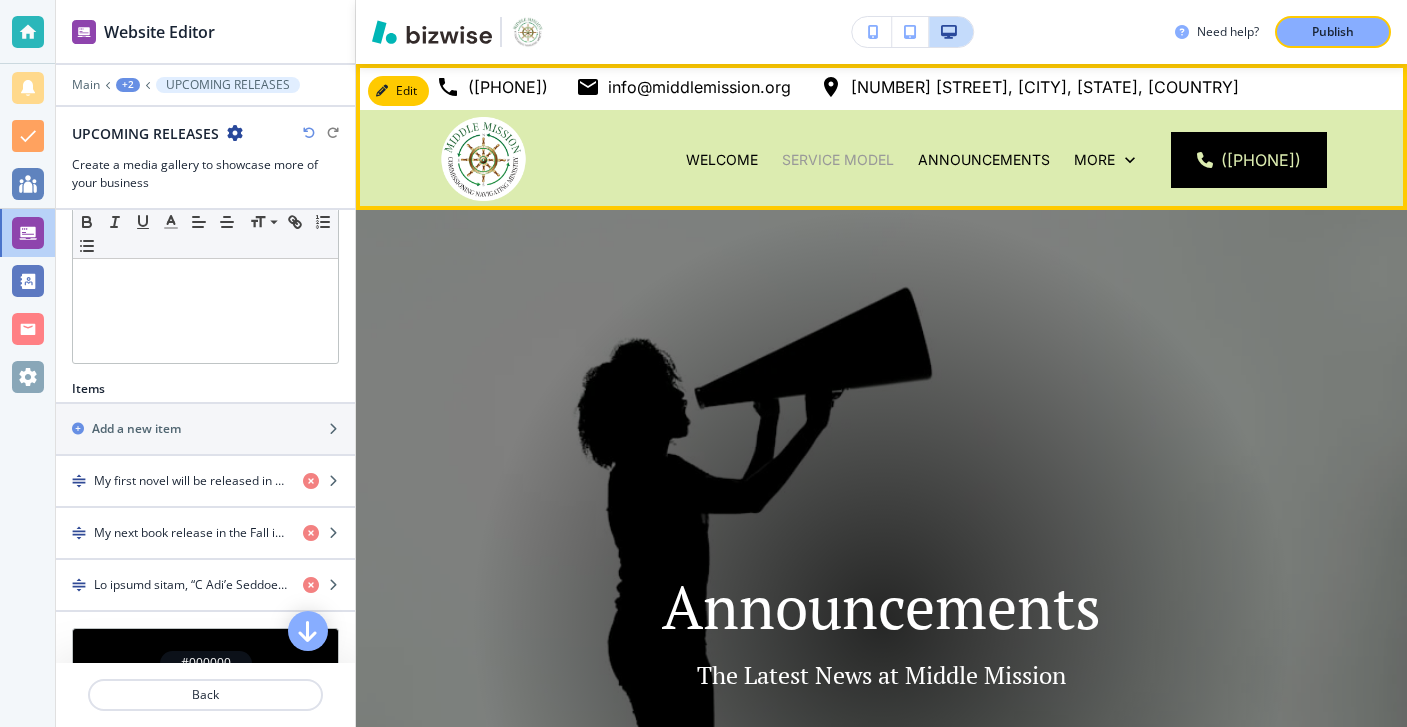 click on "Service Model" at bounding box center (838, 160) 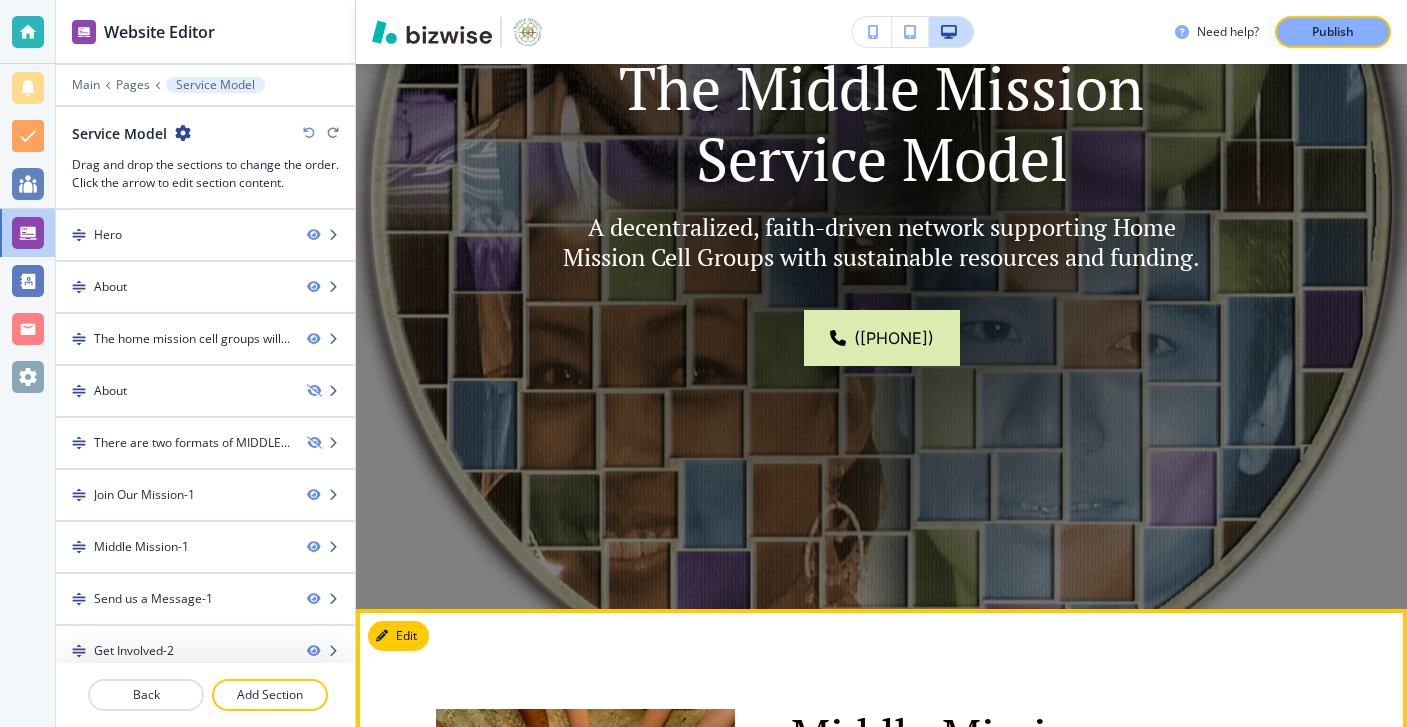 scroll, scrollTop: 0, scrollLeft: 0, axis: both 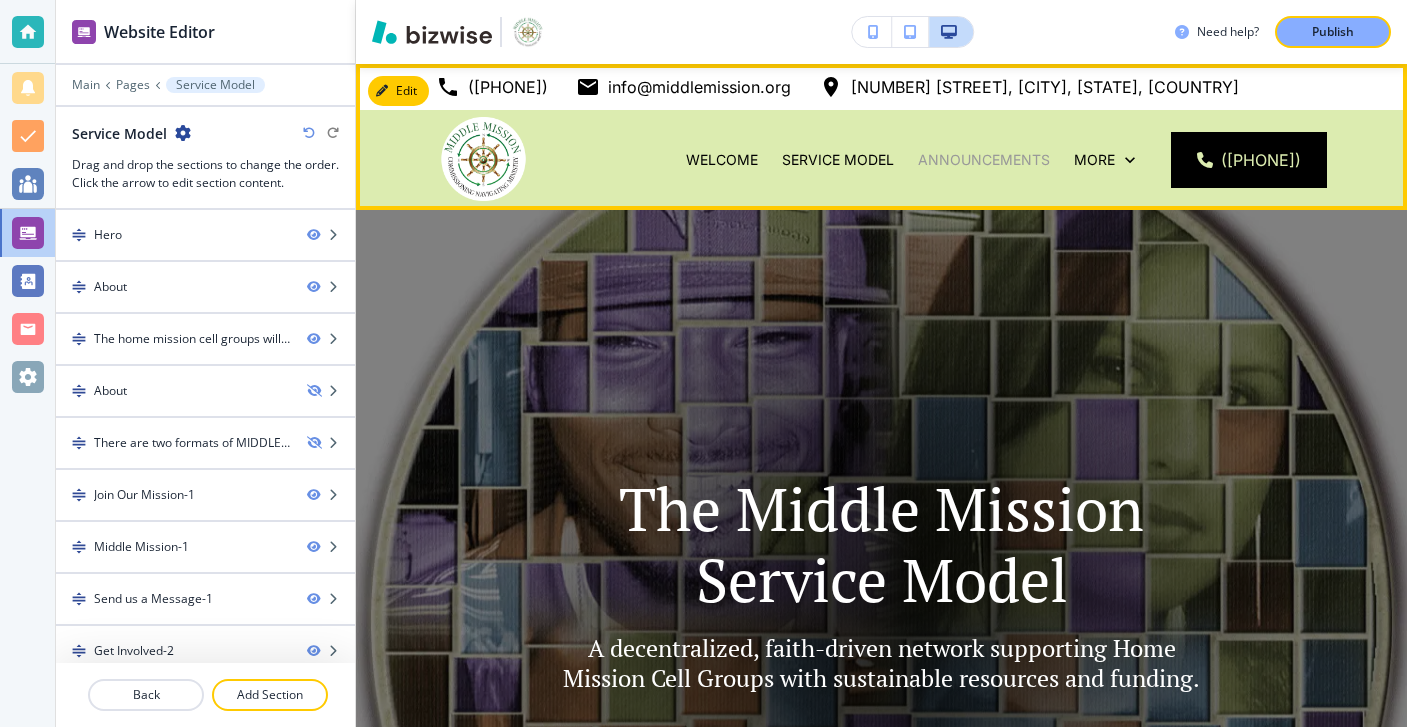click on "Announcements" at bounding box center (984, 160) 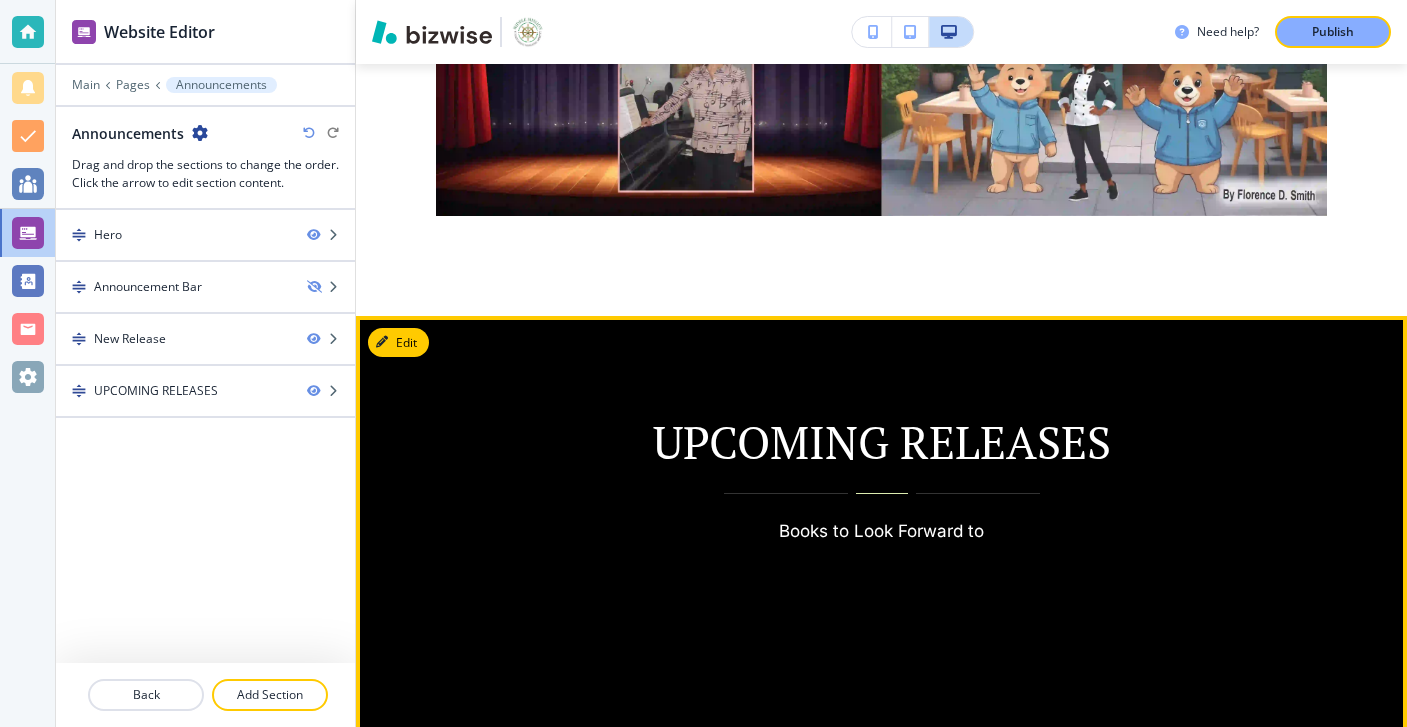 click on "Edit" at bounding box center (398, 343) 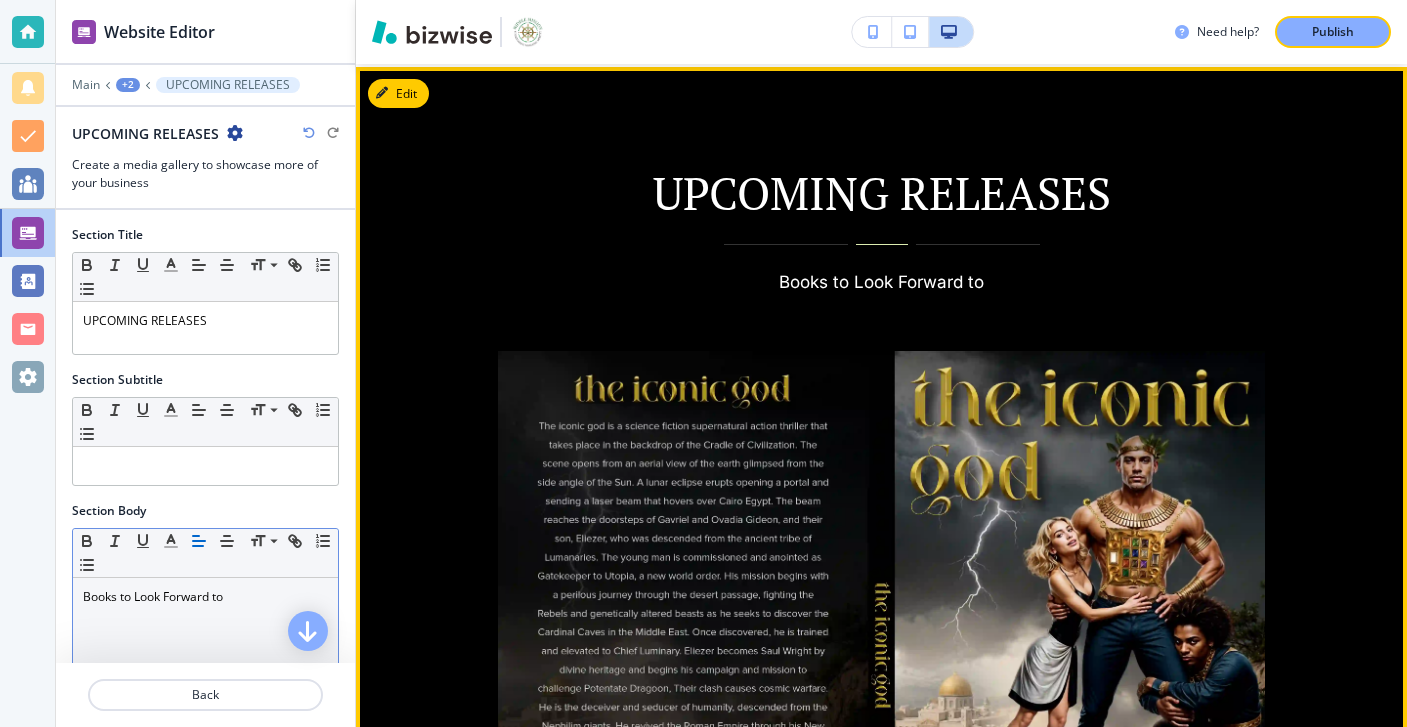 scroll, scrollTop: 2053, scrollLeft: 0, axis: vertical 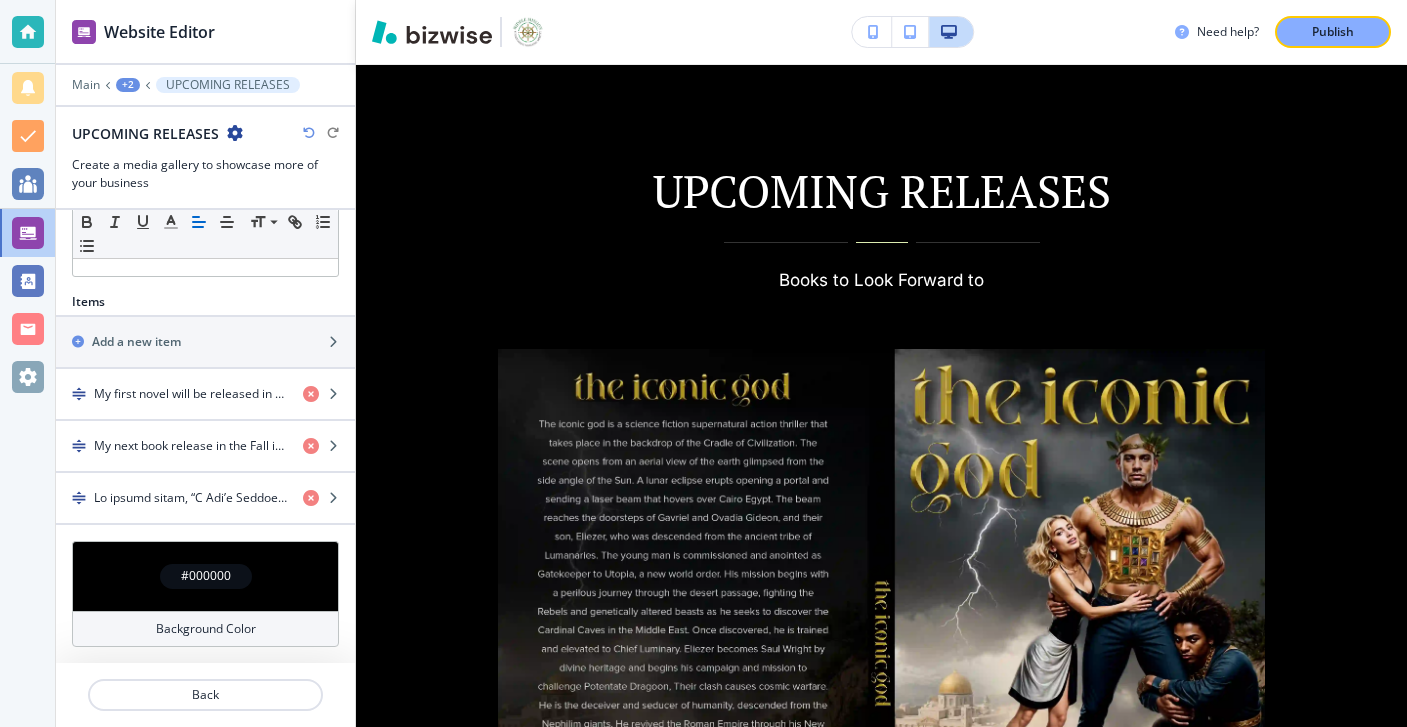 click on "Background Color" at bounding box center [206, 629] 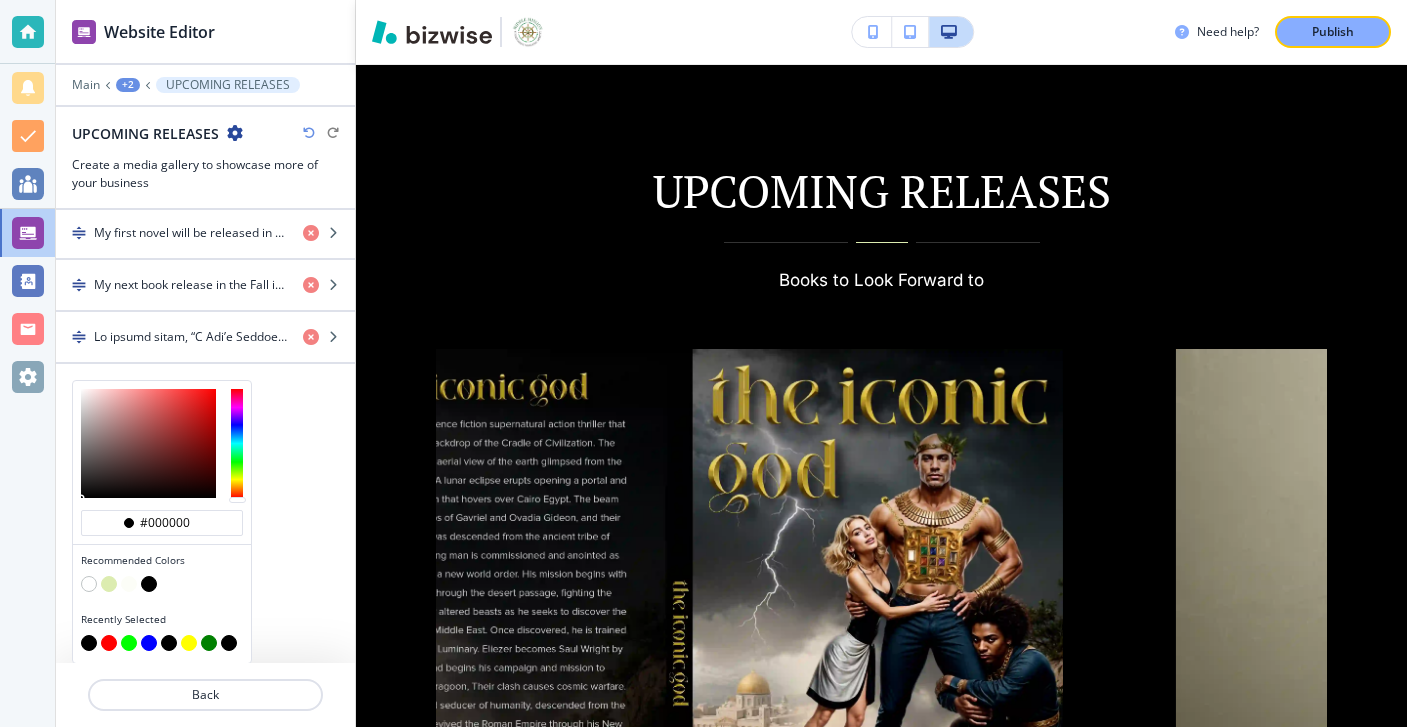 click at bounding box center (109, 584) 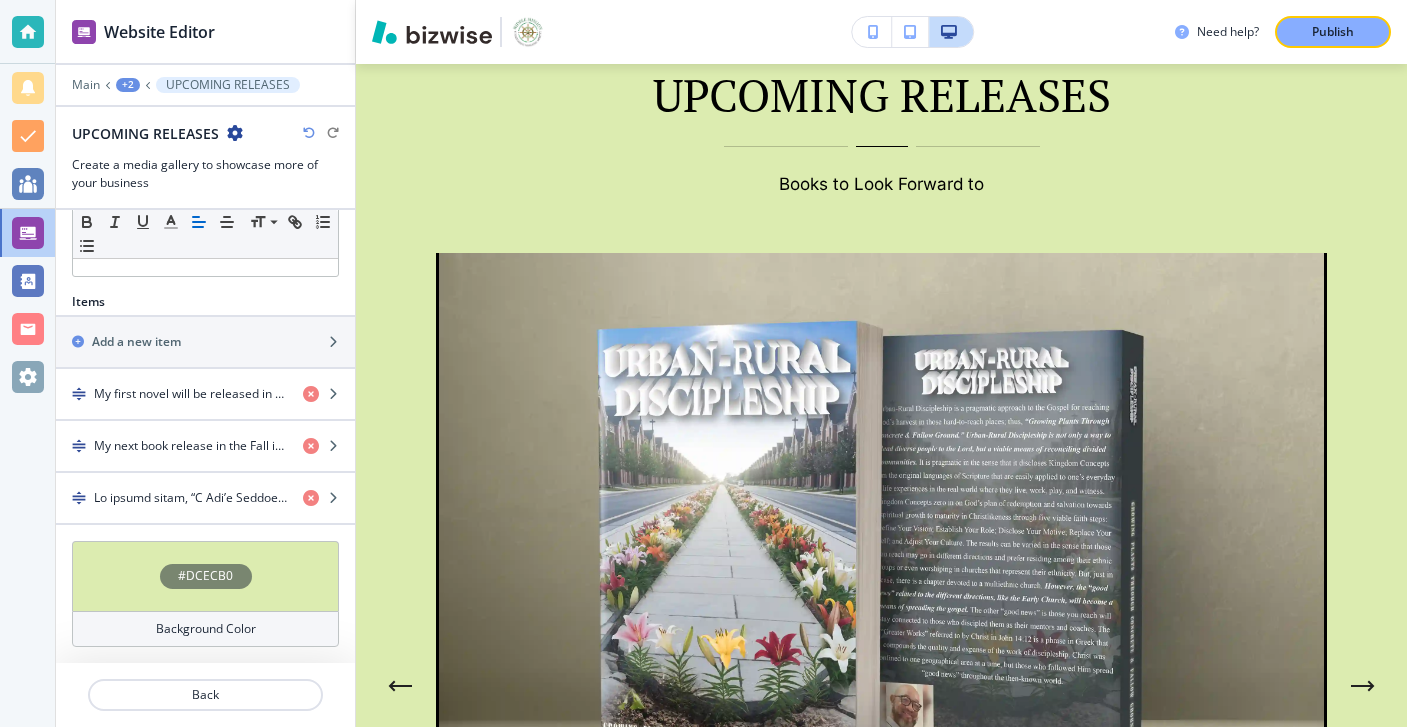 scroll, scrollTop: 2200, scrollLeft: 0, axis: vertical 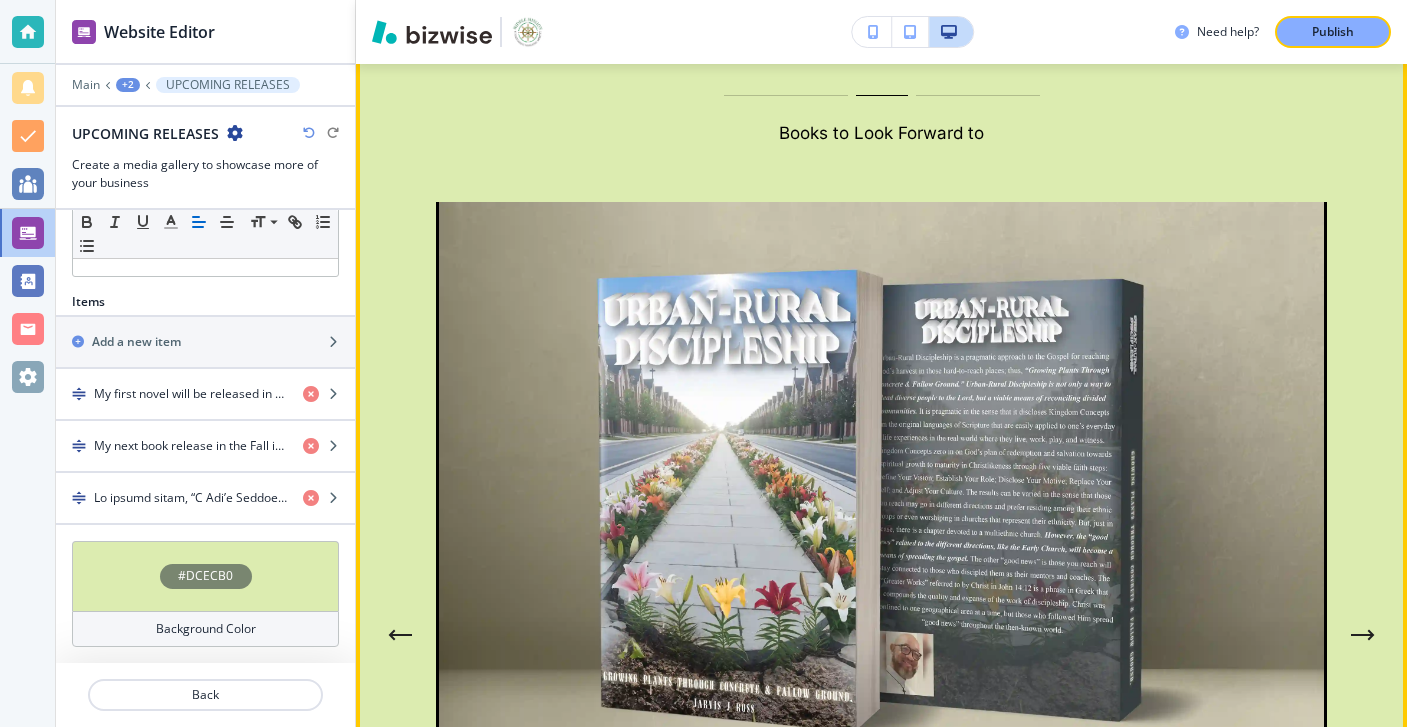 click 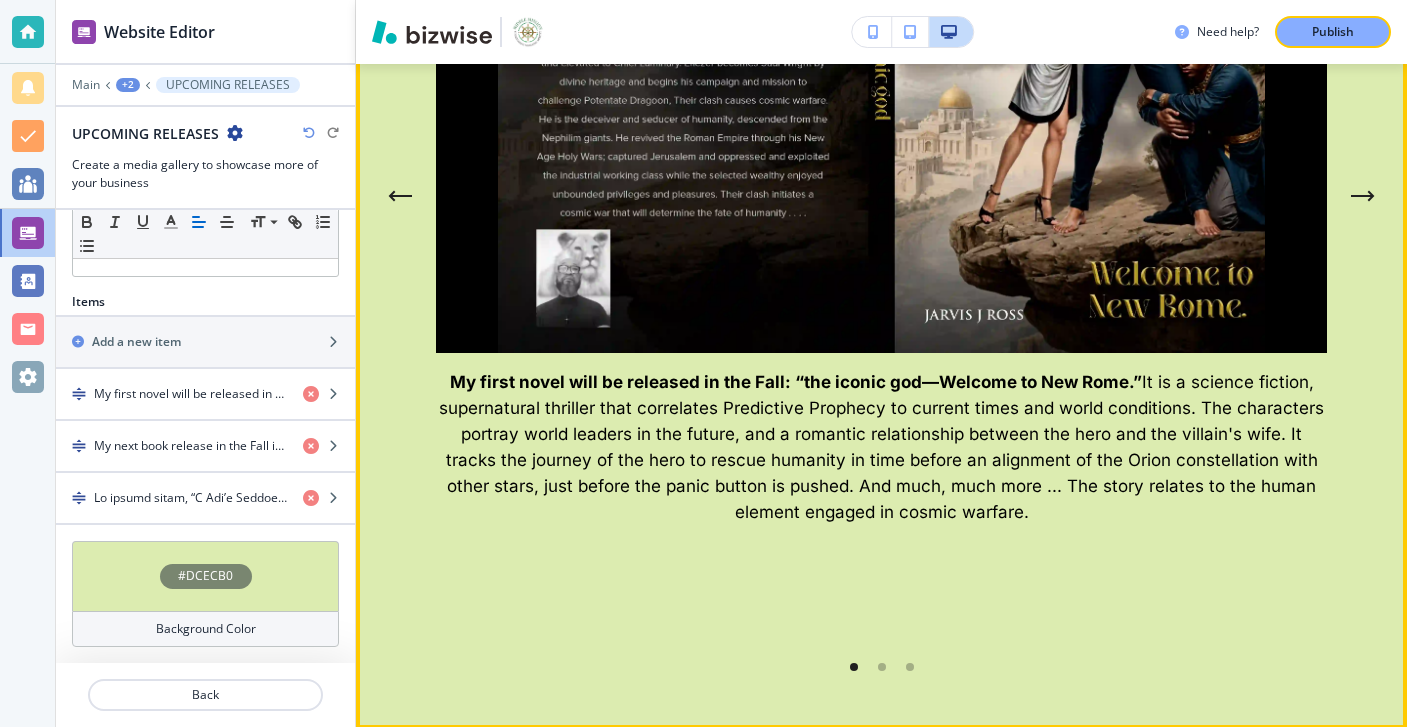 scroll, scrollTop: 2636, scrollLeft: 0, axis: vertical 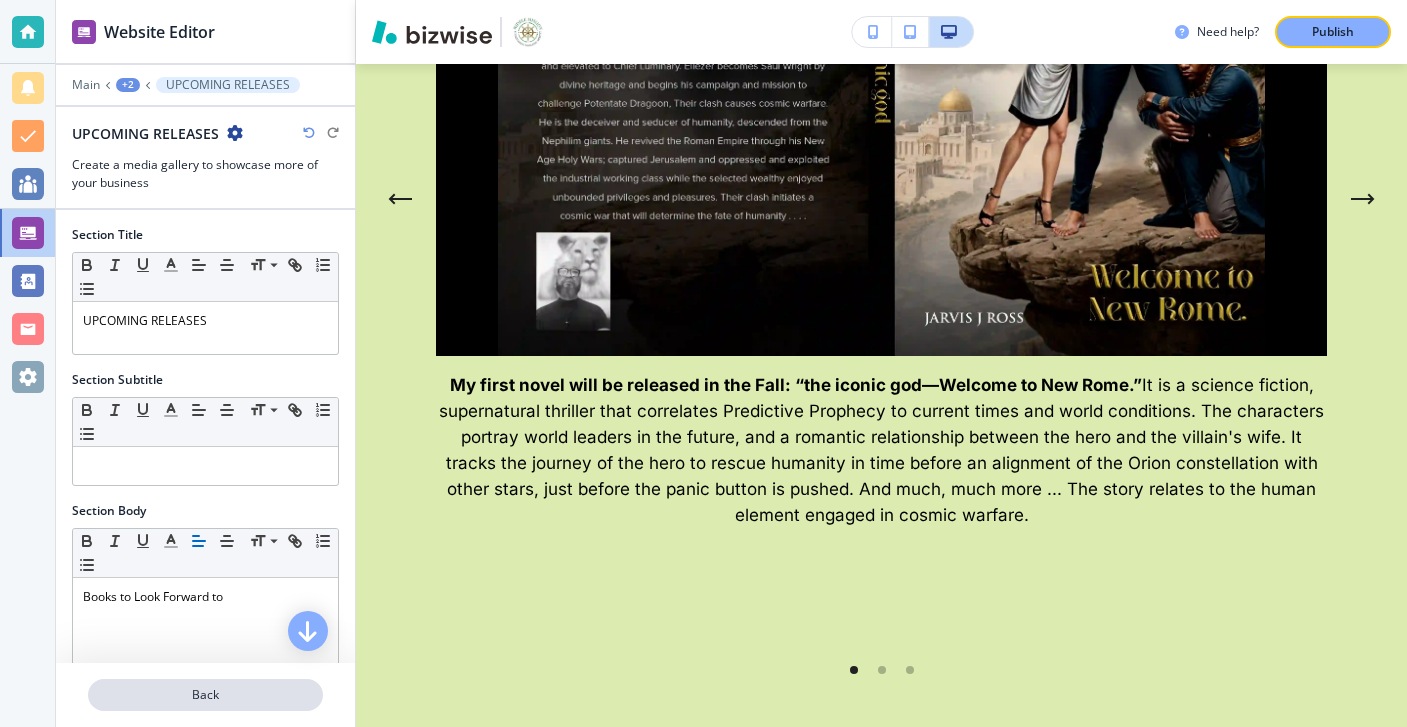 click on "Back" at bounding box center (205, 695) 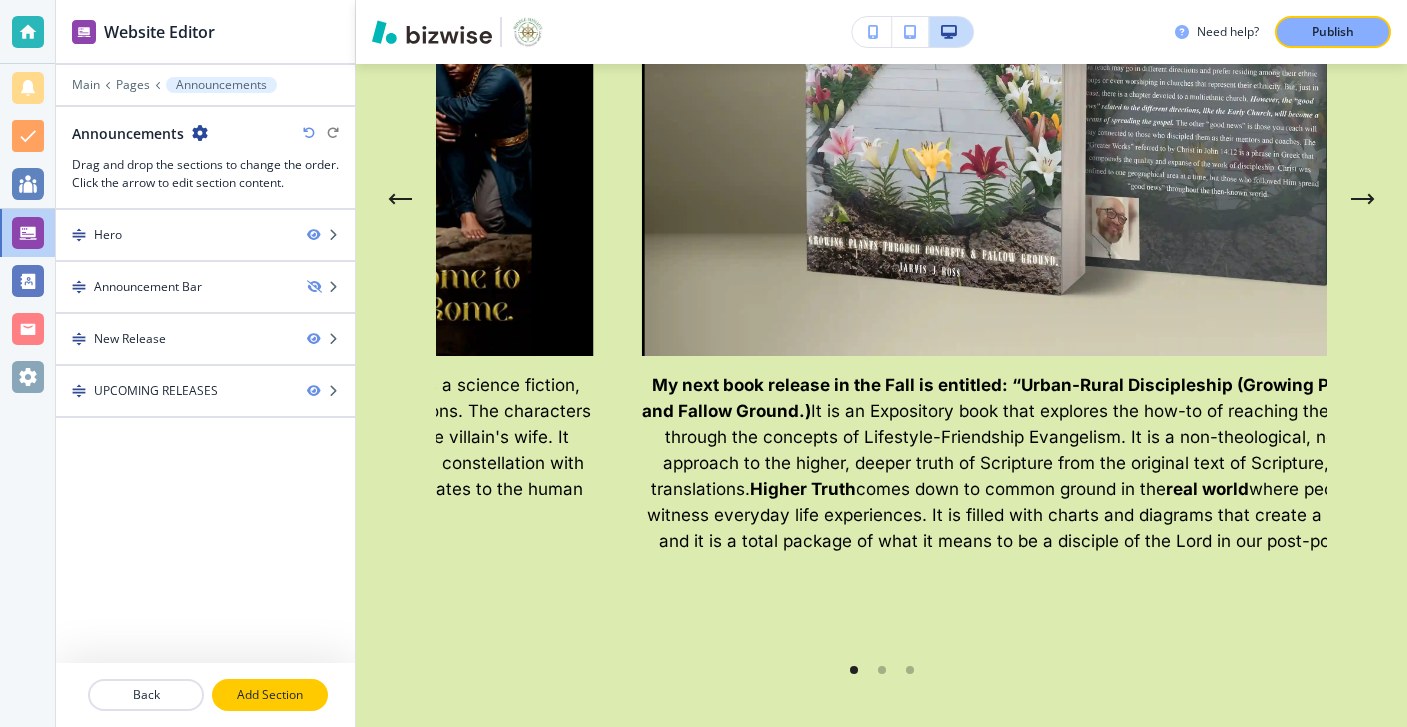 click on "Add Section" at bounding box center [270, 695] 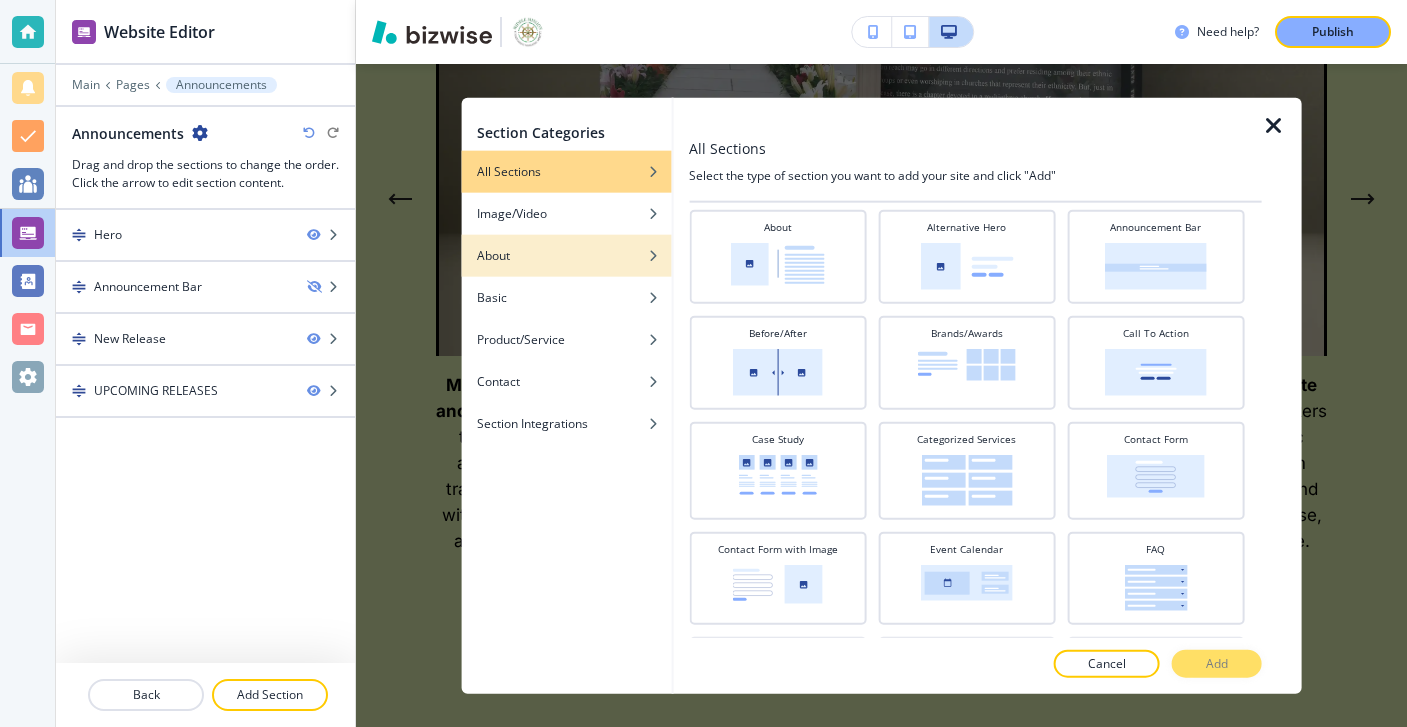 scroll, scrollTop: 60, scrollLeft: 0, axis: vertical 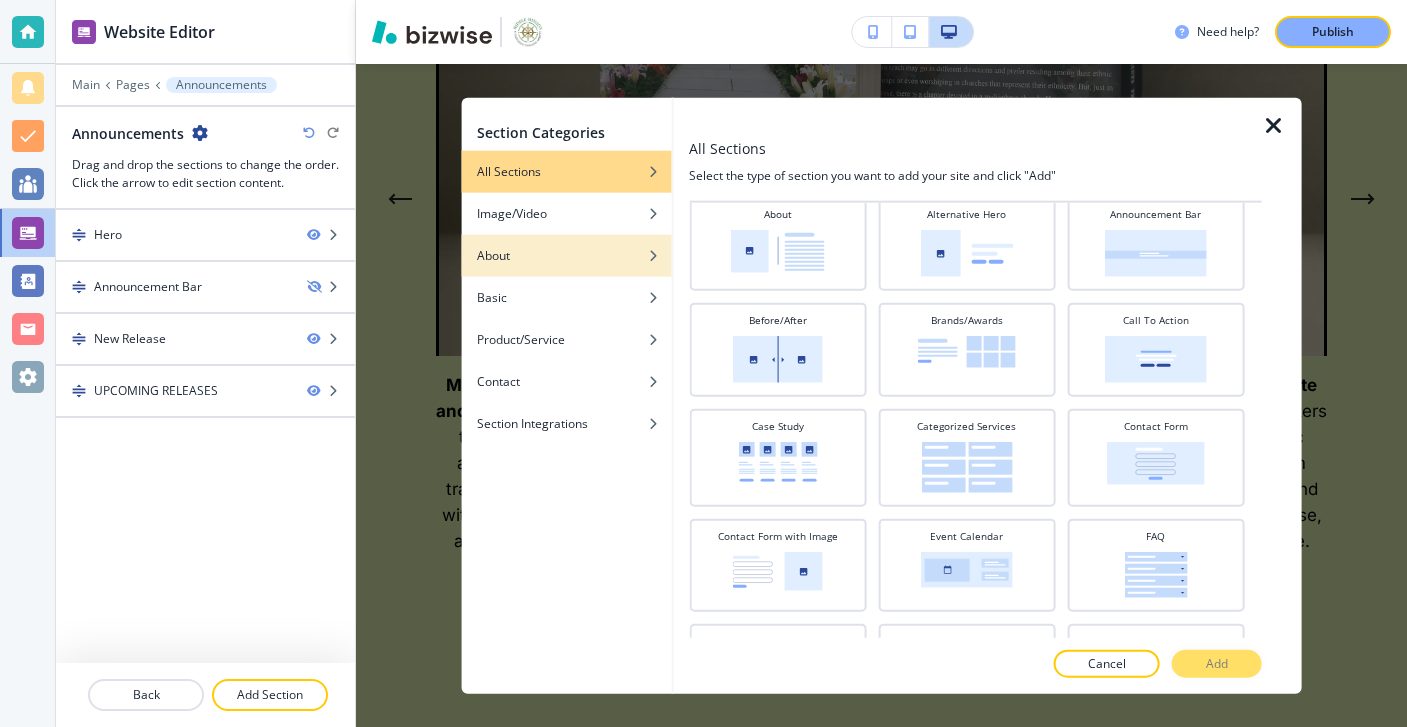 click at bounding box center (566, 240) 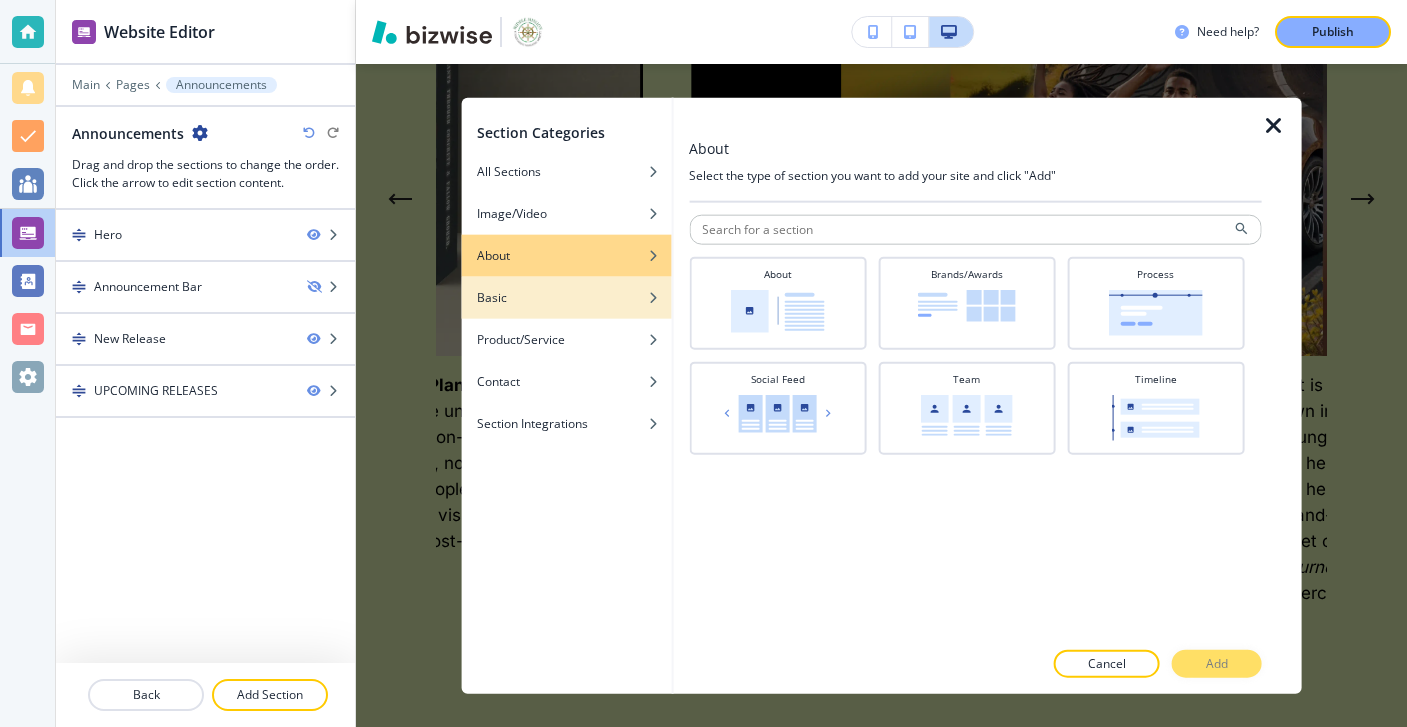 click on "Basic" at bounding box center (566, 297) 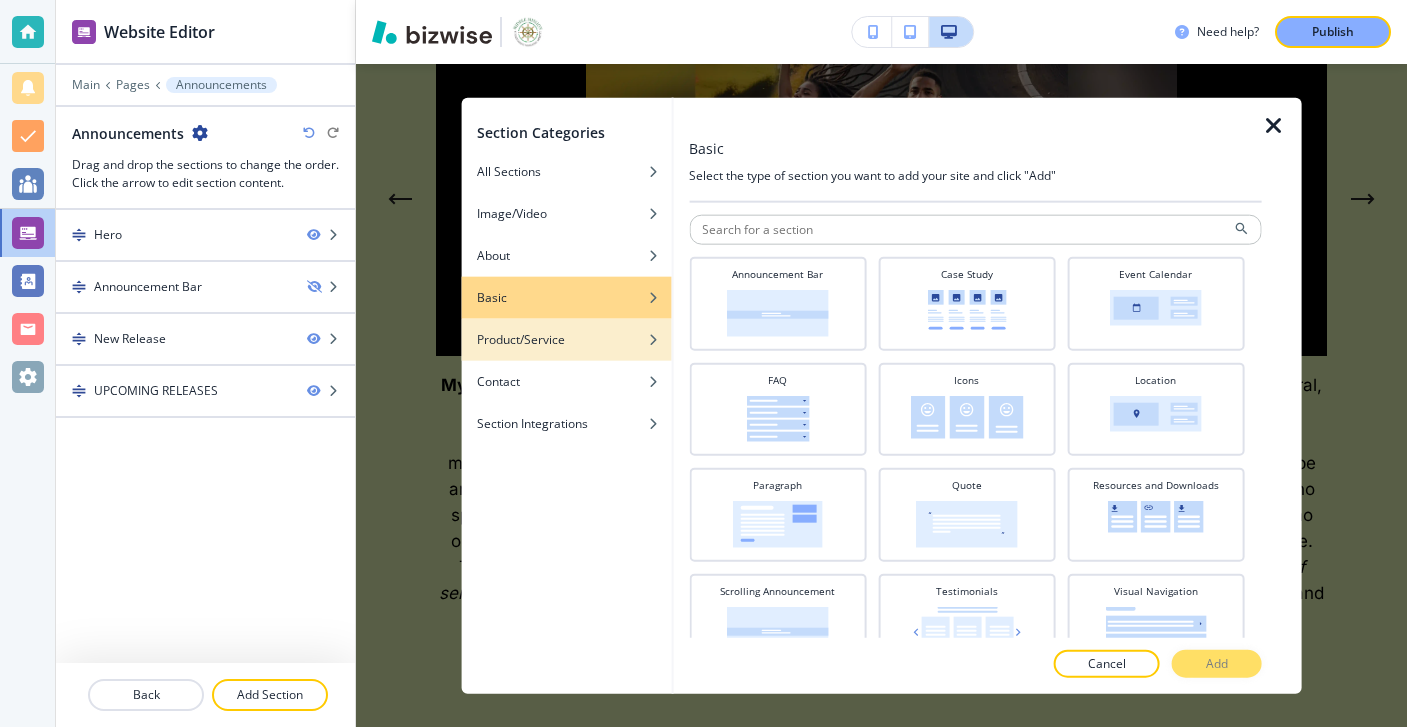 click at bounding box center (566, 324) 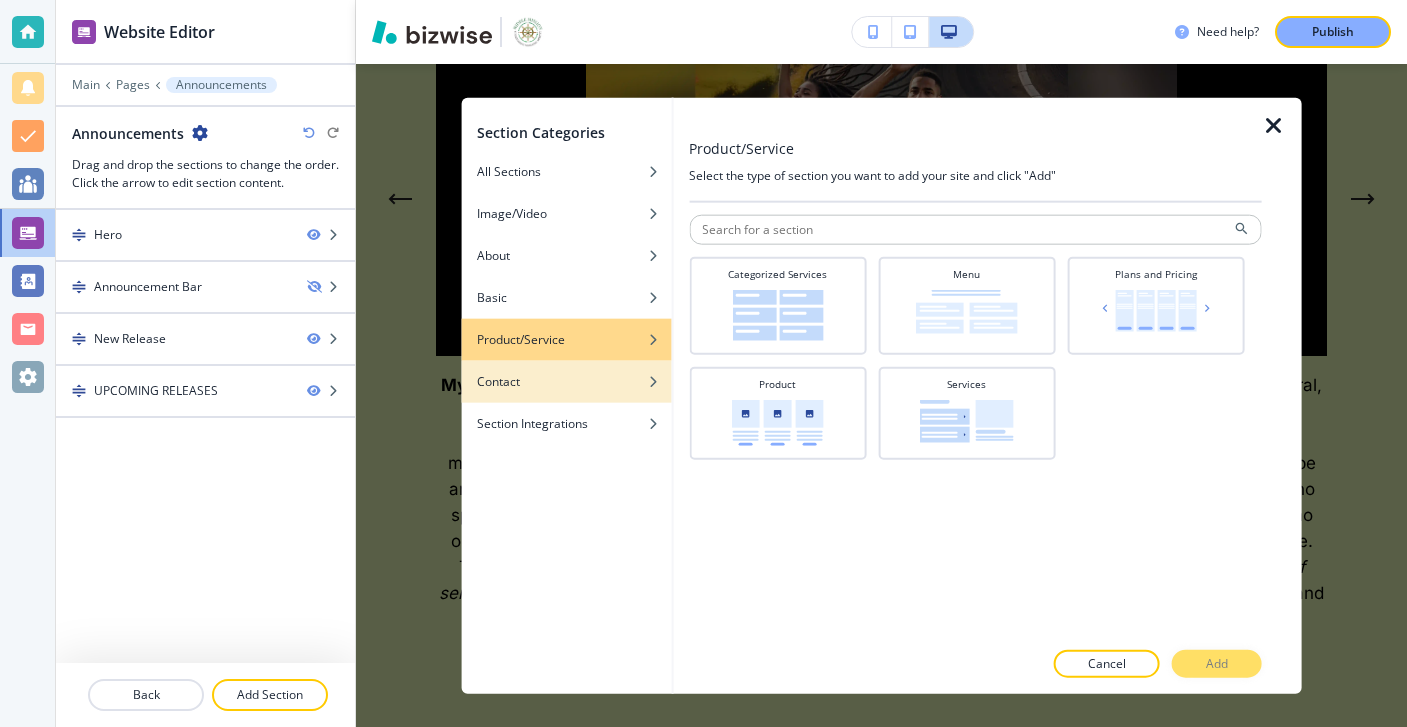 click at bounding box center (566, 366) 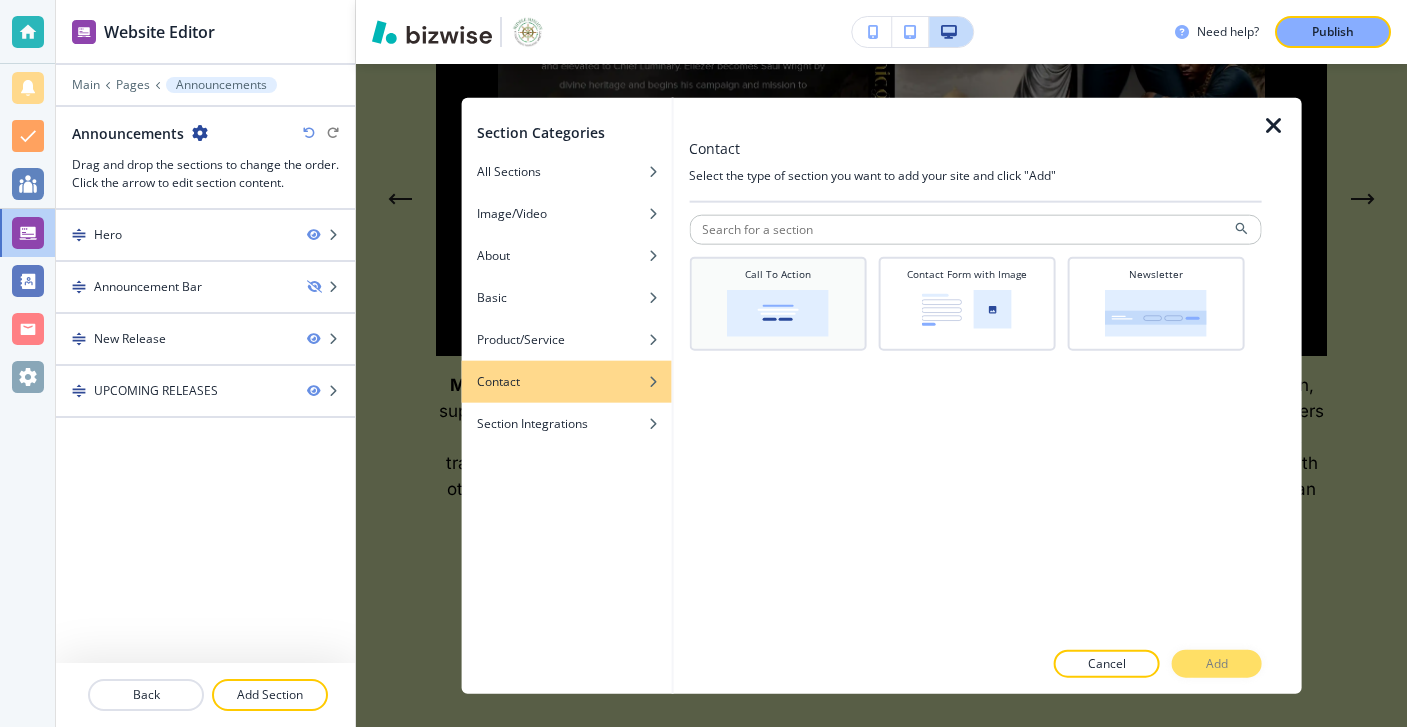 click at bounding box center (778, 312) 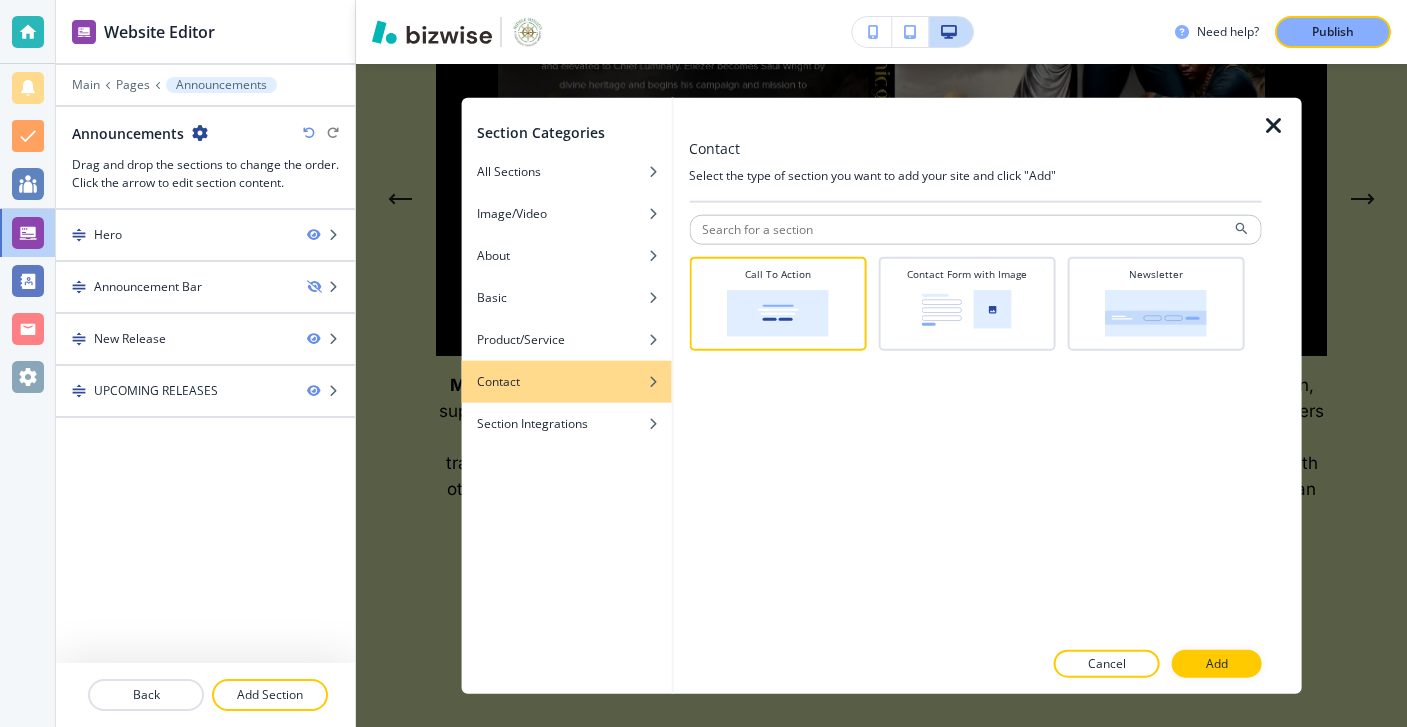 click on "Add" at bounding box center [1217, 664] 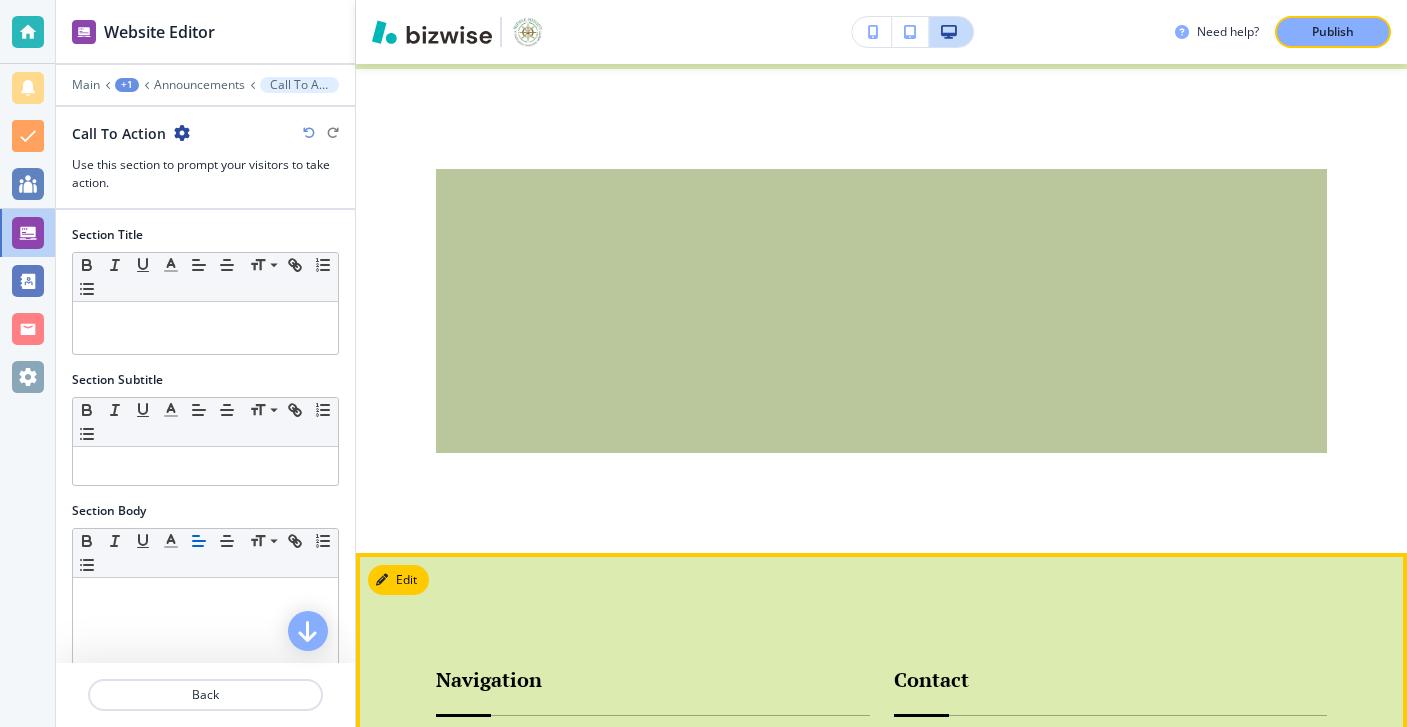 scroll, scrollTop: 3133, scrollLeft: 0, axis: vertical 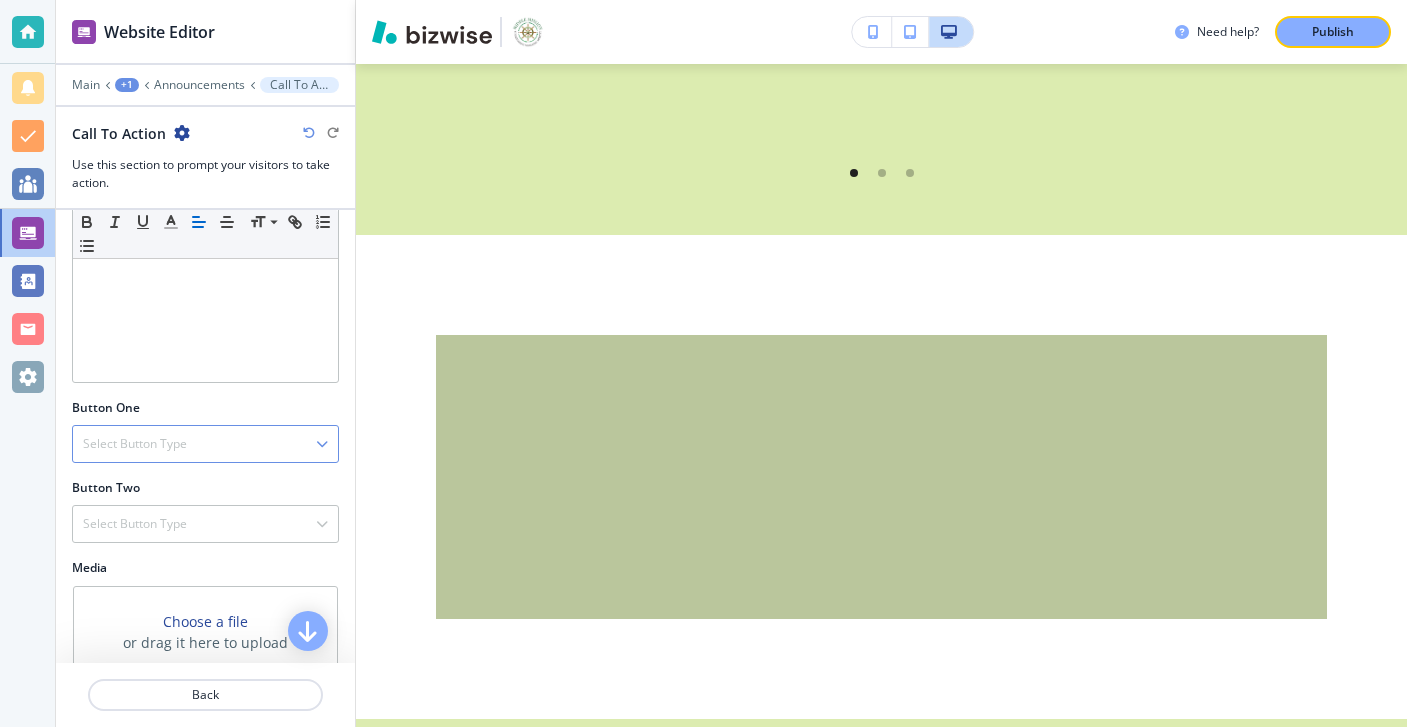 click on "Select Button Type" at bounding box center (205, 444) 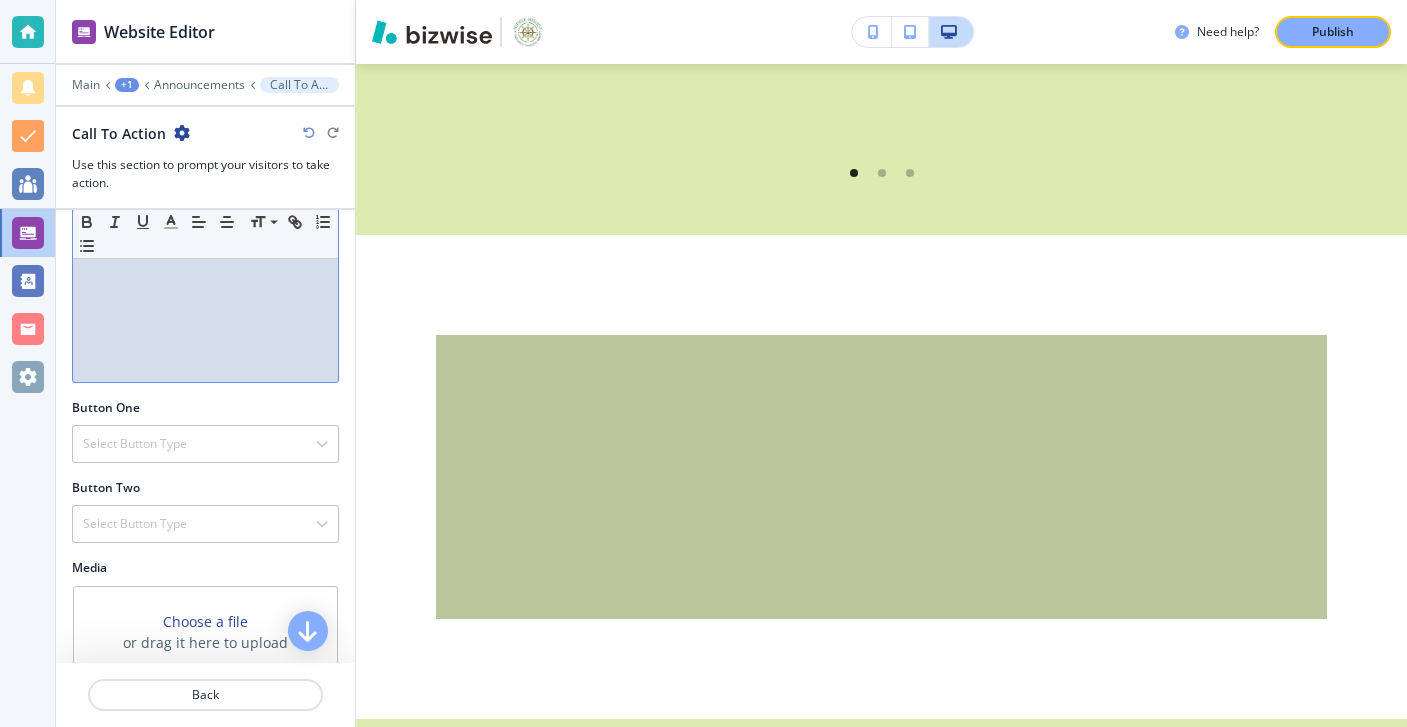 click on "Section Body                                           Small Normal Large Huge" at bounding box center [205, 222] 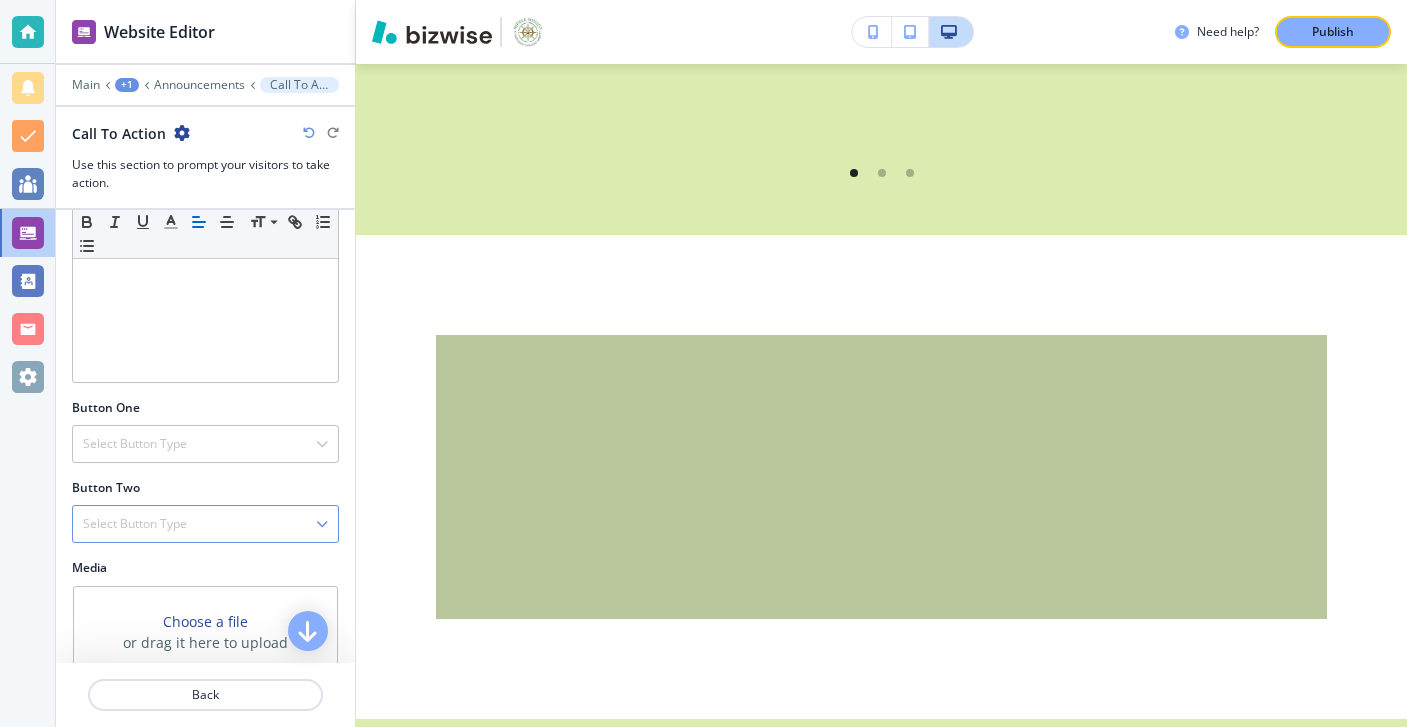 click on "Select Button Type" at bounding box center [205, 524] 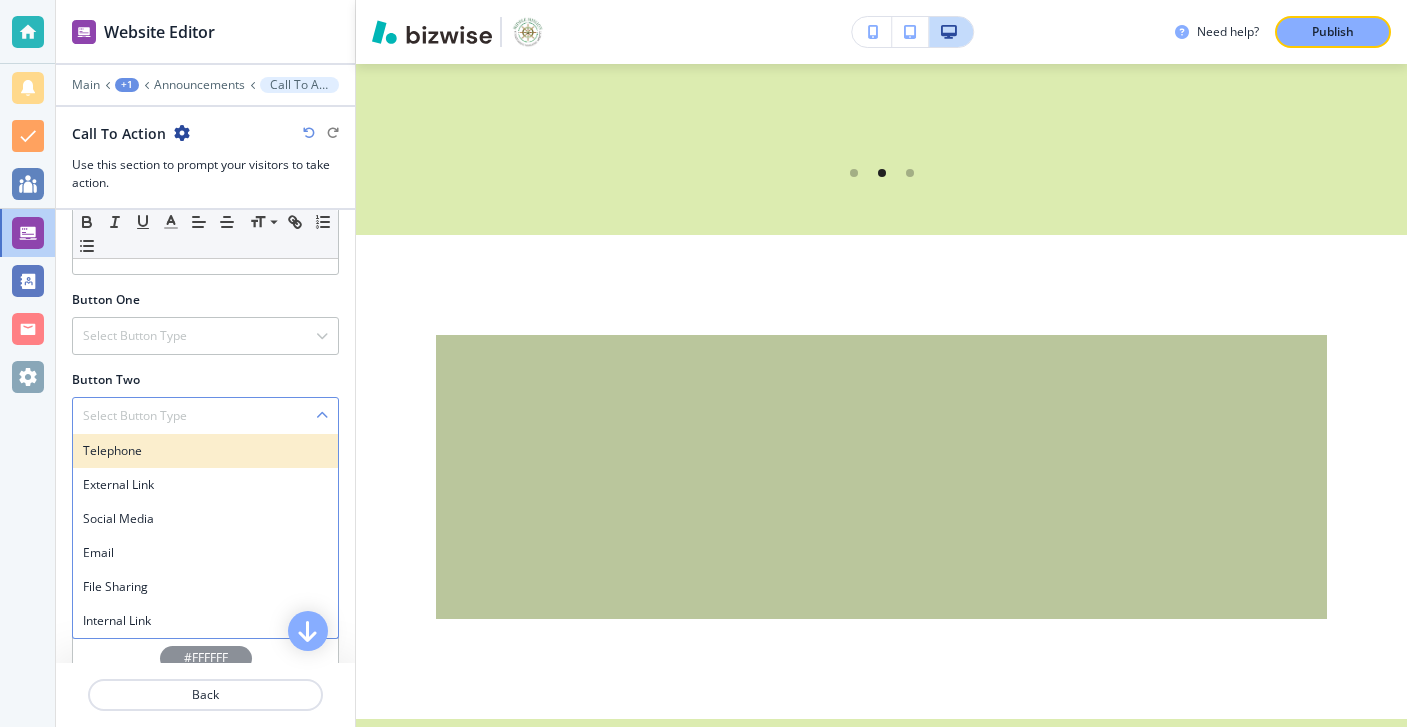 scroll, scrollTop: 566, scrollLeft: 0, axis: vertical 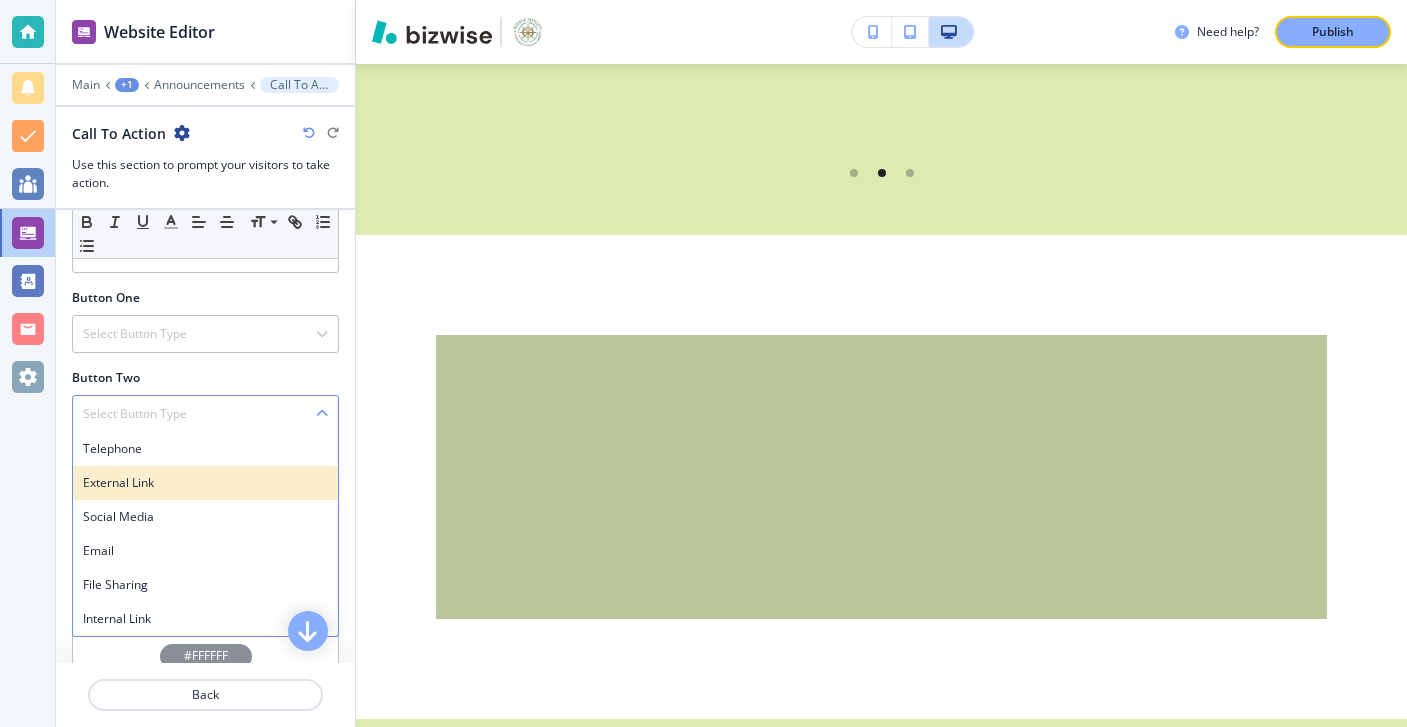 click on "External Link" at bounding box center [205, 483] 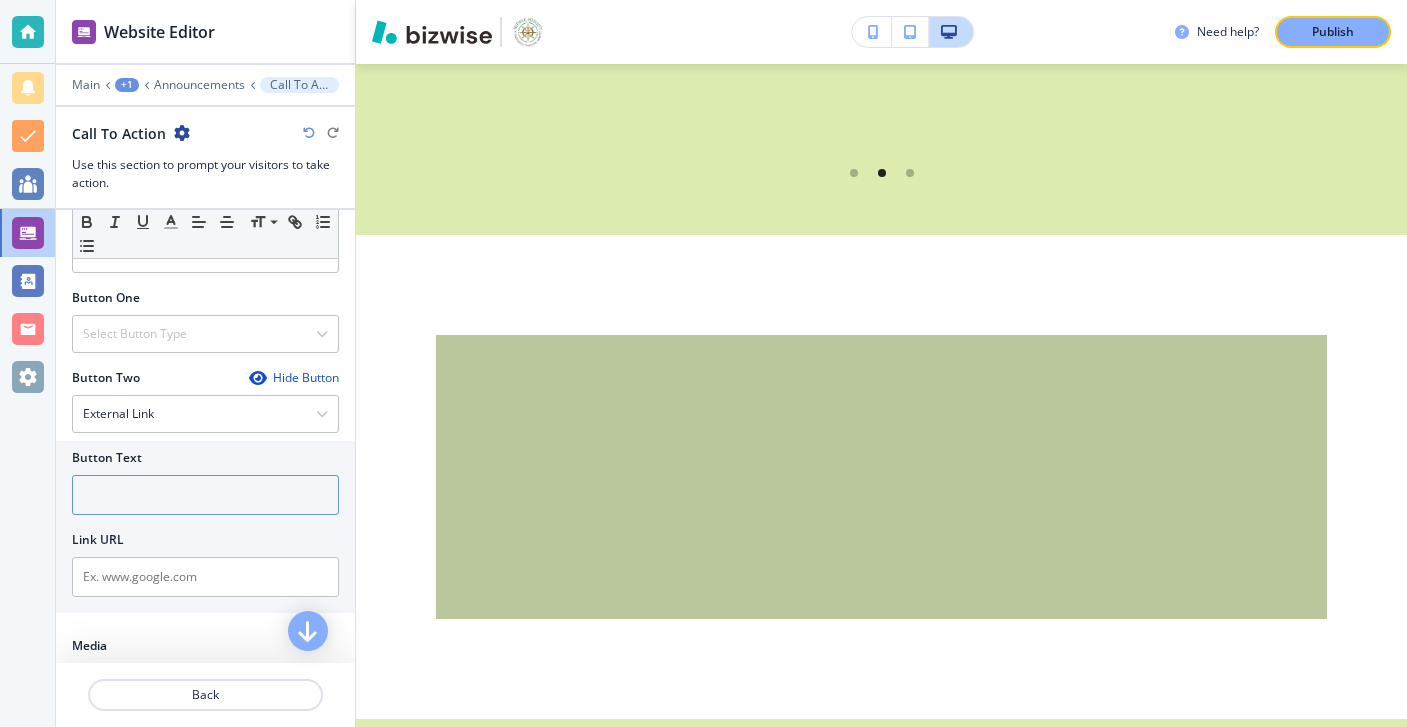 click at bounding box center (205, 495) 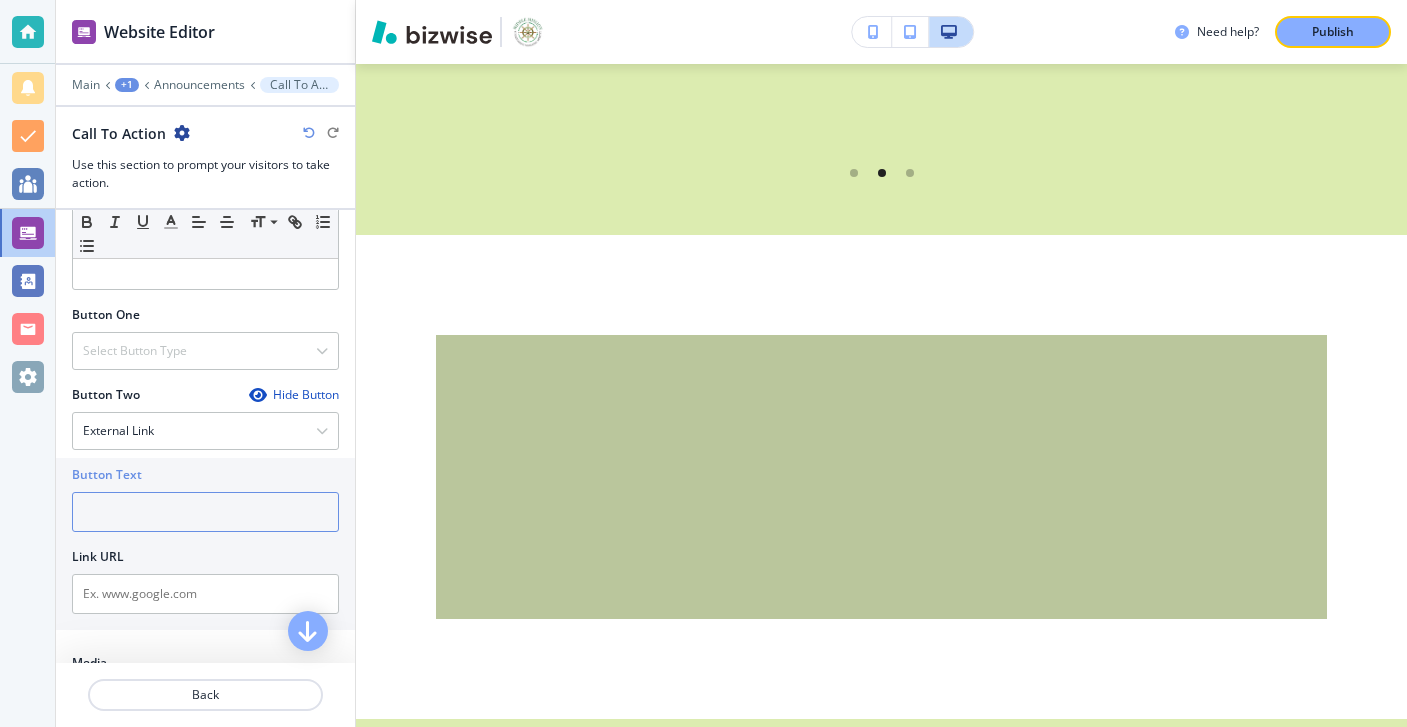 scroll, scrollTop: 552, scrollLeft: 0, axis: vertical 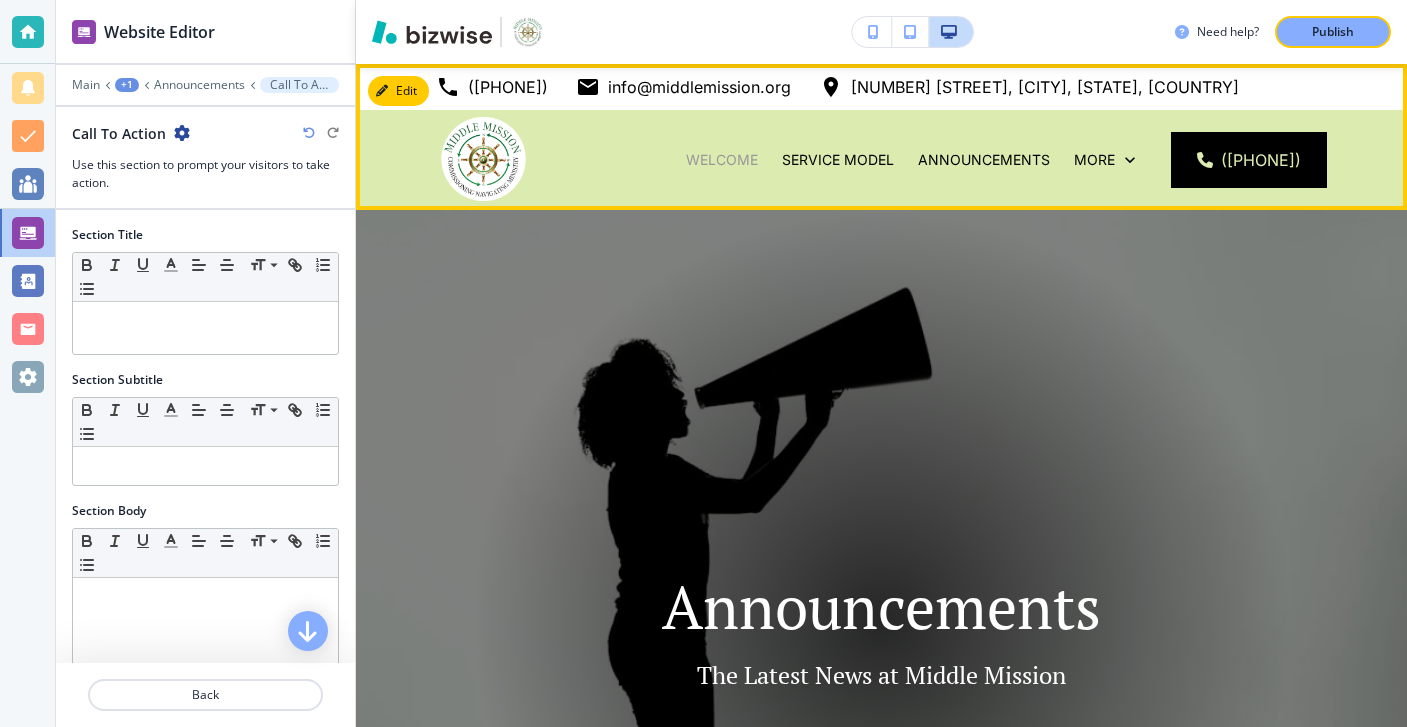 click on "Welcome" at bounding box center [722, 160] 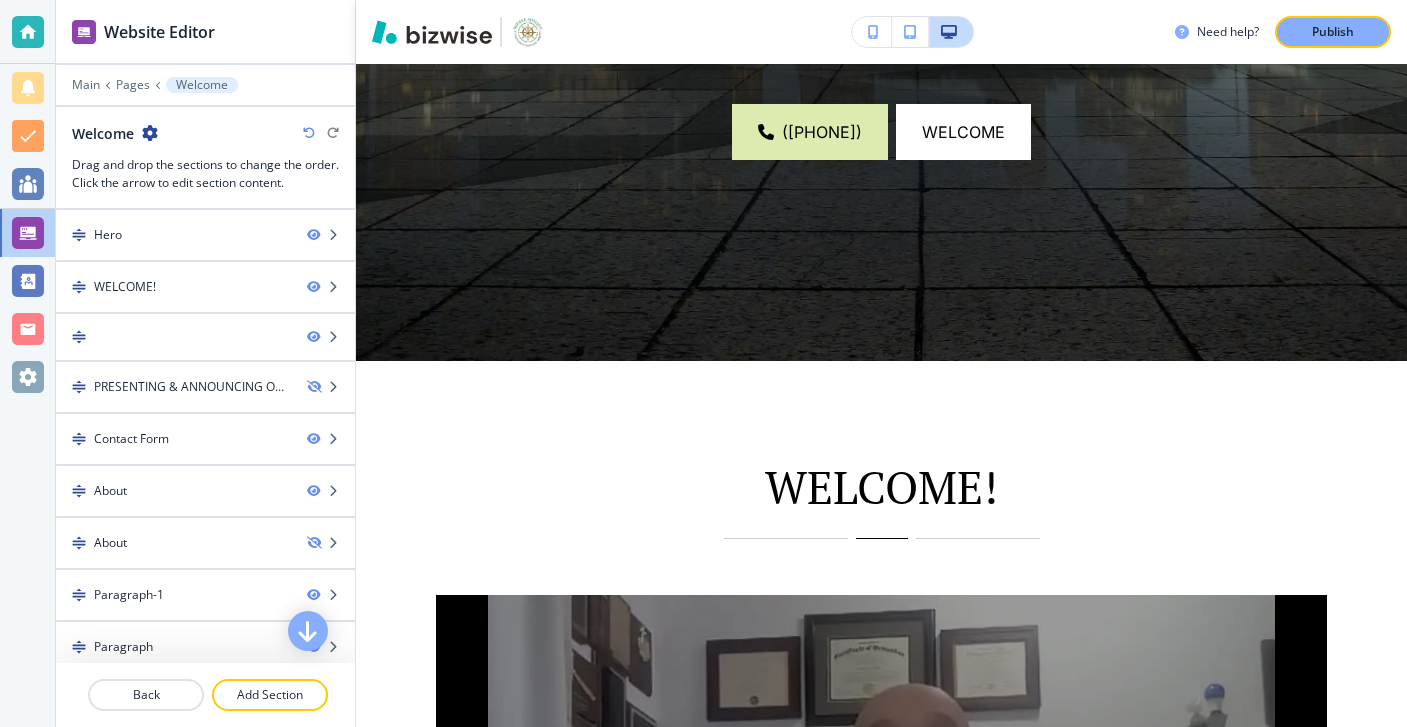 scroll, scrollTop: 0, scrollLeft: 0, axis: both 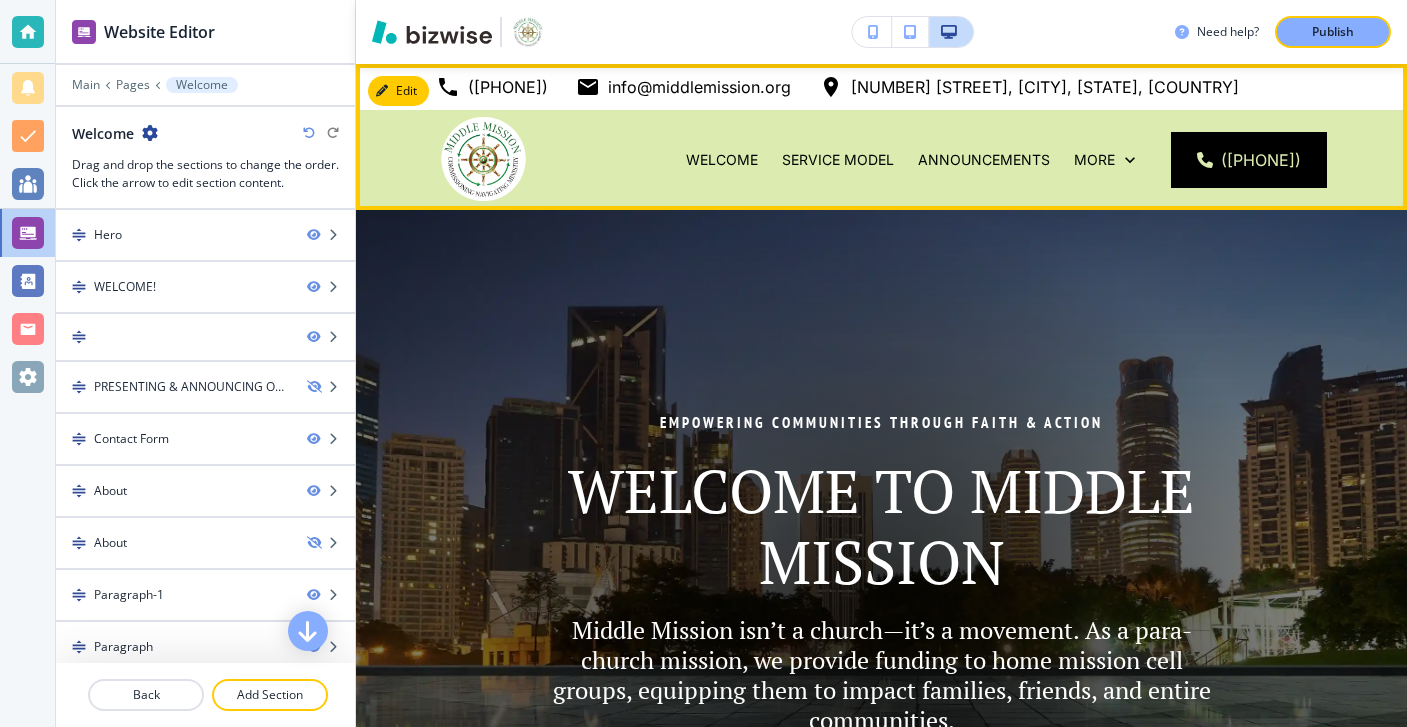 click on "Service Model" at bounding box center [838, 160] 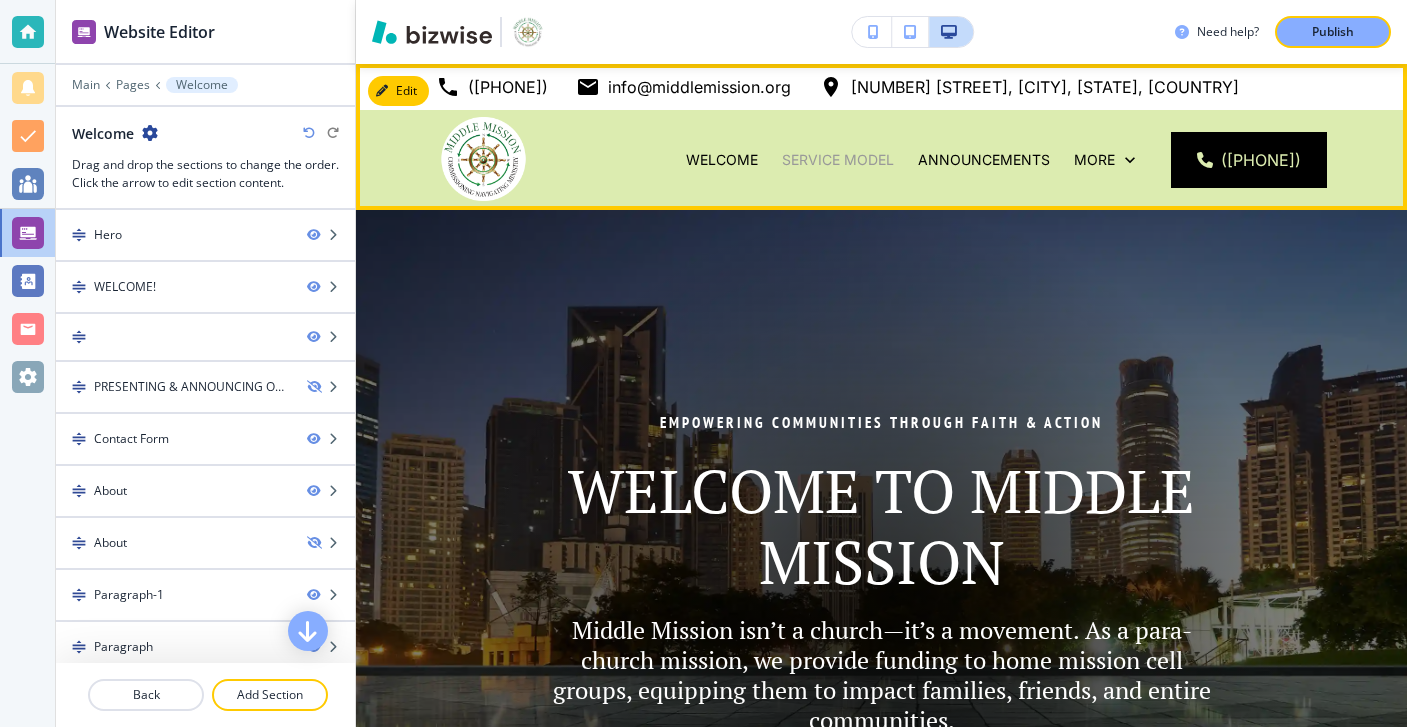 click on "Service Model" at bounding box center [838, 160] 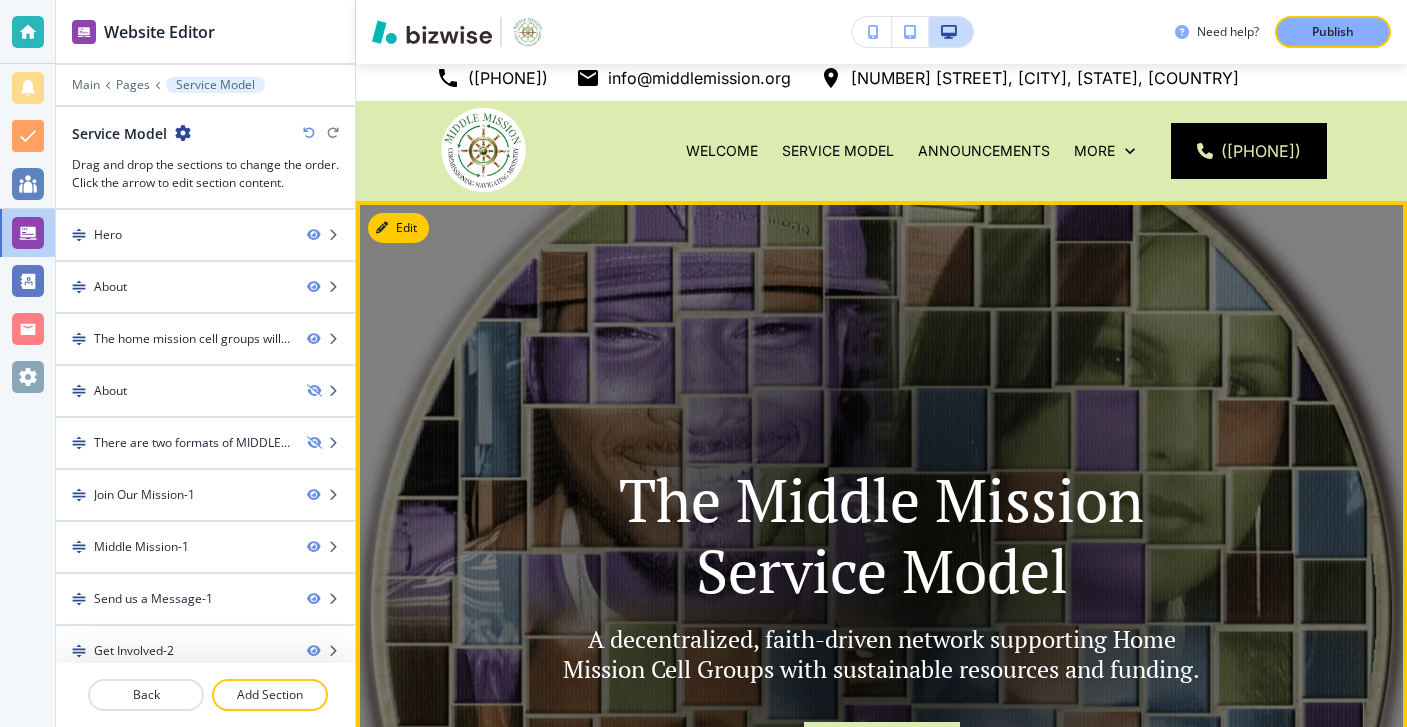 scroll, scrollTop: 0, scrollLeft: 0, axis: both 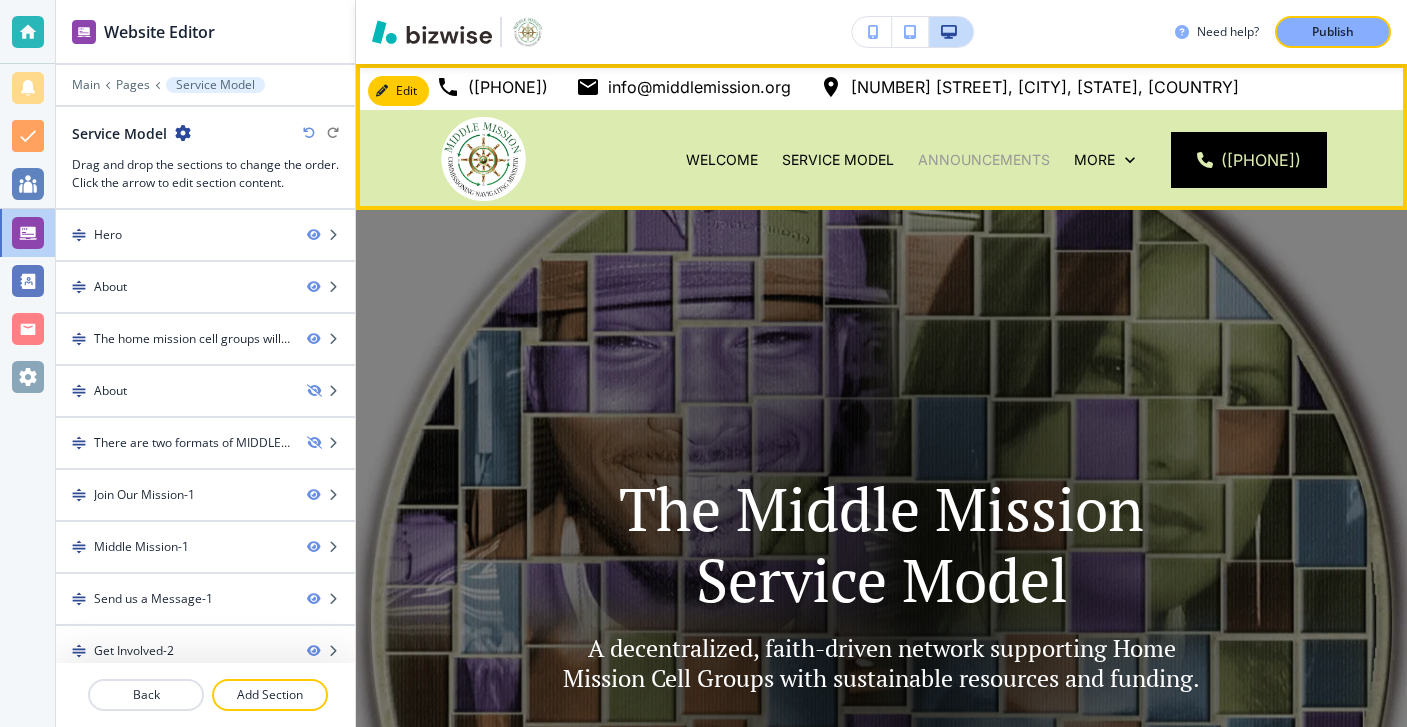 click on "Announcements" at bounding box center (984, 160) 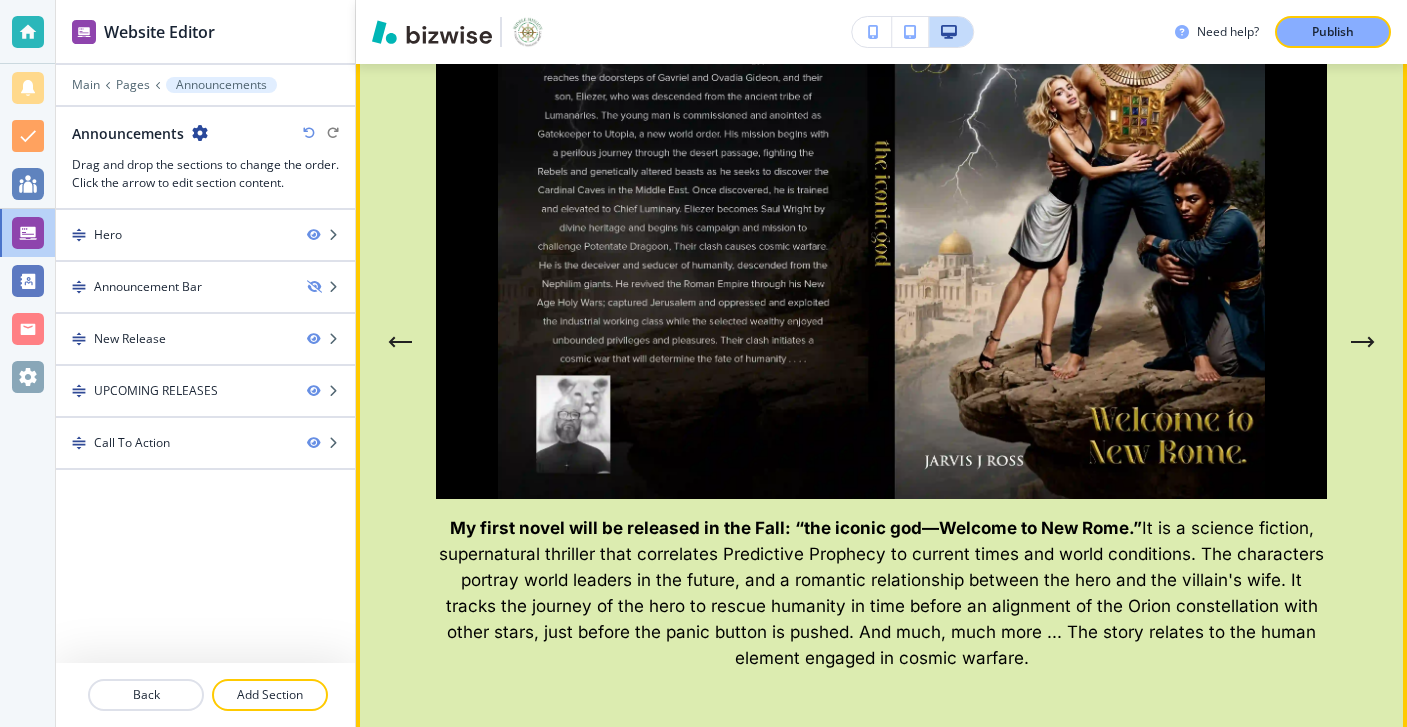 scroll, scrollTop: 2479, scrollLeft: 0, axis: vertical 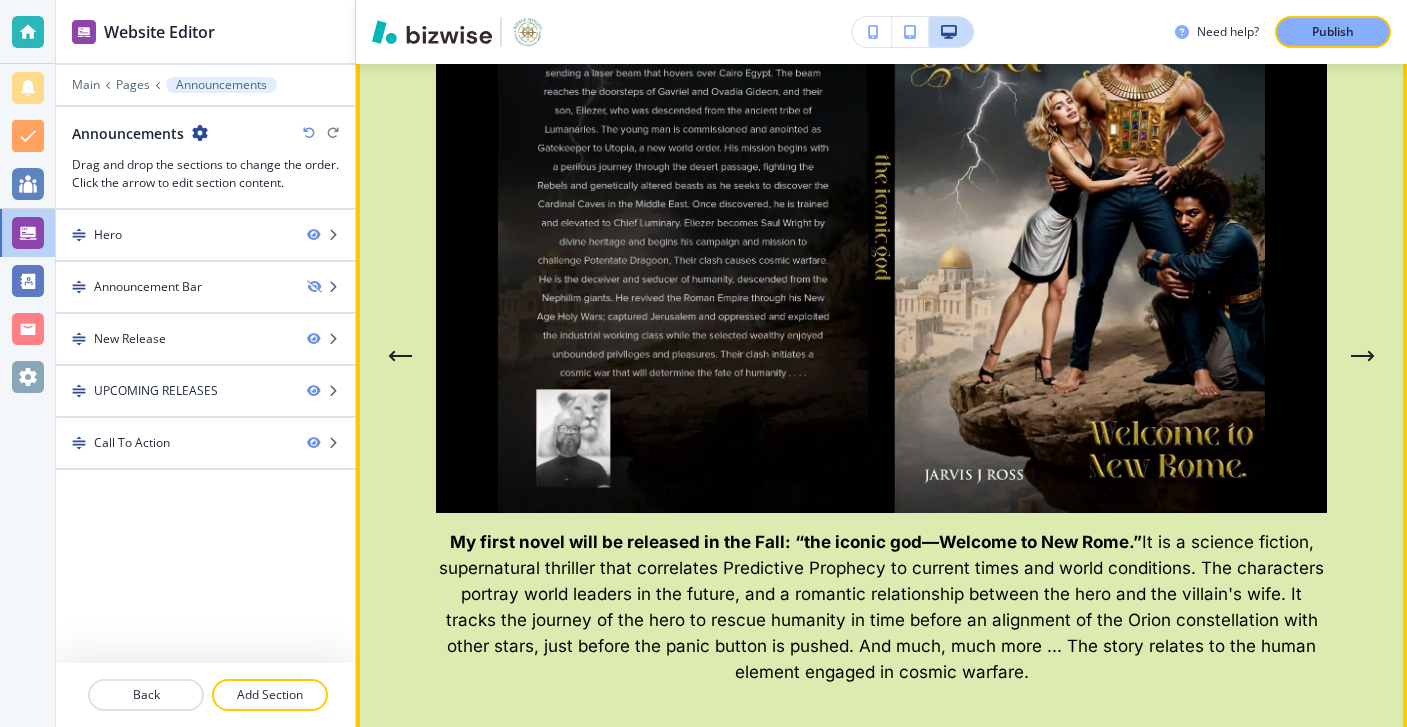 click 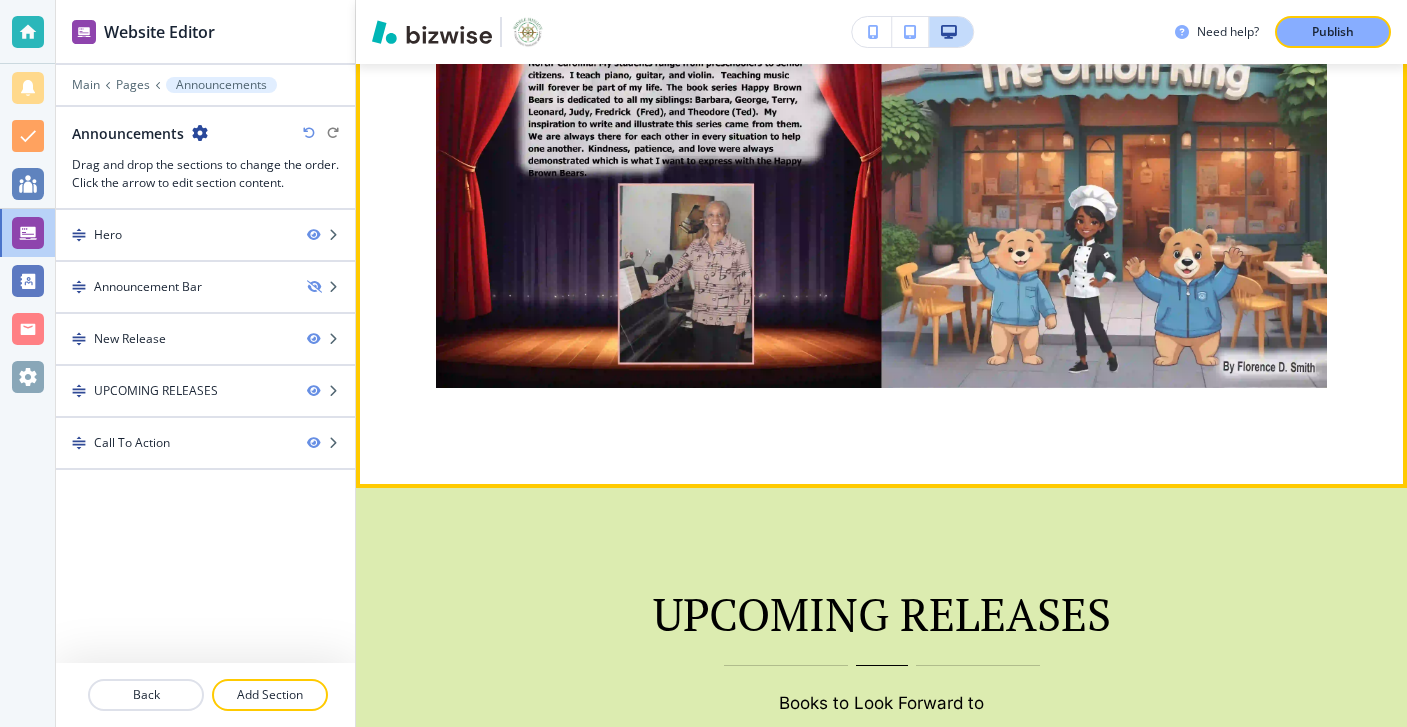 scroll, scrollTop: 1794, scrollLeft: 0, axis: vertical 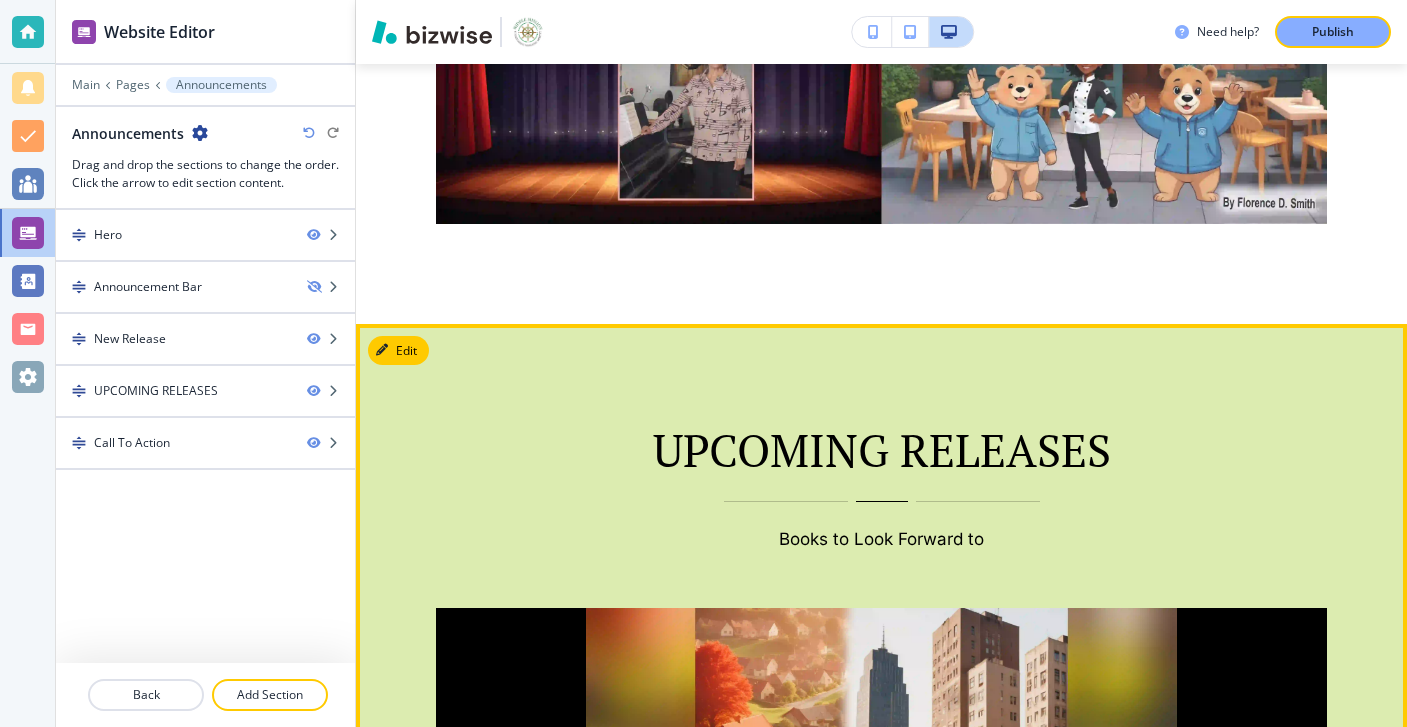 click on "Edit UPCOMING RELEASES Books to Look Forward to My second novel, “[TITLE]” ([TAGLINE]), will also be released in the Fall. It is a science fiction, supernatural, romantic thriller that follows the exploits and encounters of a well-known international evangelist with “strange women.” He was a handsome, erudite, well-dressed, robust young man in his early thirties. His mission is to sound the alarm to those within the faith community for what he envisions as a revival of hope and prosperity for those who are considered unchurched and seekers, but he is held in check by those who sponsor his ministry. He is seen by those outside of the church as an up-and-coming world evangelist who out-rivals those of the past. Consequently, there is a Satanic spiritual target on his back for a hit on his life. The success of his destiny hinges upon a wife chosen by God. On that journey, he encounters a coven of sensually attractive witches who try to seduce him from his calling" at bounding box center [881, 949] 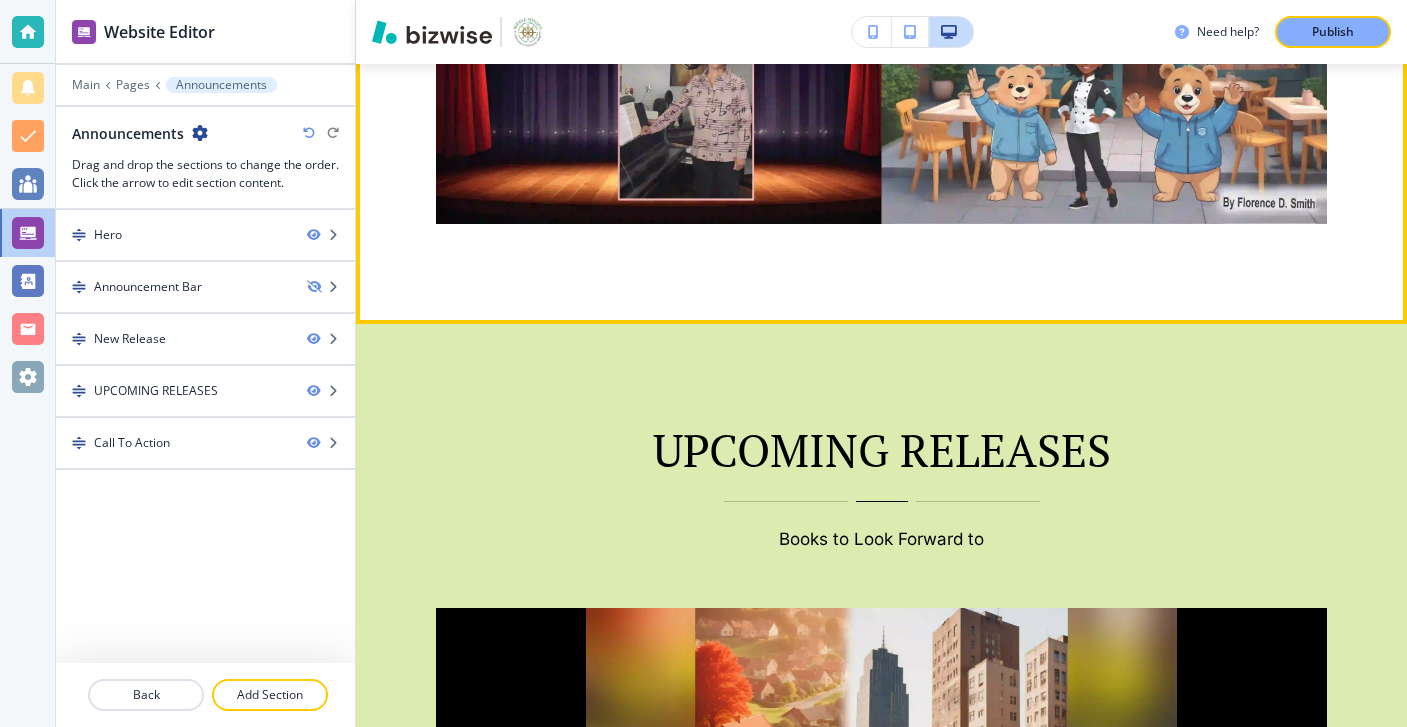 click on "Happy Brown Bears Presents Cookie & The Onion Ring New Release M y Newest Client Book Releases on My Associate Site, JJ Planter Writing & Ministry Consulting. A Vibrant Children's Book Entitled, "Happy Brown Bears Presents Cookie & The Onion Ring. For a Review and Purchase, Click here: https://www.amazon.com/dp/B0FHJ3VQGK . The Happy Brown Bear Series is written by retired Music Teacher, [FIRST] [LAST] from [CITY], [STATE]. I have released 32 books for clients and four of my books since 2014. Under the Lord's anointing, I can also market and promote your book with a personal touch. For more details, review the Testimonials on my “Home” Page at https://jjplanter.com/home . Then go to the Author Central page to preview all books." at bounding box center (881, -220) 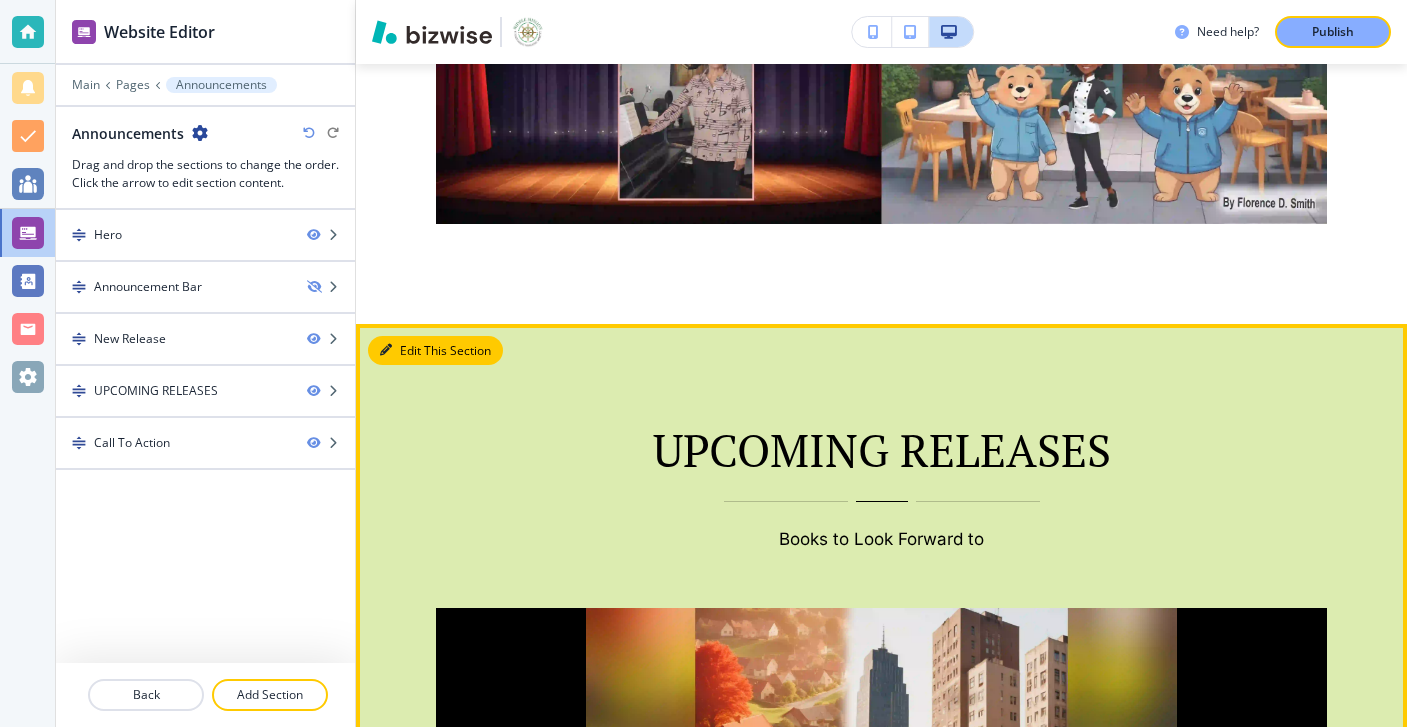 click on "Edit This Section" at bounding box center (435, 351) 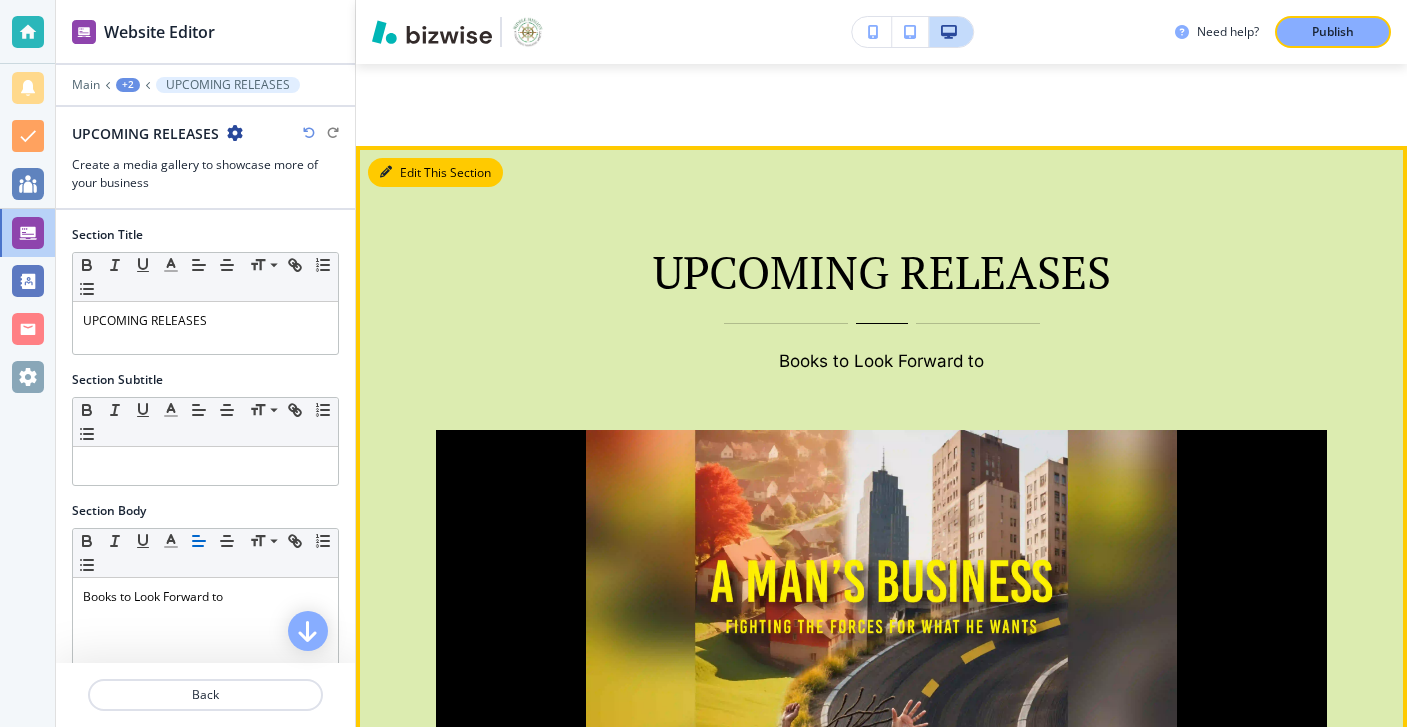 scroll, scrollTop: 2053, scrollLeft: 0, axis: vertical 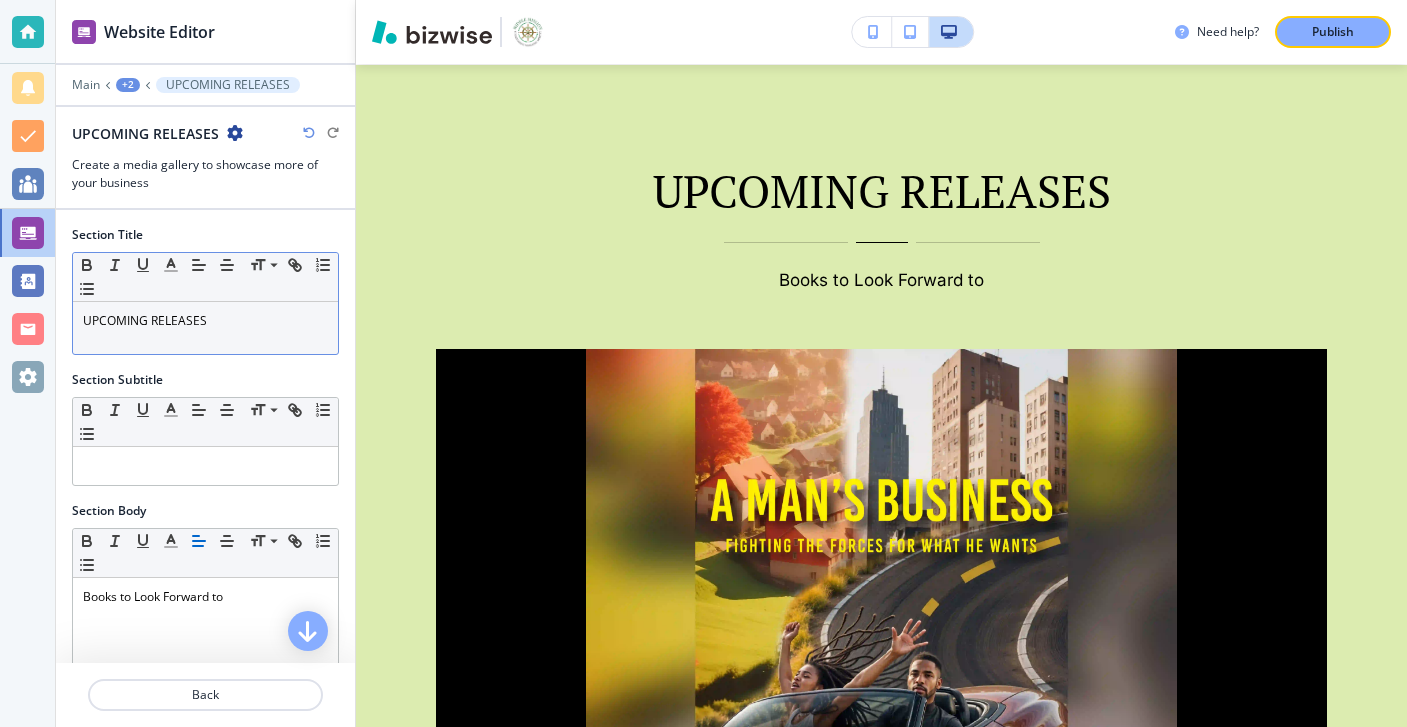 click on "UPCOMING RELEASES" at bounding box center [205, 328] 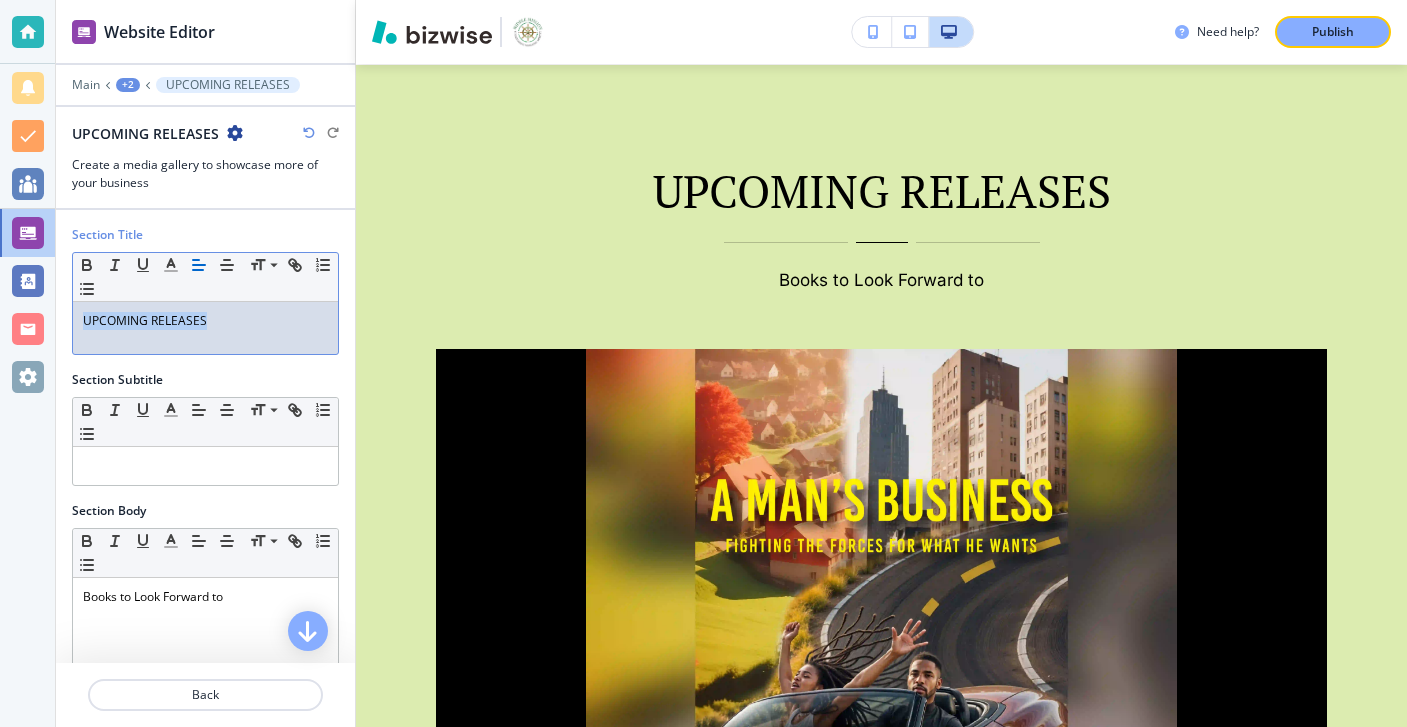 click on "UPCOMING RELEASES" at bounding box center (205, 328) 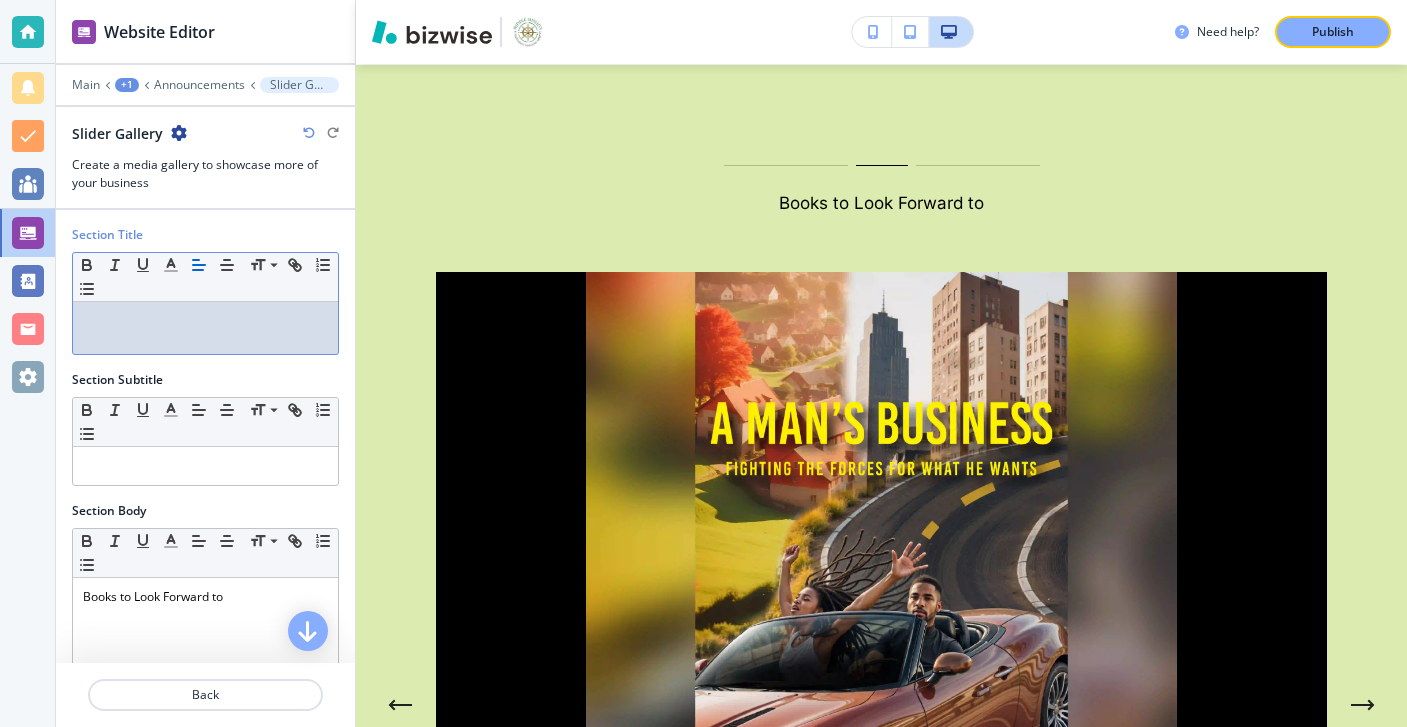 type 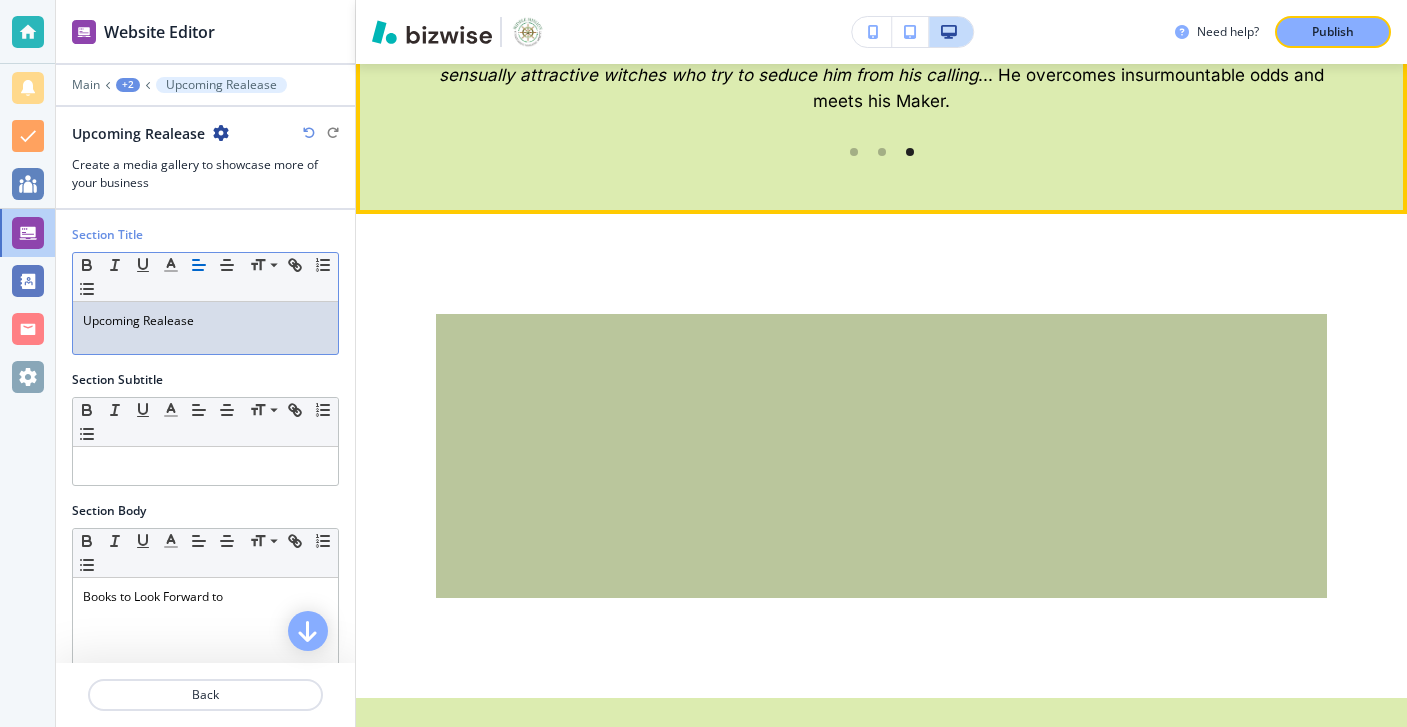 scroll, scrollTop: 3148, scrollLeft: 0, axis: vertical 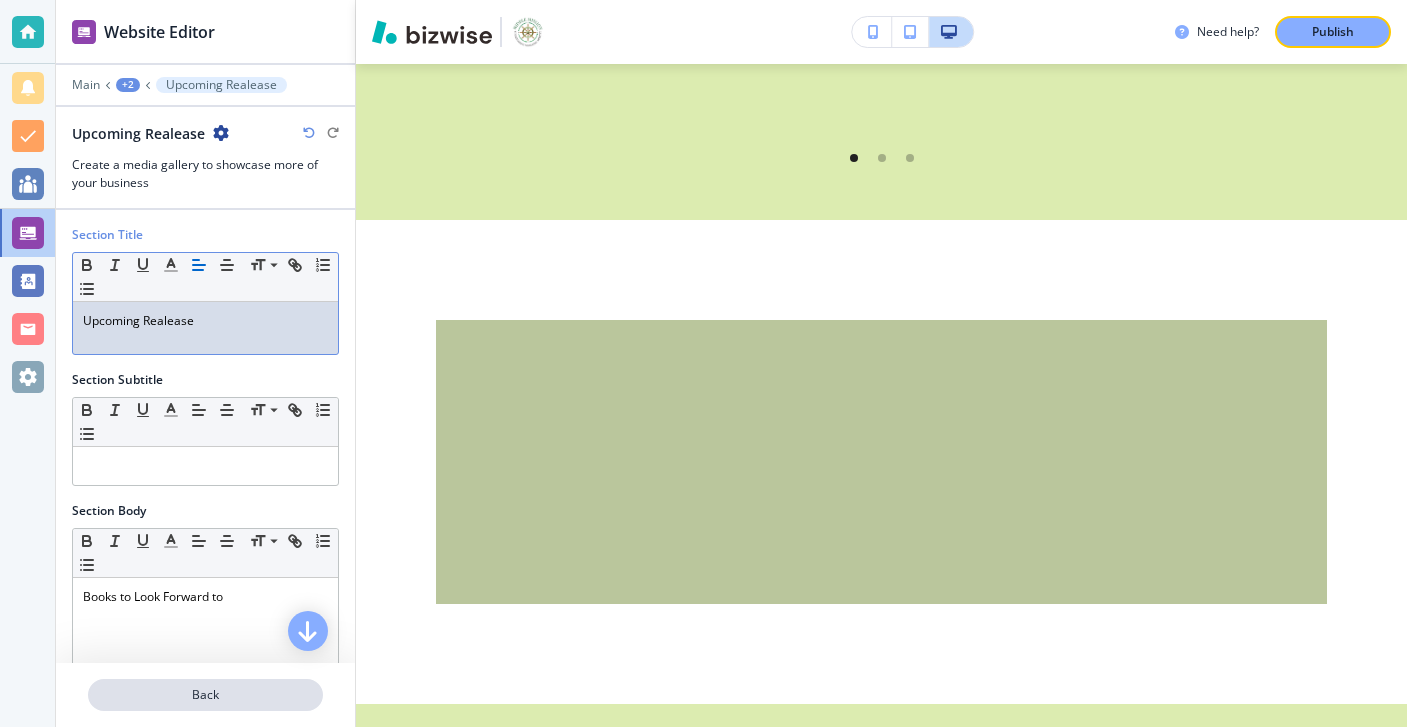 click on "Back" at bounding box center [205, 695] 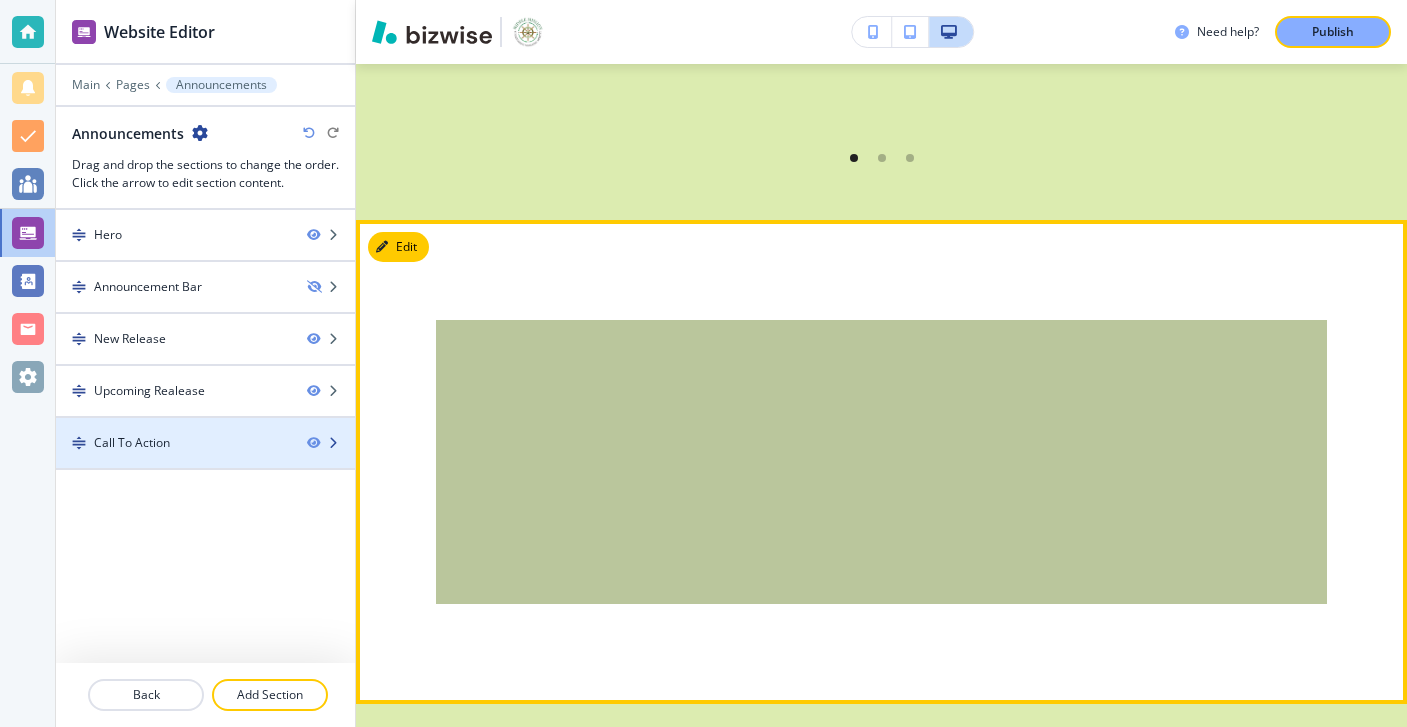 click at bounding box center [205, 460] 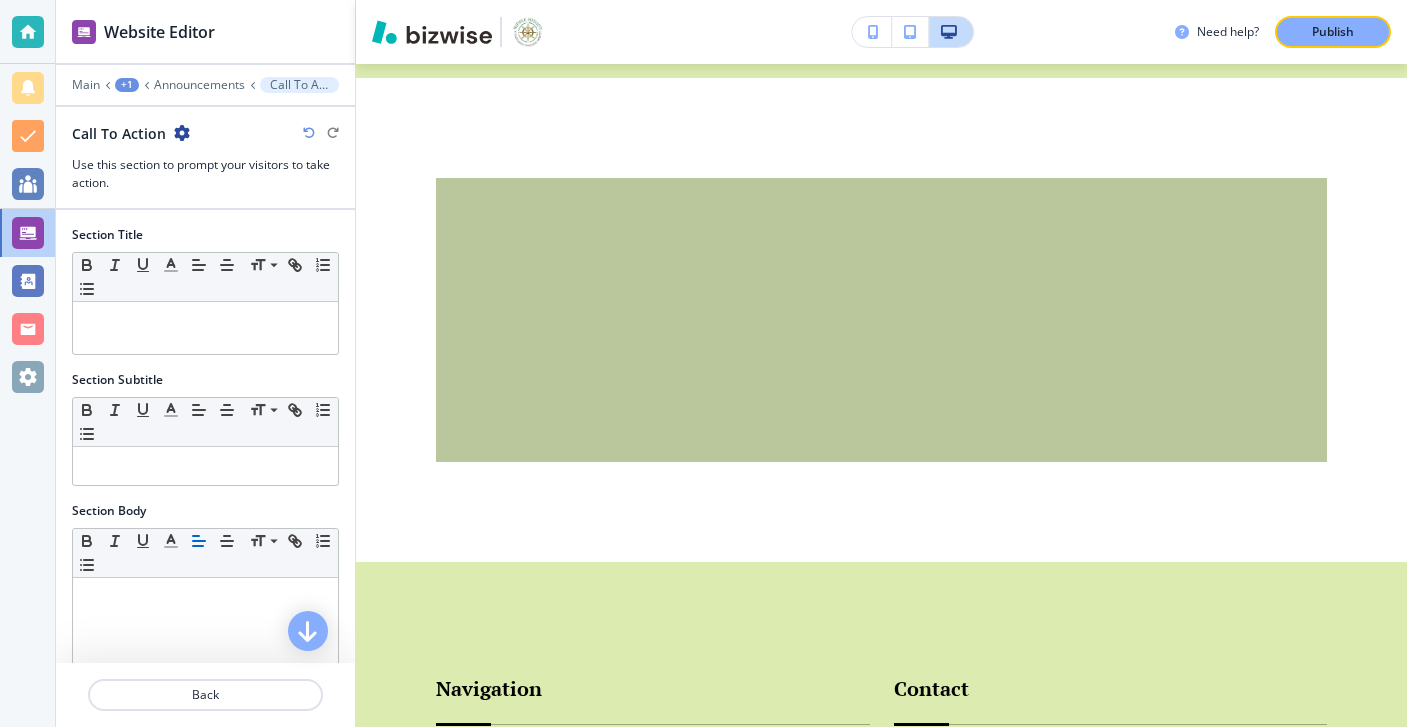 scroll, scrollTop: 3304, scrollLeft: 0, axis: vertical 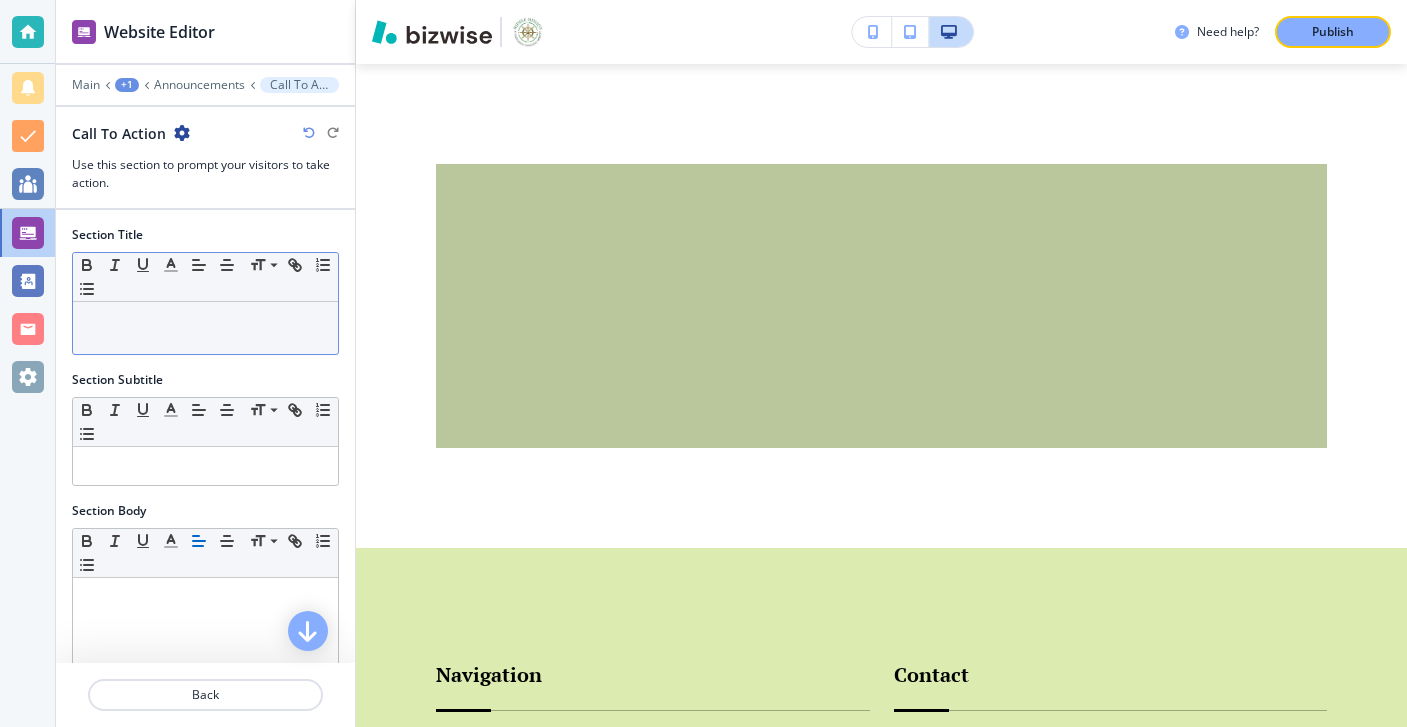click at bounding box center (205, 321) 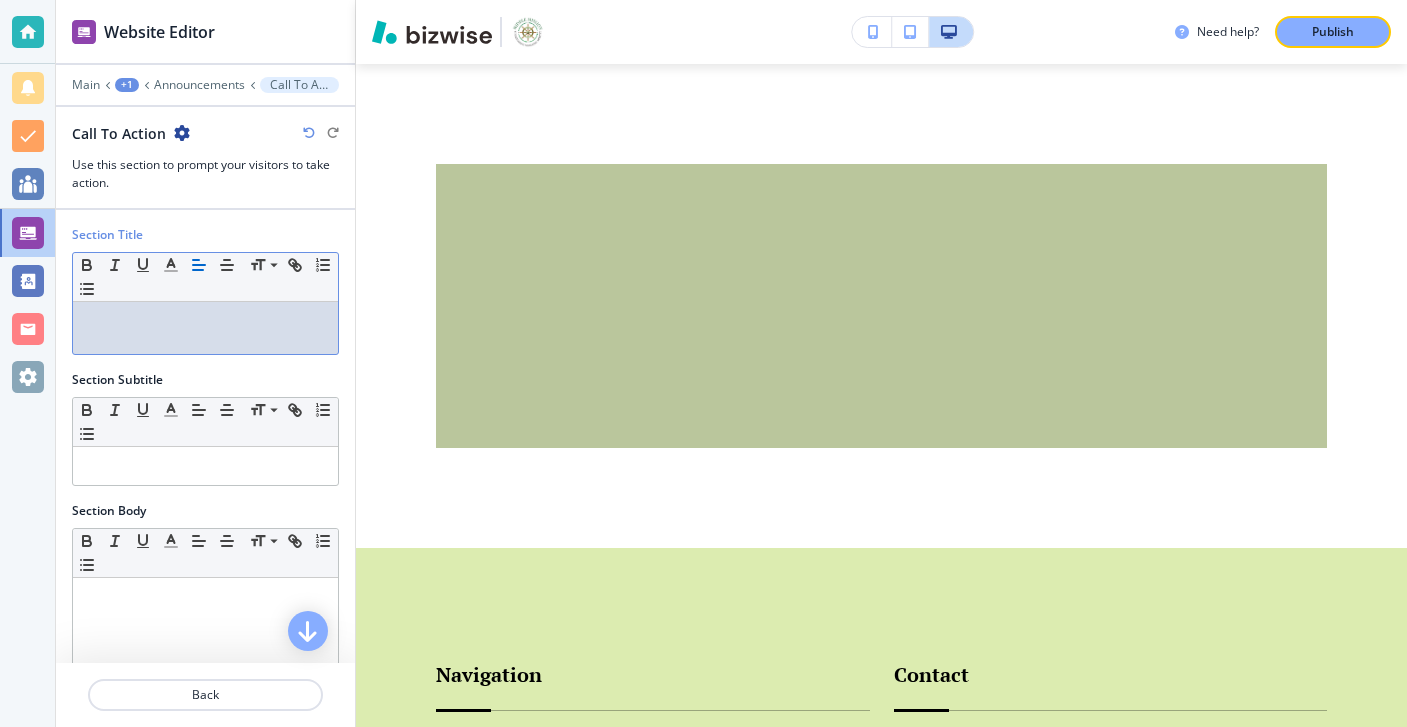 type 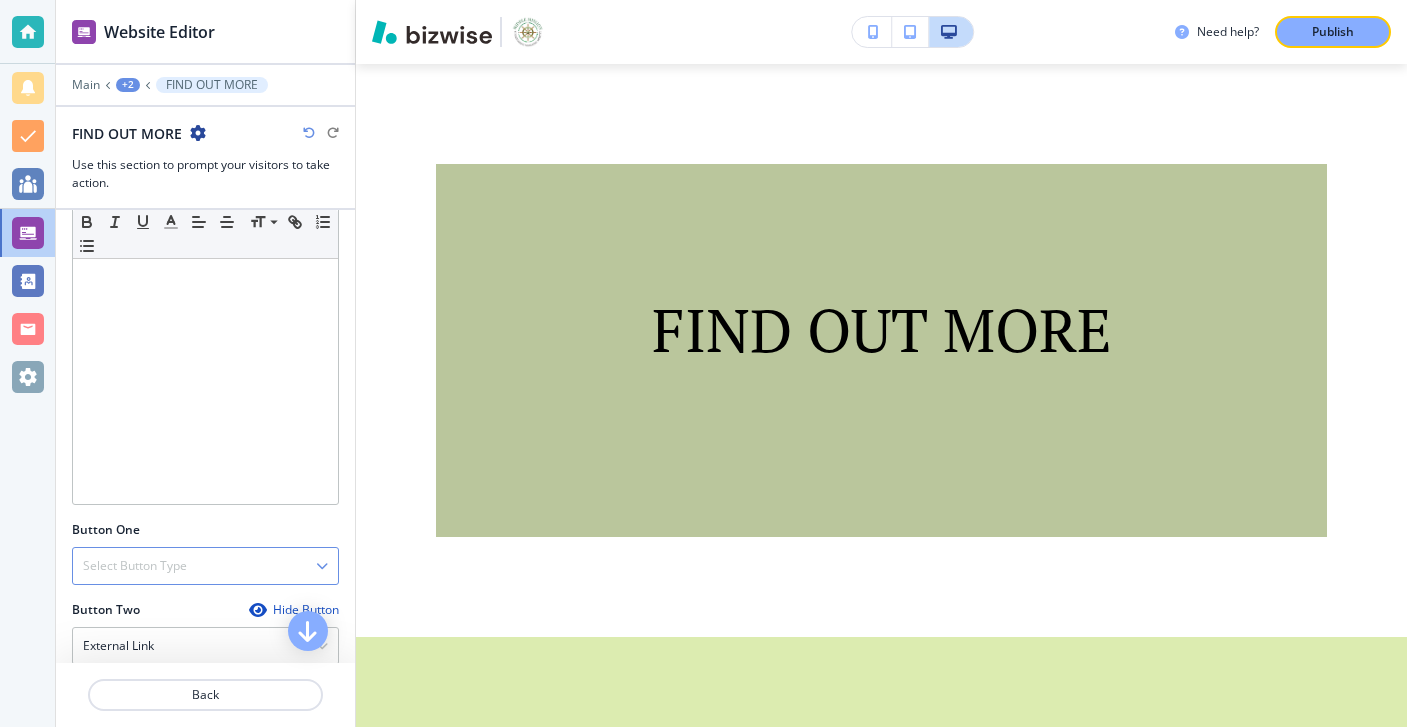 scroll, scrollTop: 317, scrollLeft: 0, axis: vertical 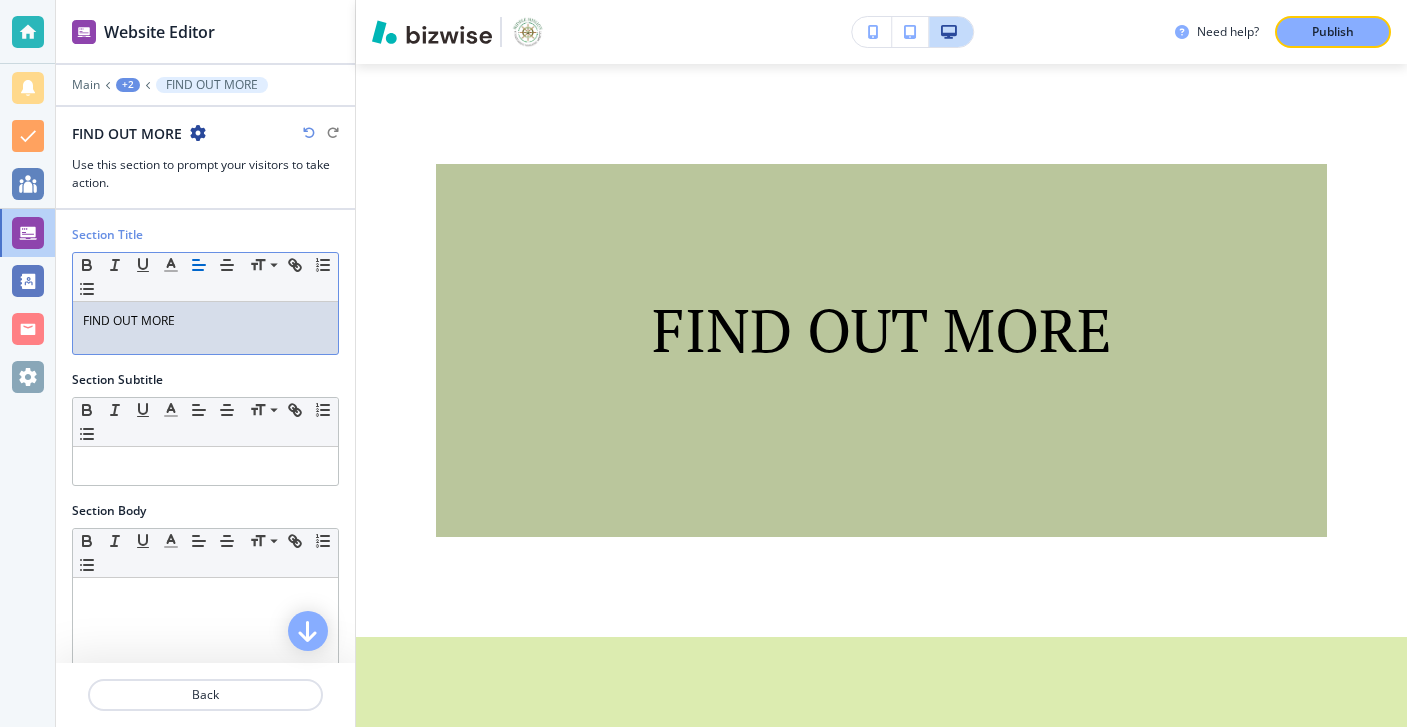 drag, startPoint x: 231, startPoint y: 337, endPoint x: 58, endPoint y: 319, distance: 173.9339 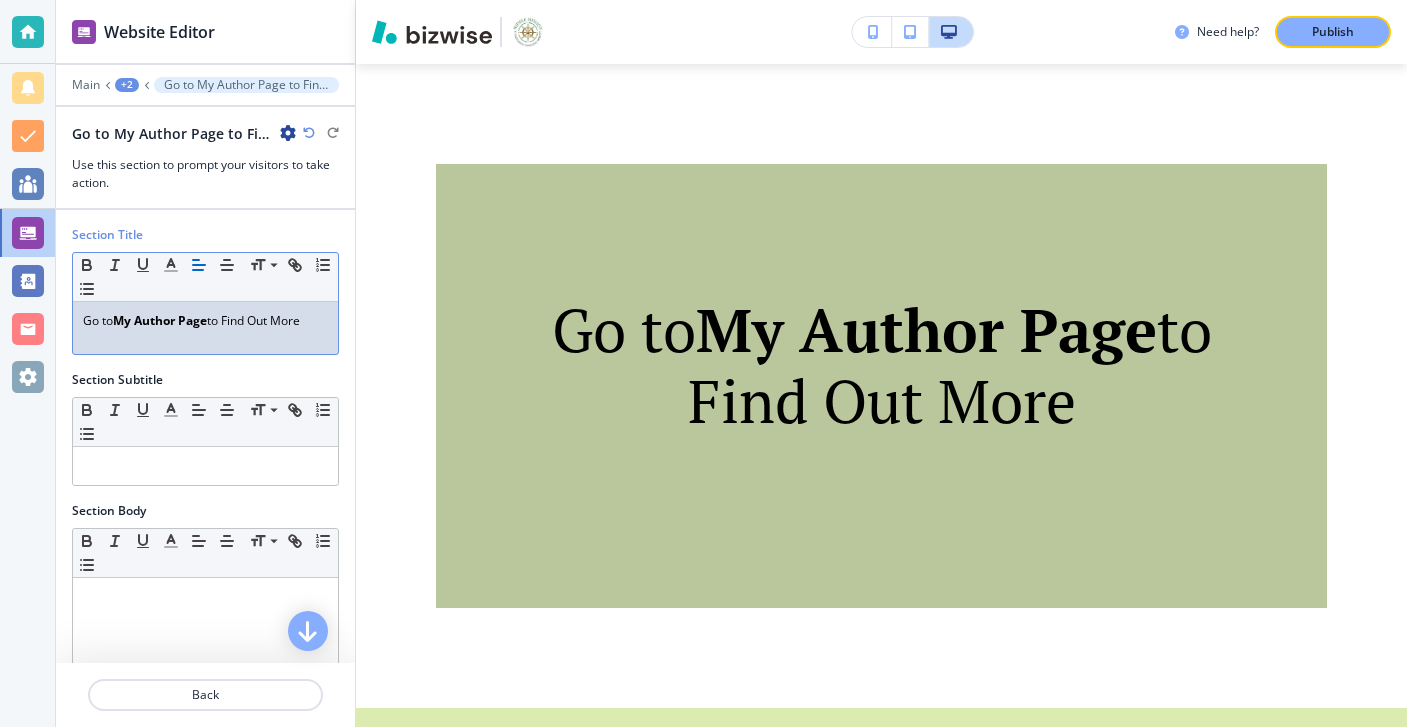 drag, startPoint x: 317, startPoint y: 319, endPoint x: 111, endPoint y: 309, distance: 206.24257 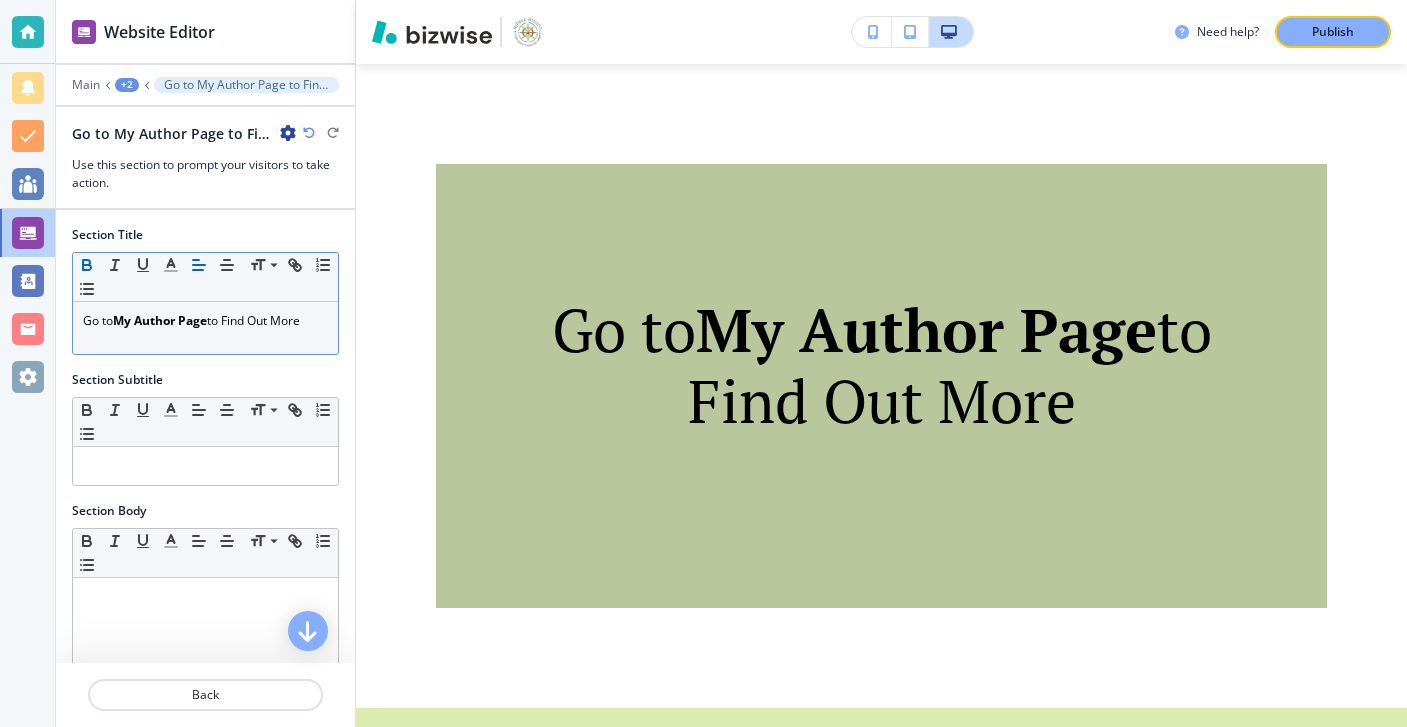 click 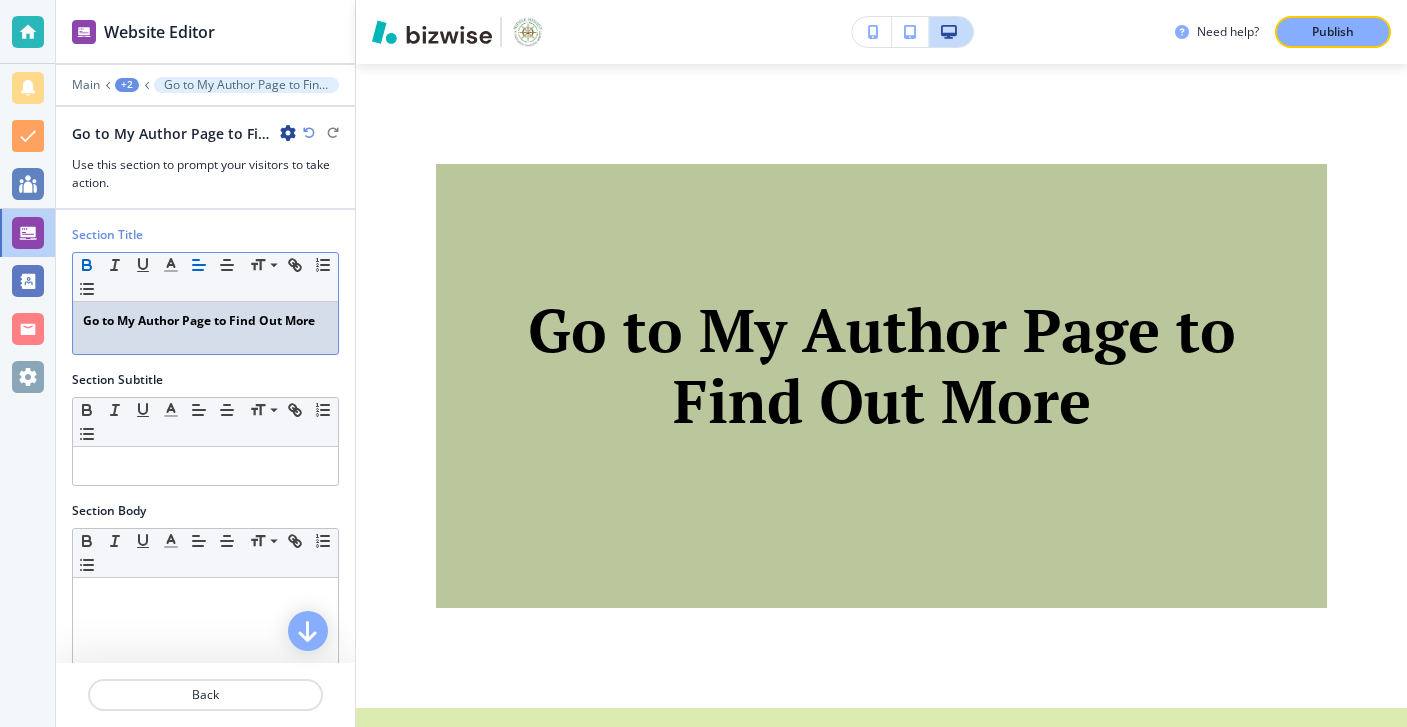 click 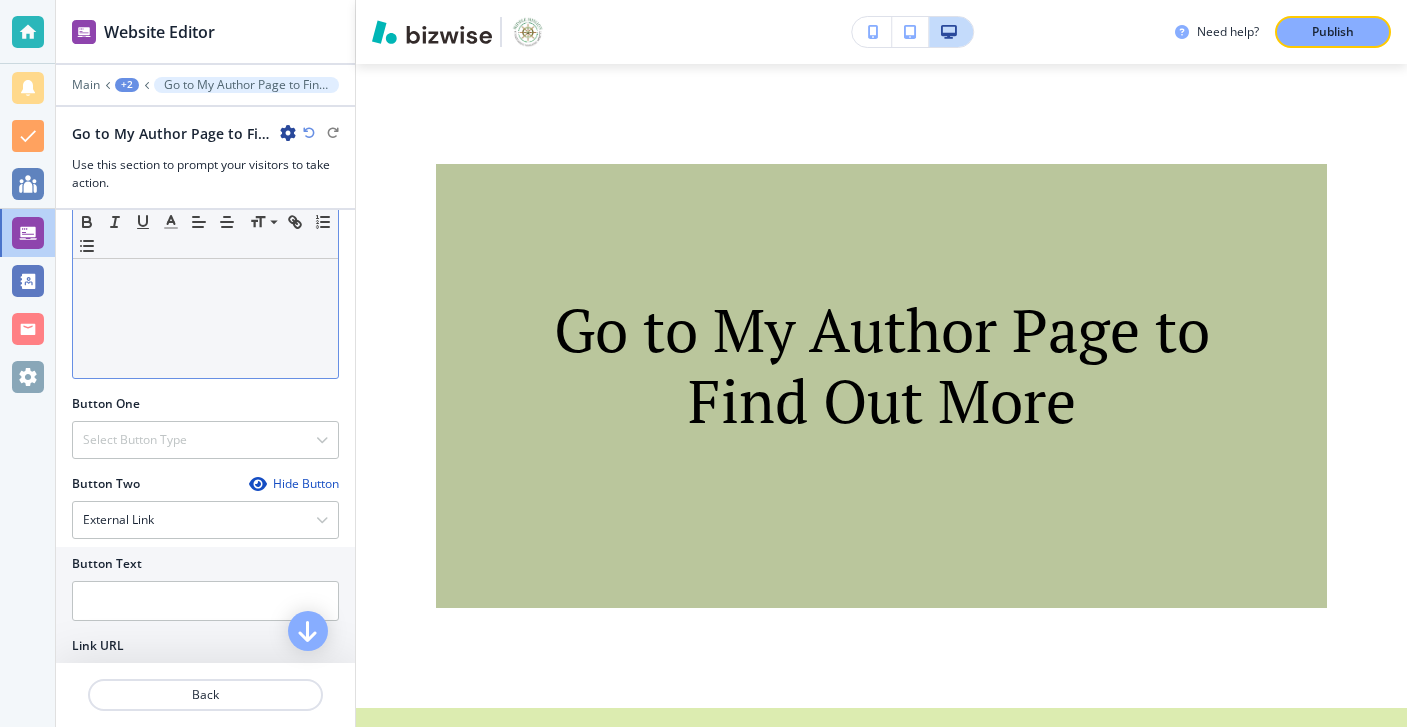 scroll, scrollTop: 517, scrollLeft: 0, axis: vertical 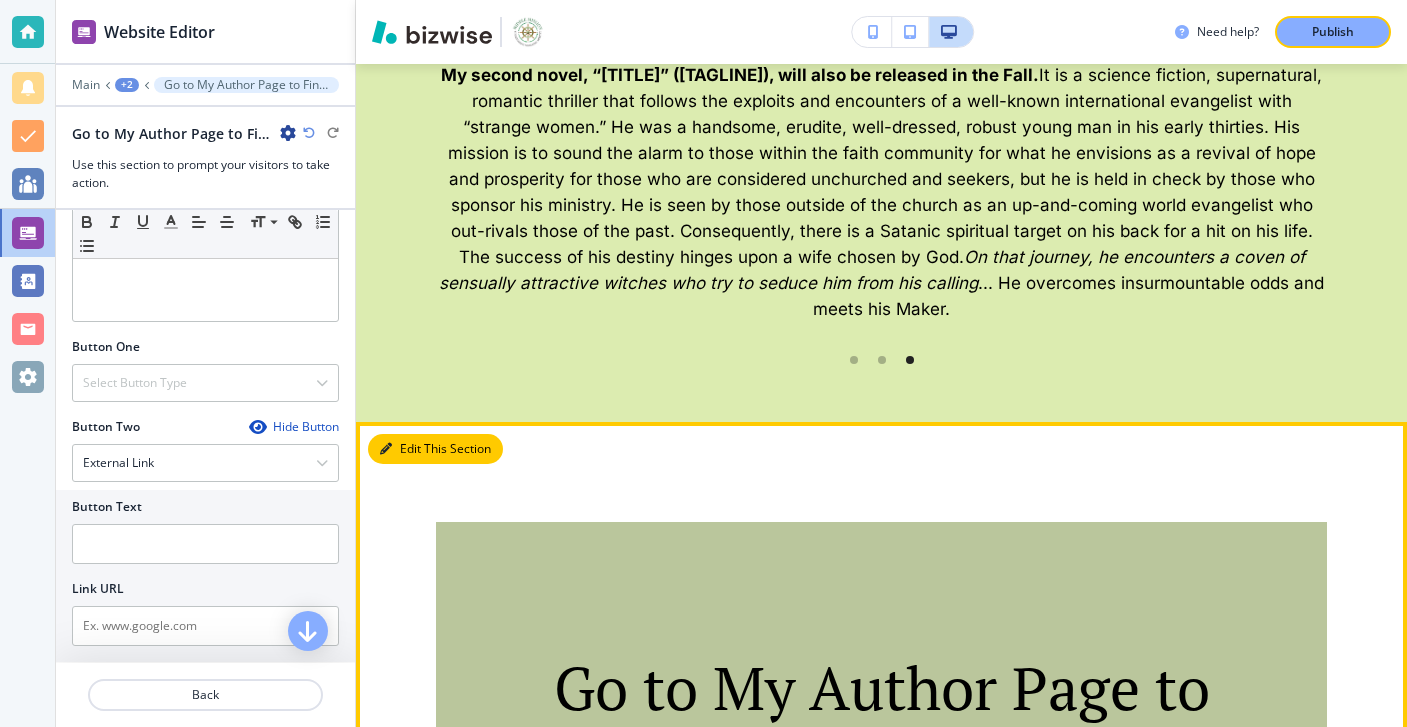click on "Edit This Section" at bounding box center (435, 449) 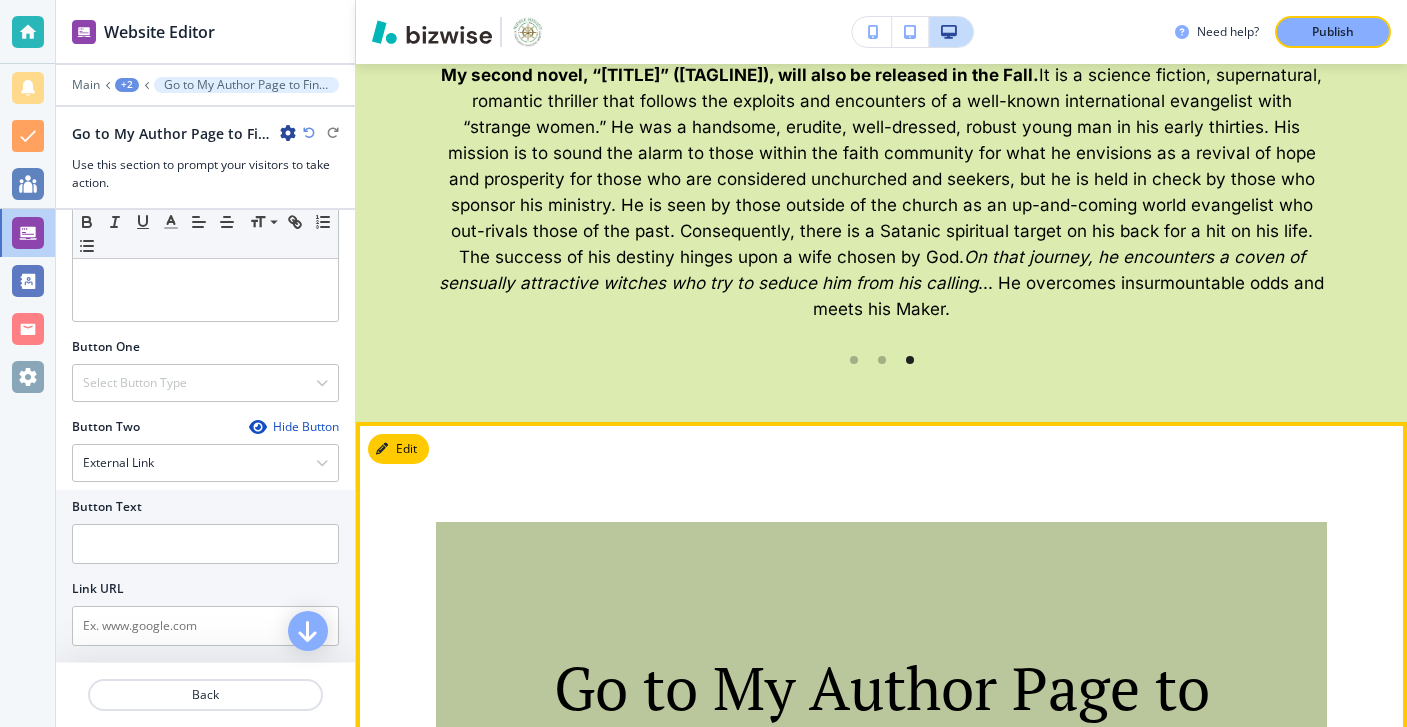 click on "Edit" at bounding box center (398, 449) 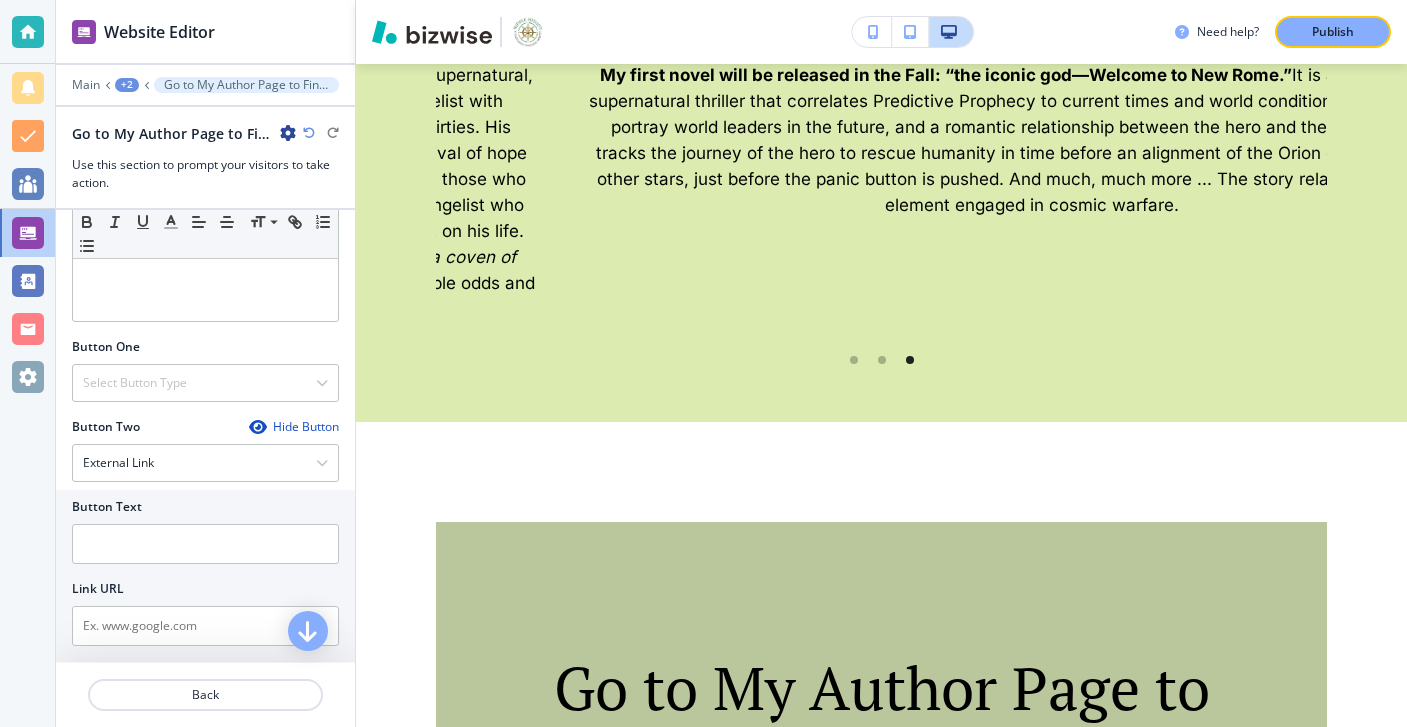 scroll, scrollTop: 834, scrollLeft: 0, axis: vertical 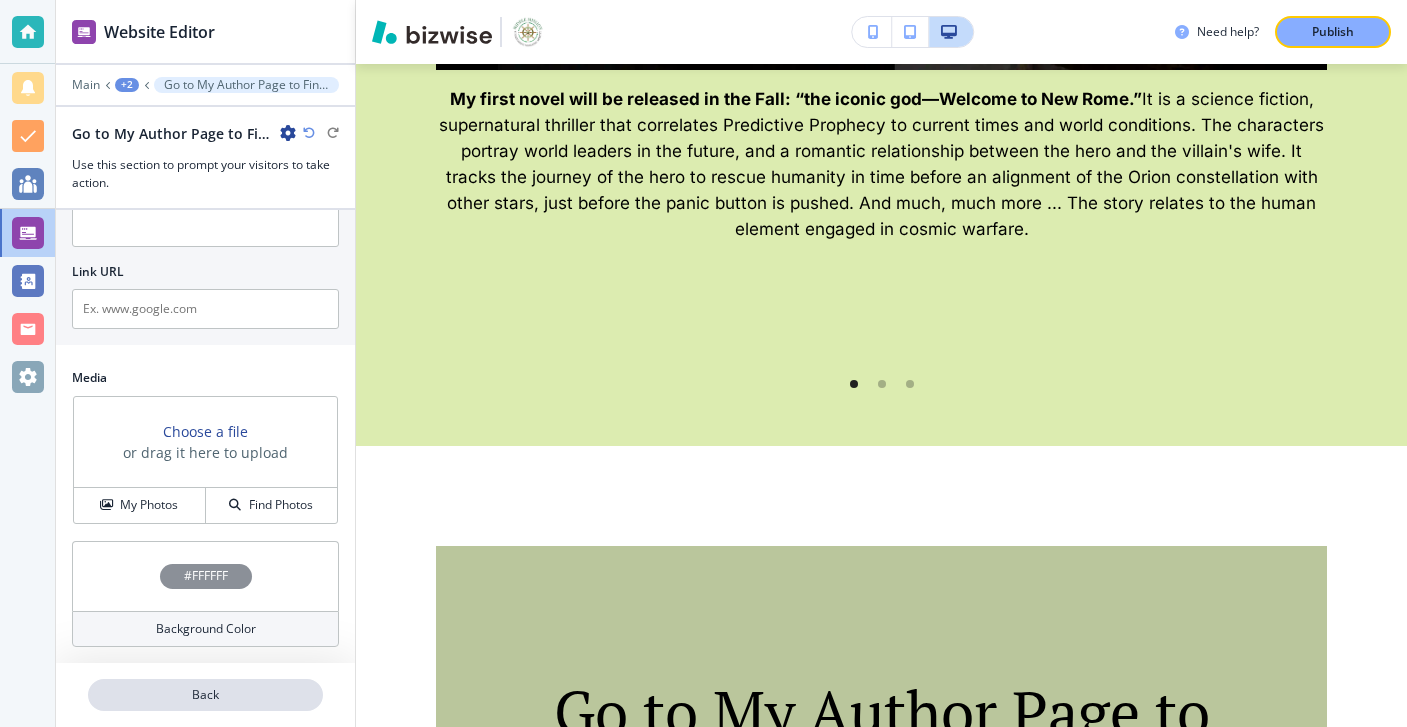 click on "Back" at bounding box center (205, 695) 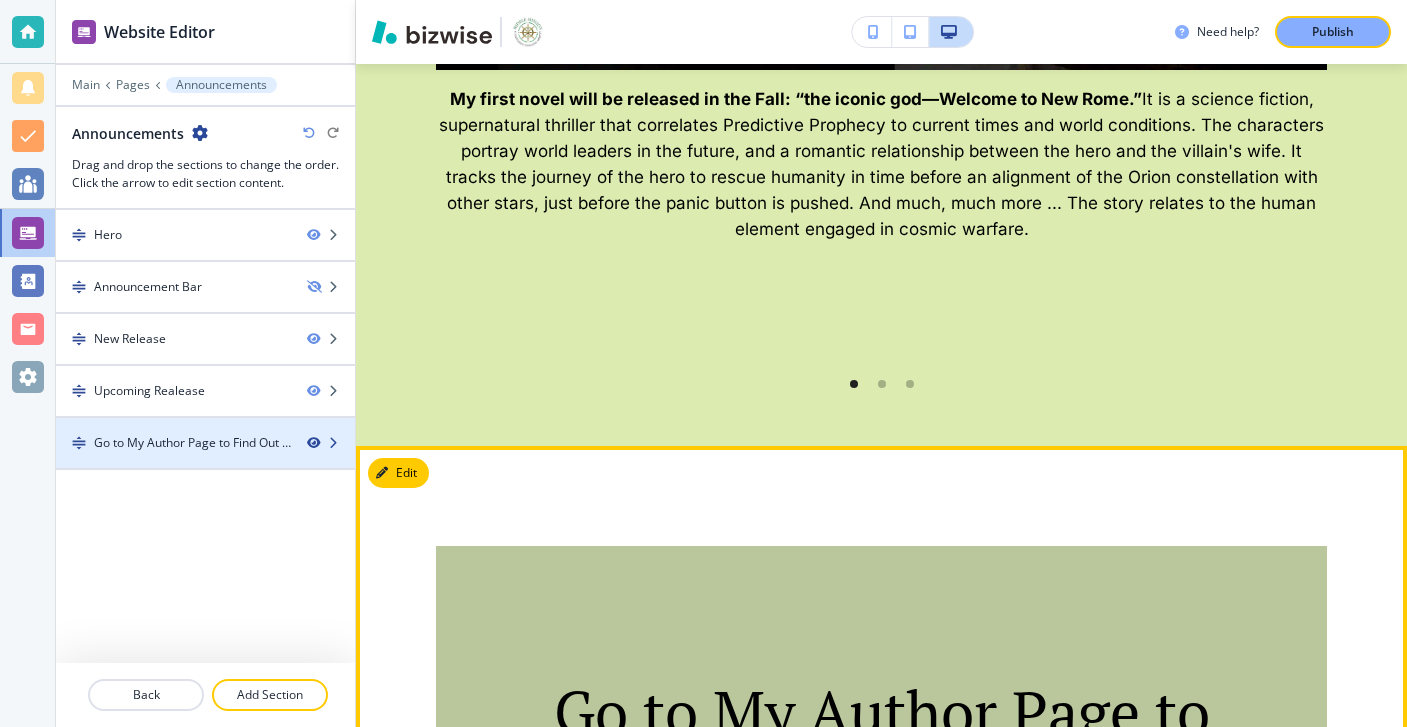 click at bounding box center [313, 443] 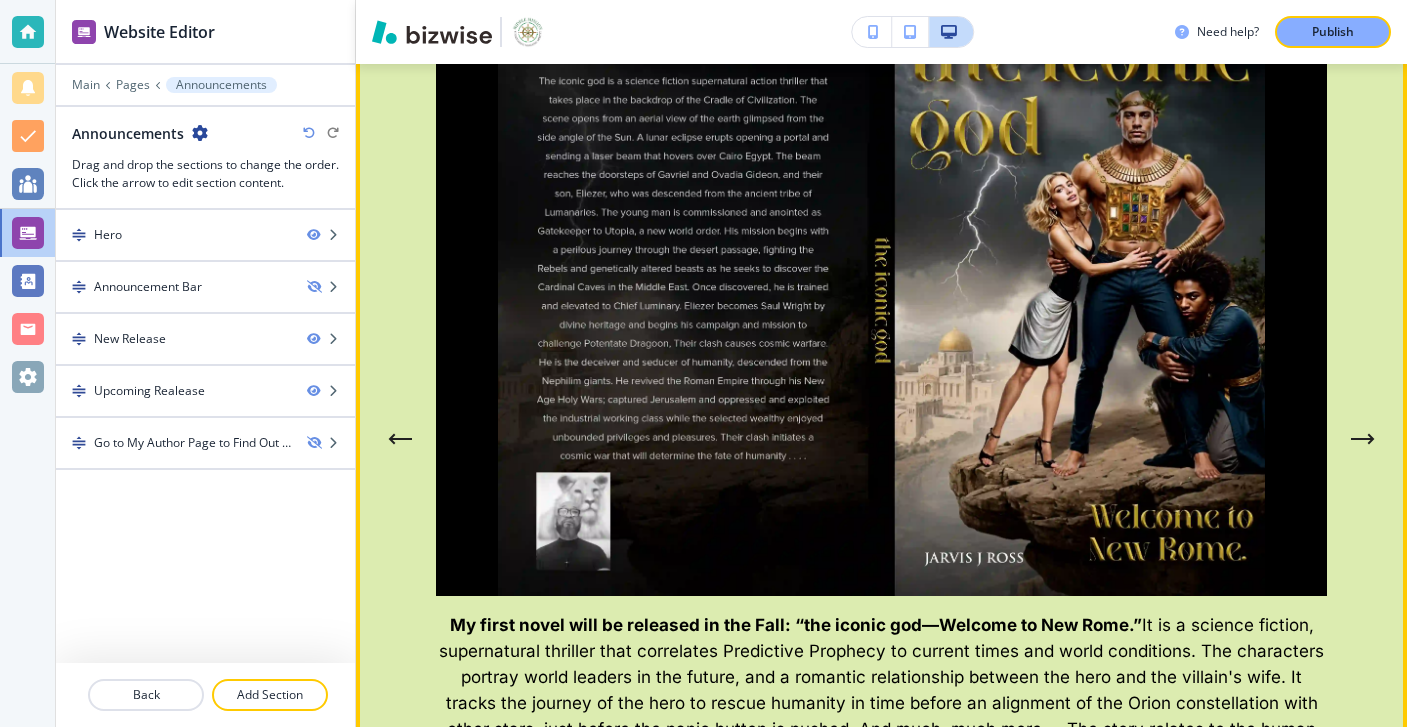 scroll, scrollTop: 2542, scrollLeft: 0, axis: vertical 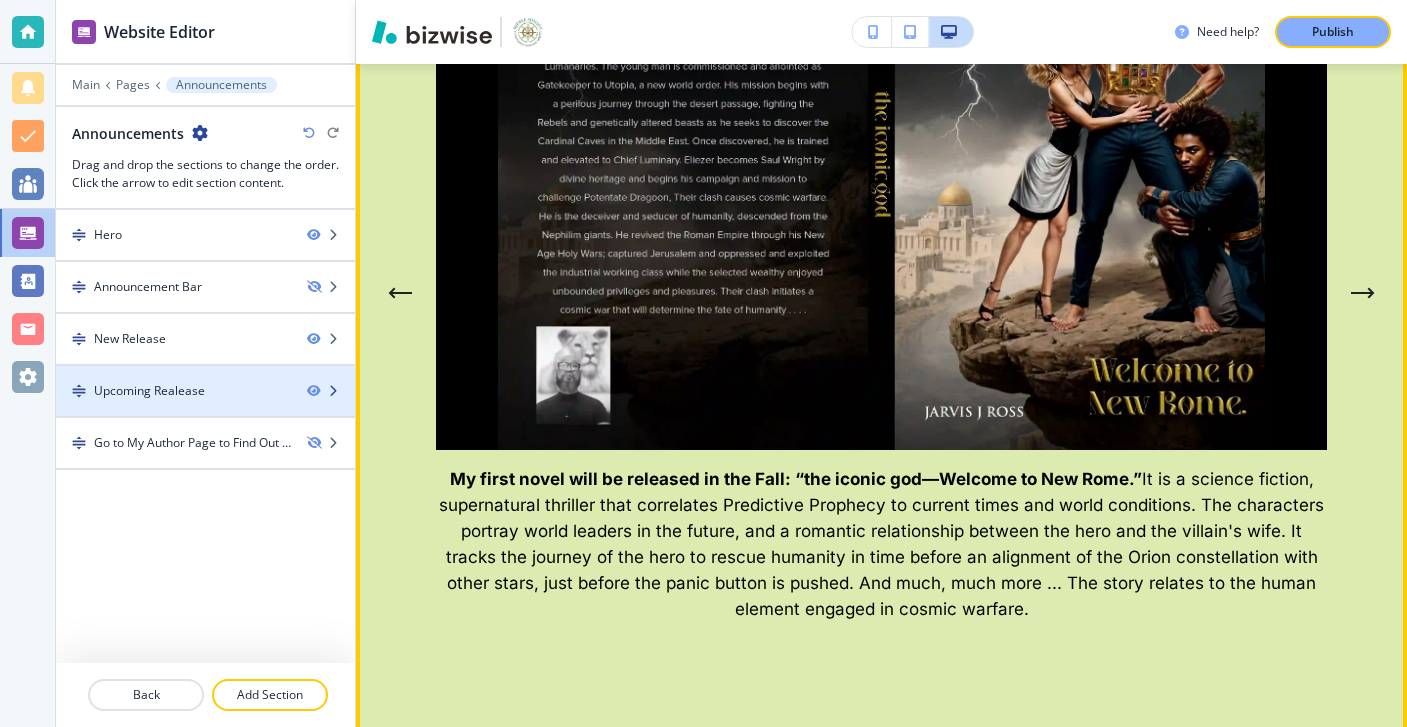 click on "Upcoming Realease" at bounding box center [173, 391] 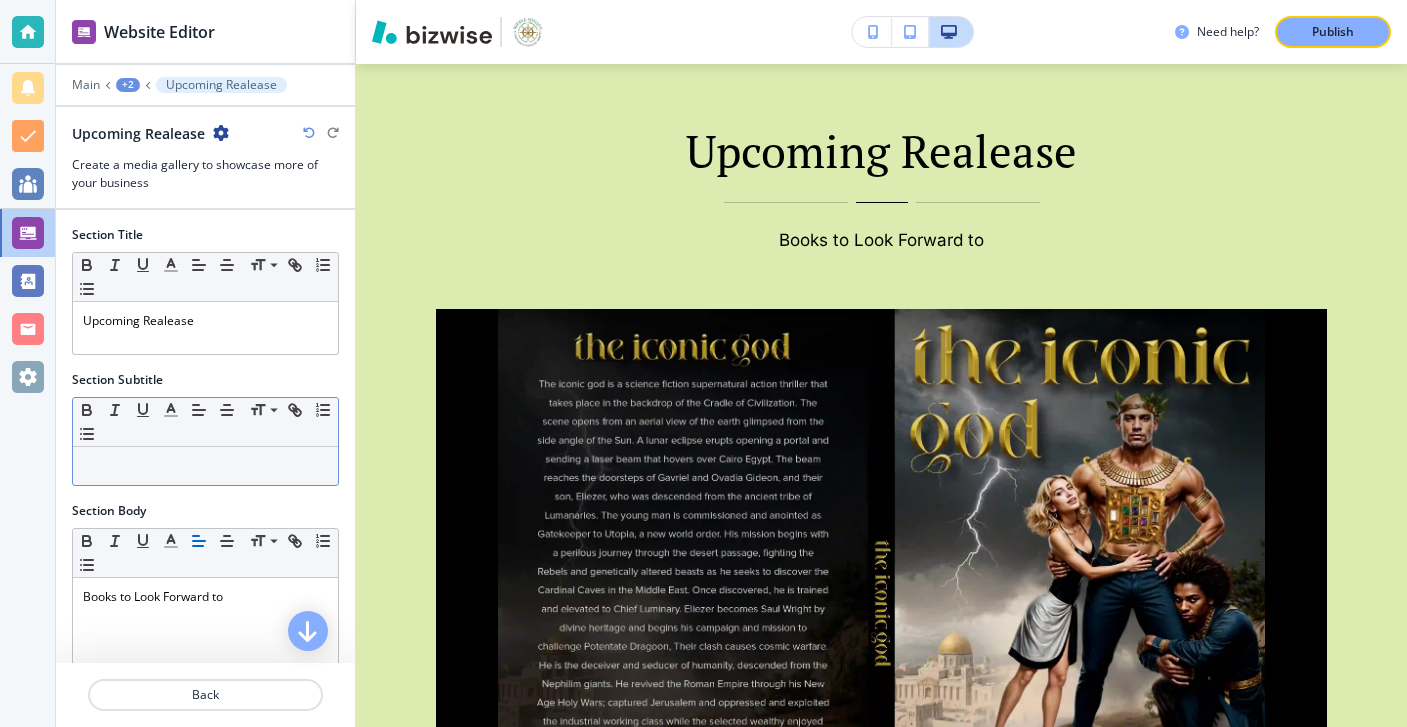 scroll, scrollTop: 2053, scrollLeft: 0, axis: vertical 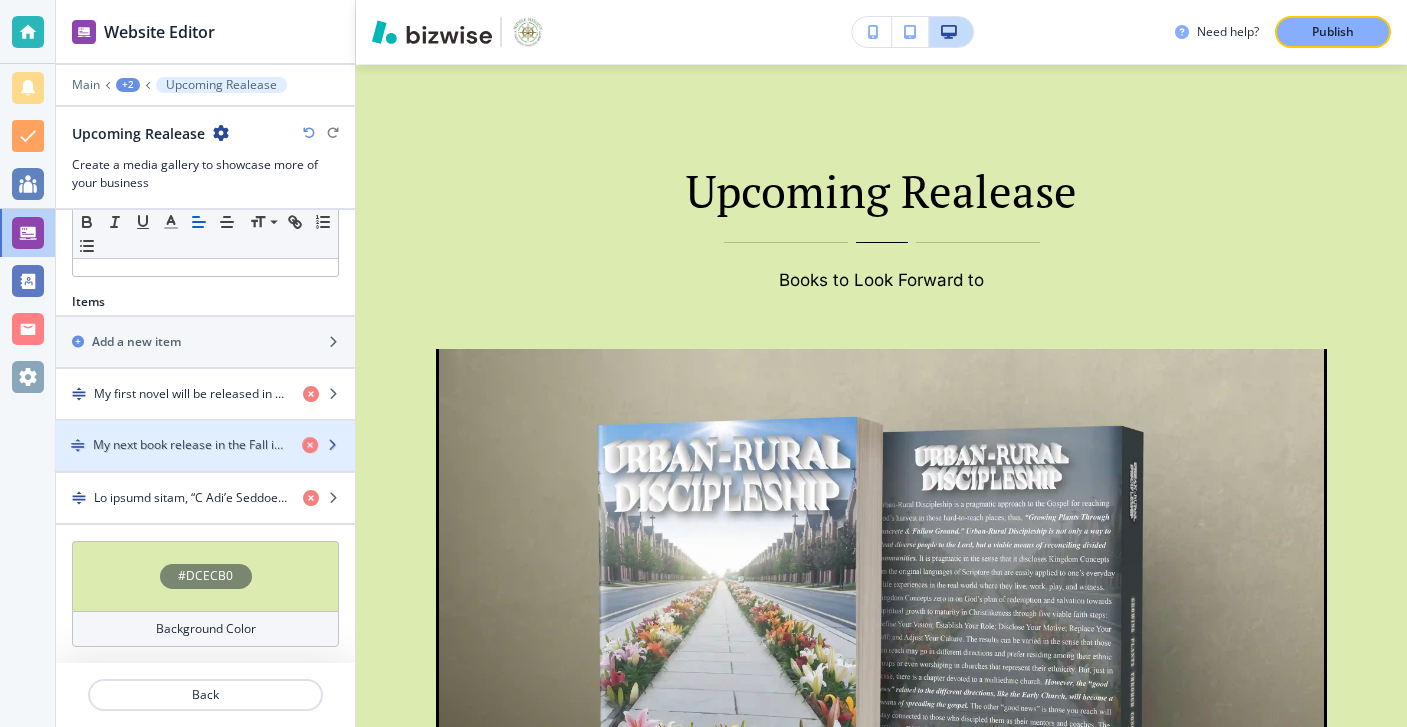 click at bounding box center [205, 463] 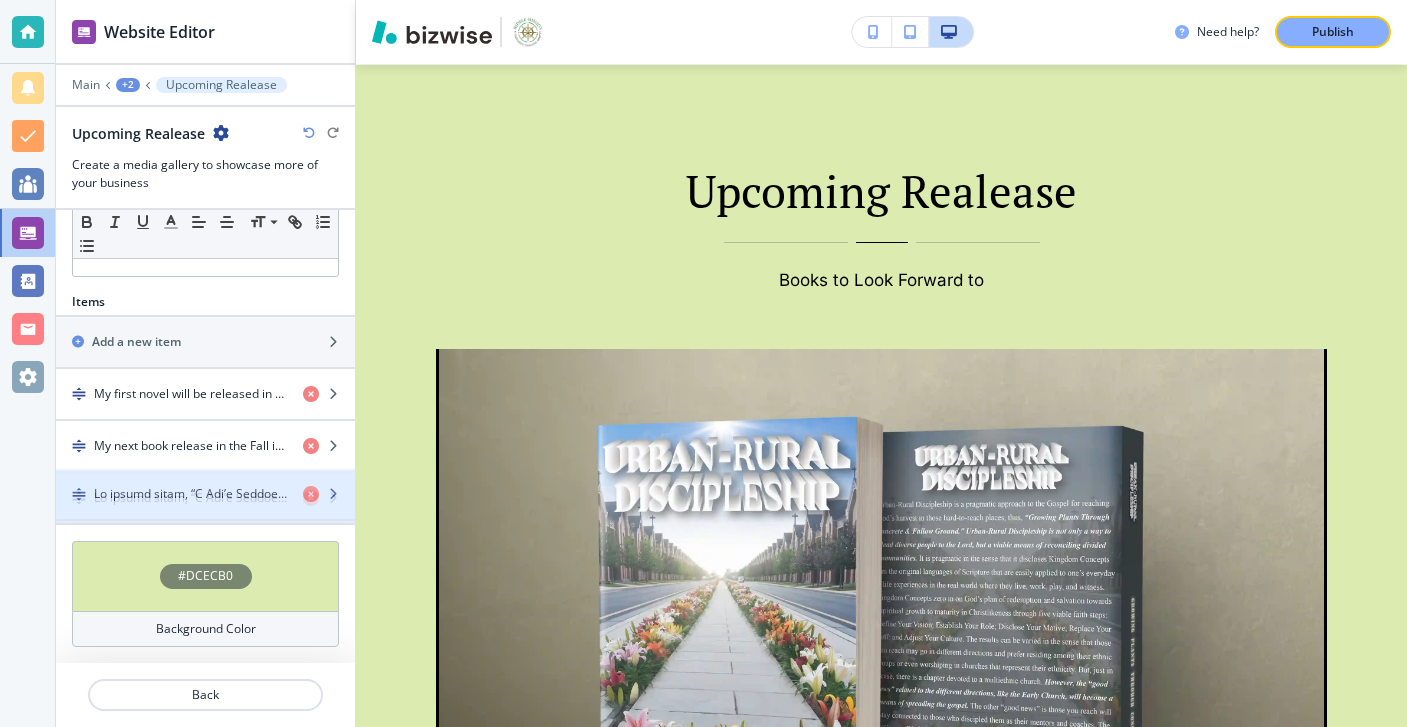 type 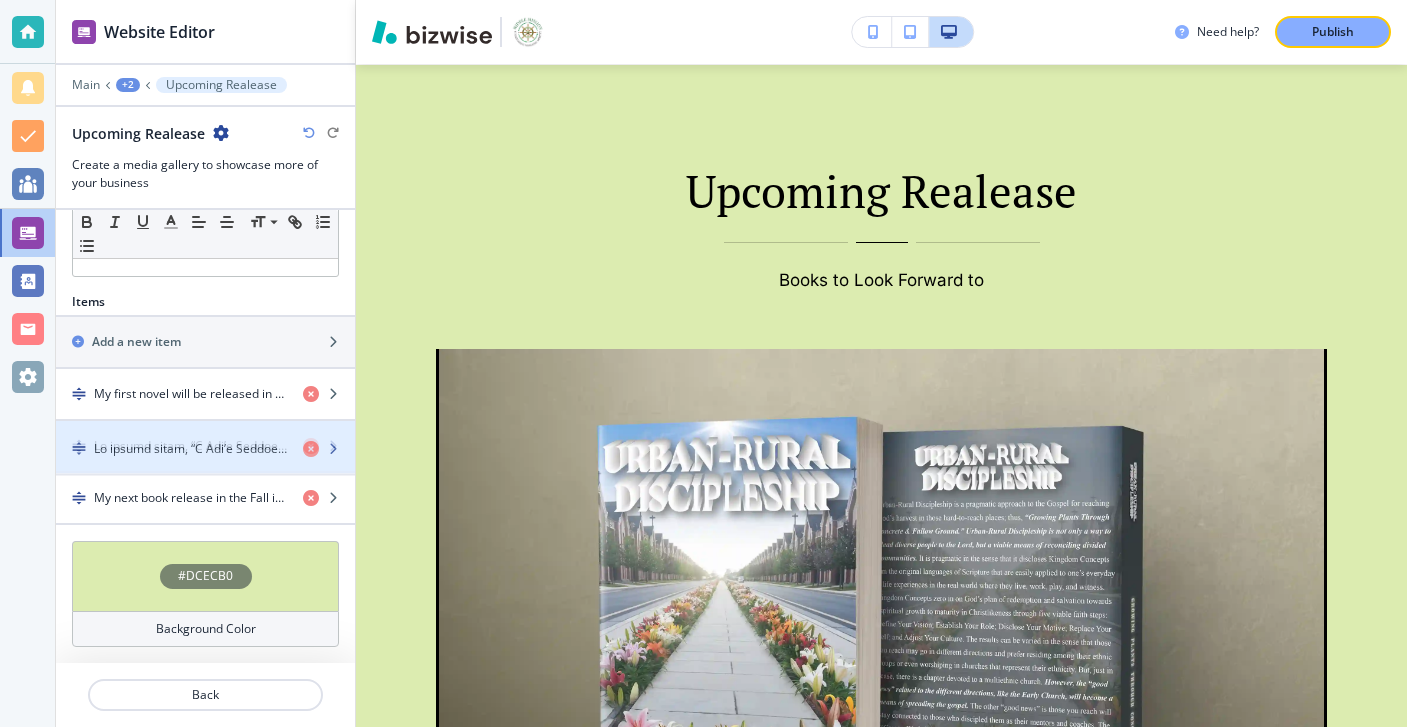 drag, startPoint x: 246, startPoint y: 483, endPoint x: 246, endPoint y: 428, distance: 55 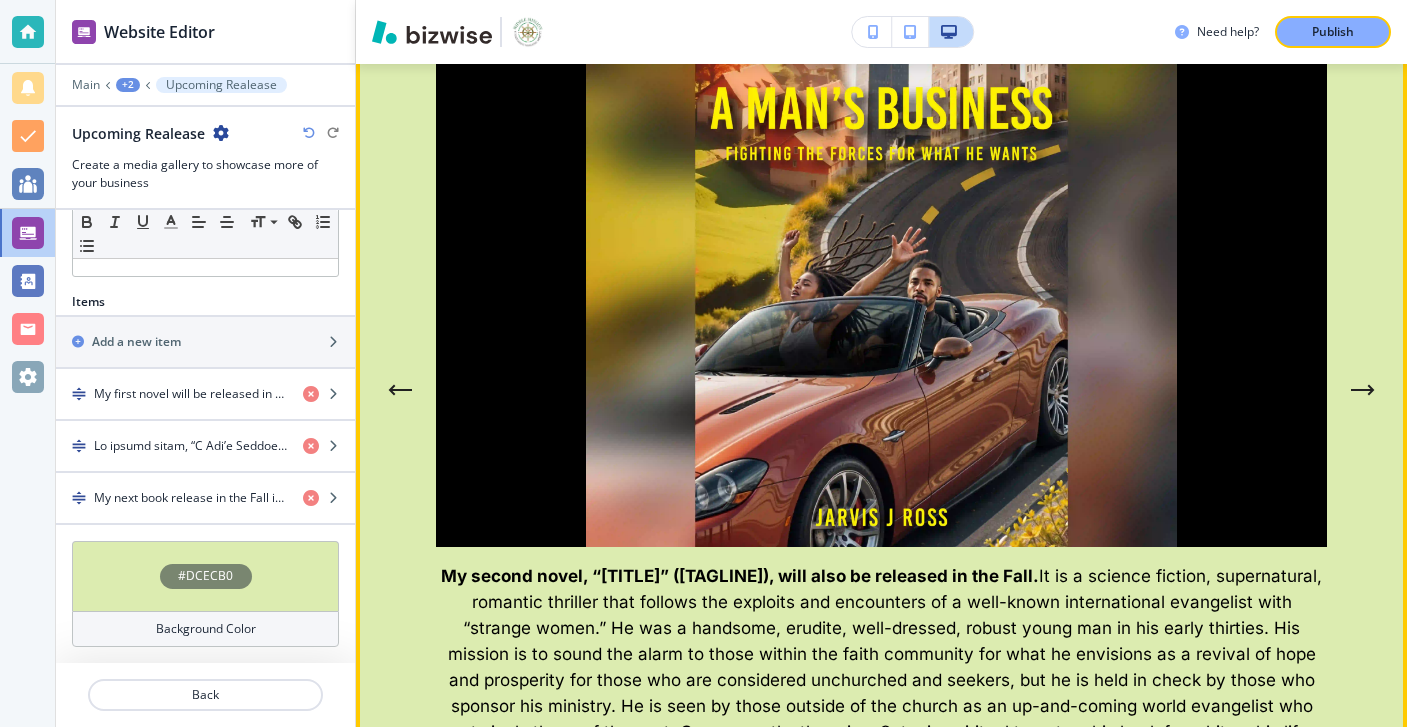 scroll, scrollTop: 2484, scrollLeft: 0, axis: vertical 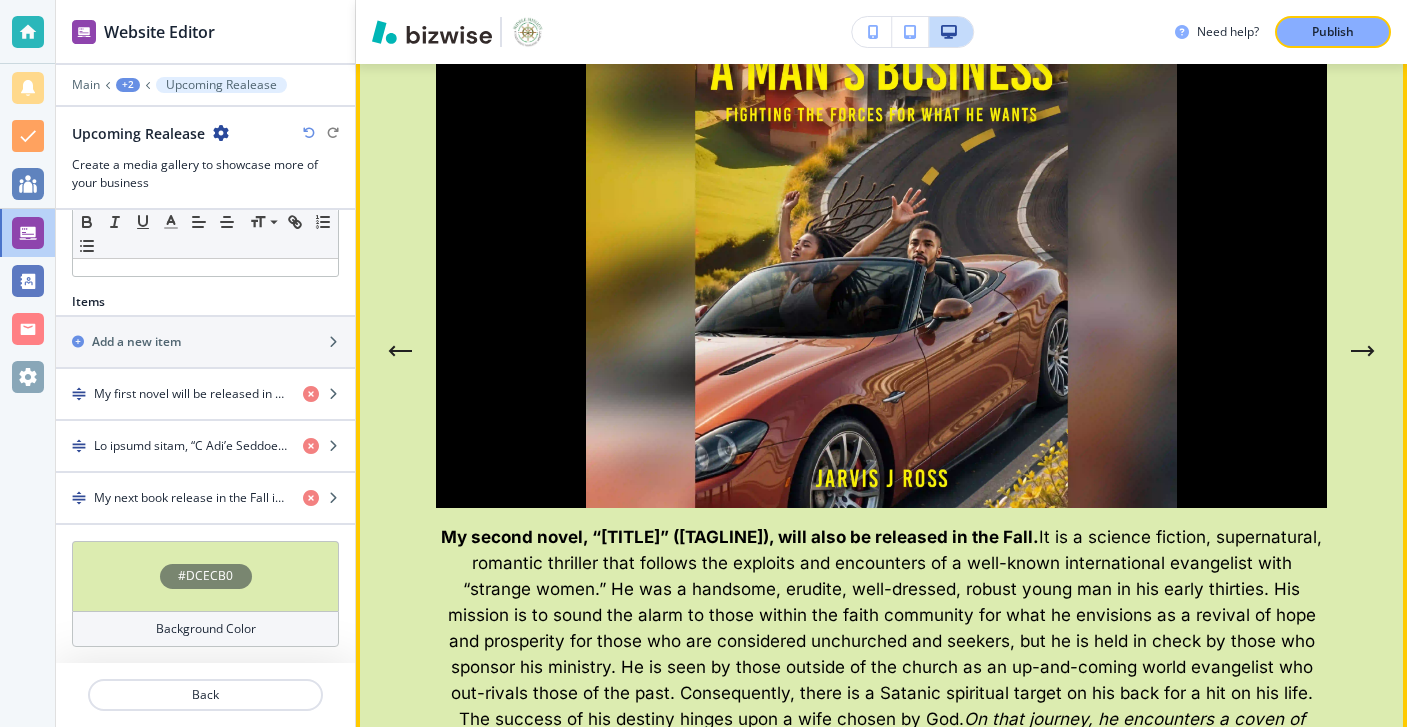 click 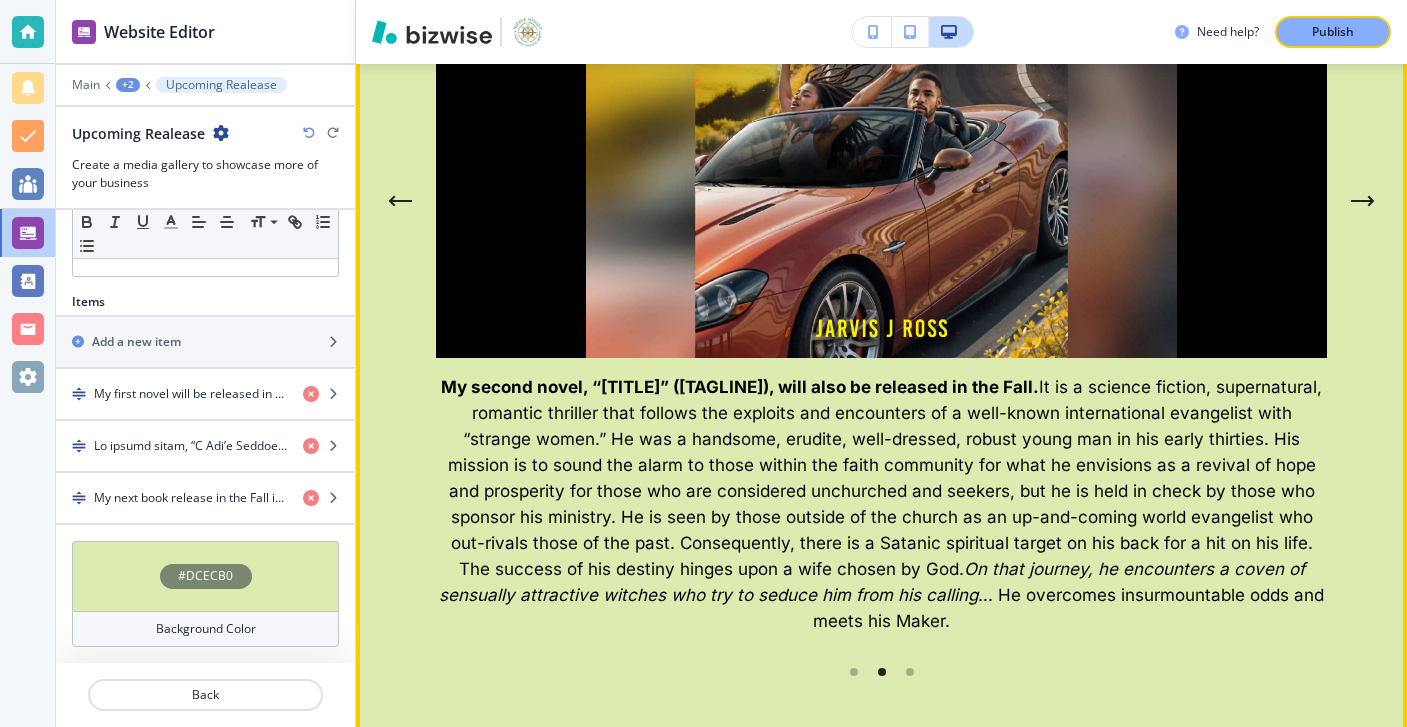 scroll, scrollTop: 2766, scrollLeft: 0, axis: vertical 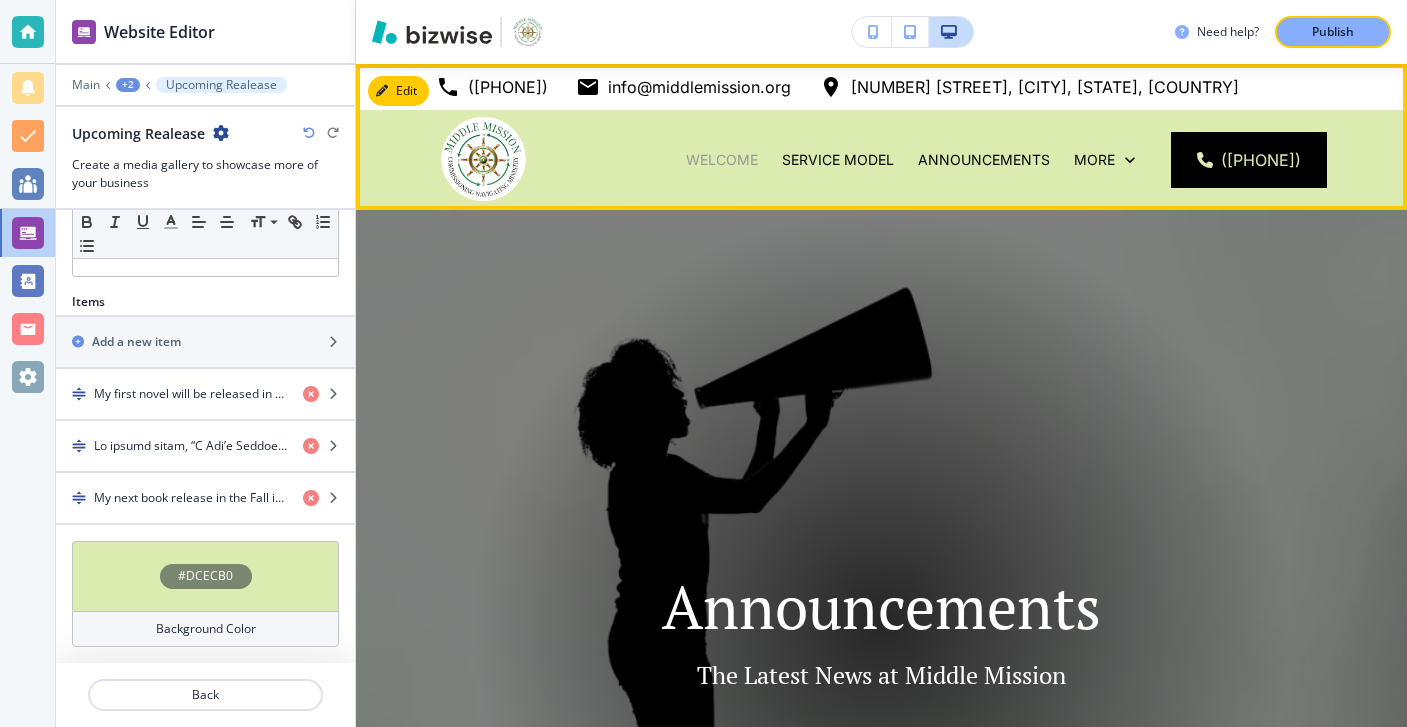 click on "Welcome" at bounding box center [722, 160] 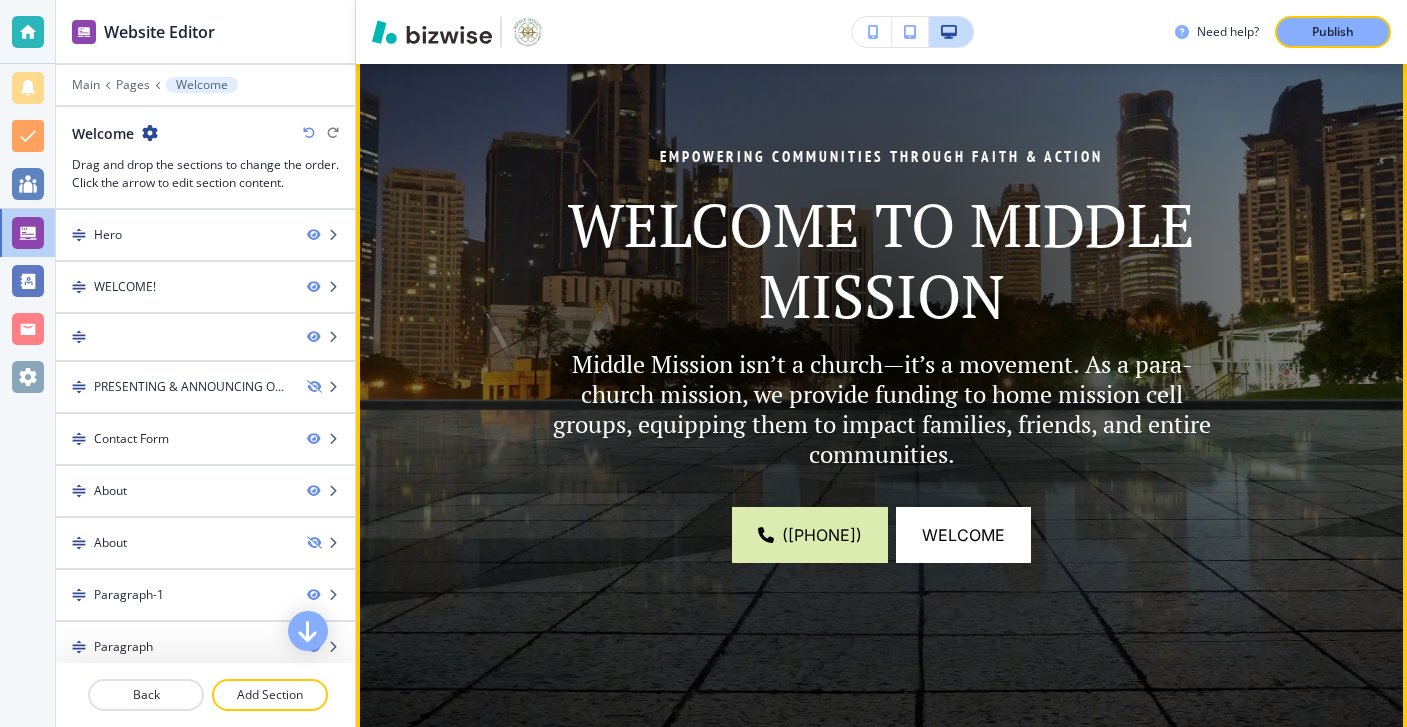 scroll, scrollTop: 0, scrollLeft: 0, axis: both 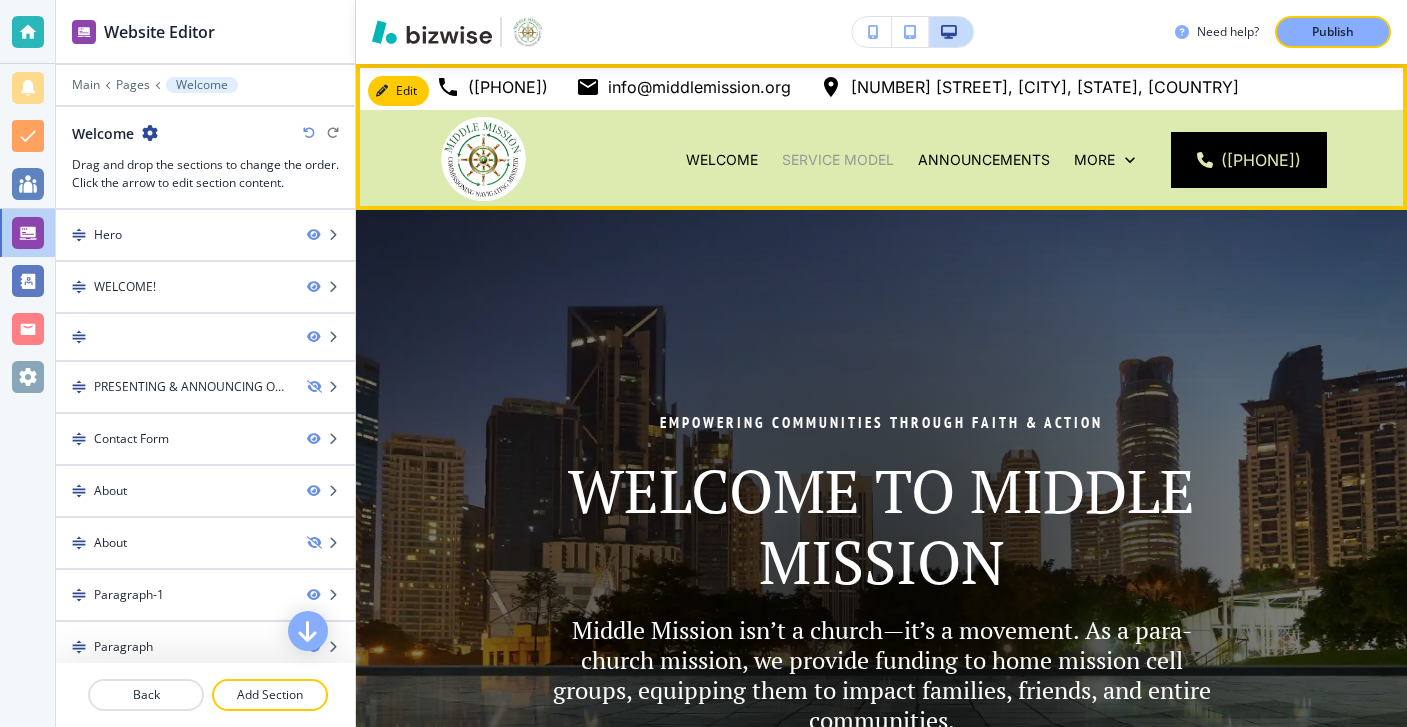 click on "Service Model" at bounding box center [838, 160] 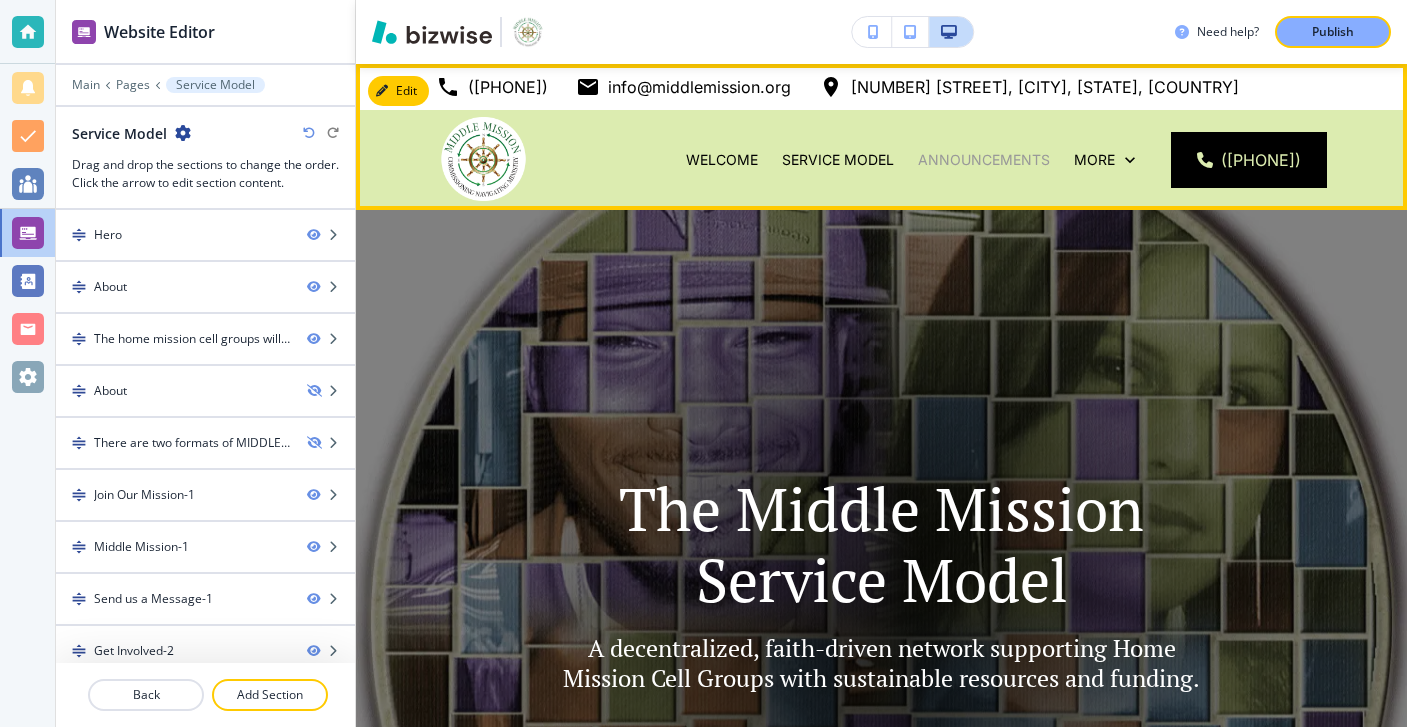 click on "Announcements" at bounding box center [984, 160] 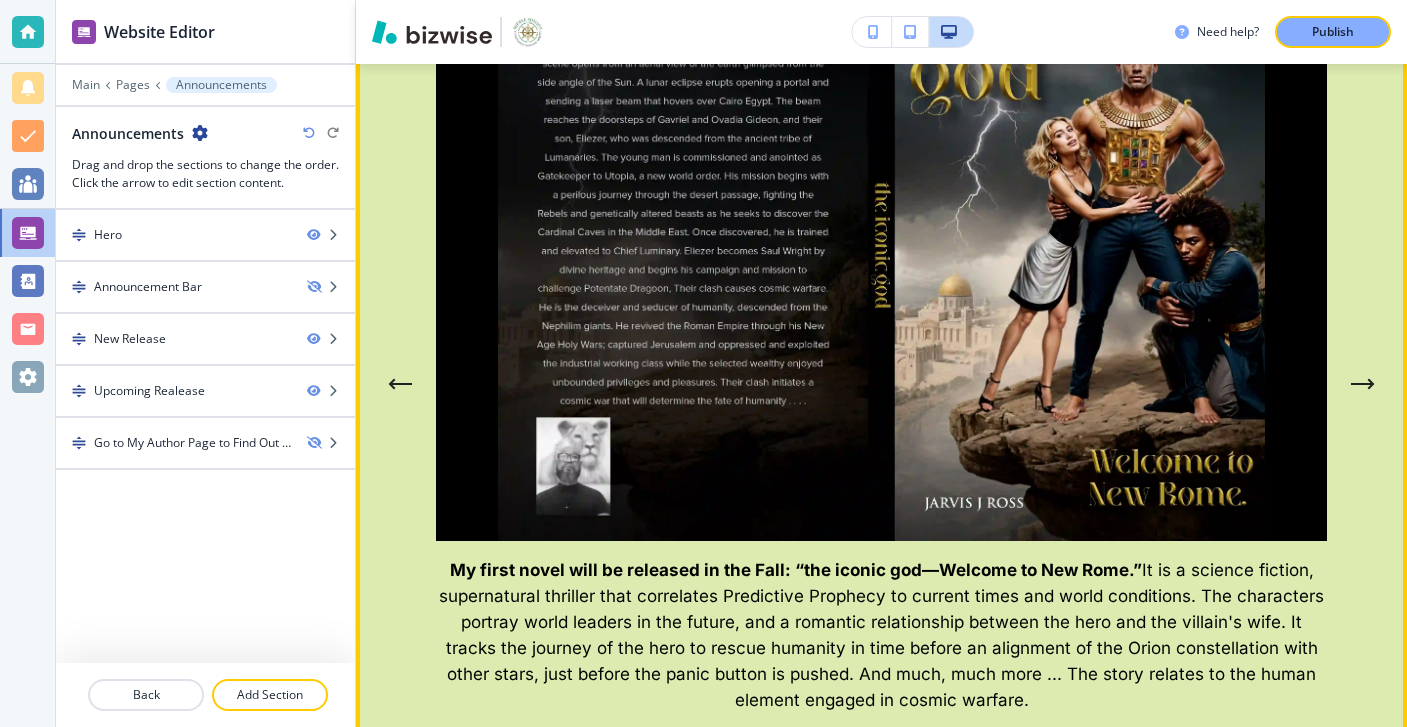 scroll, scrollTop: 2450, scrollLeft: 0, axis: vertical 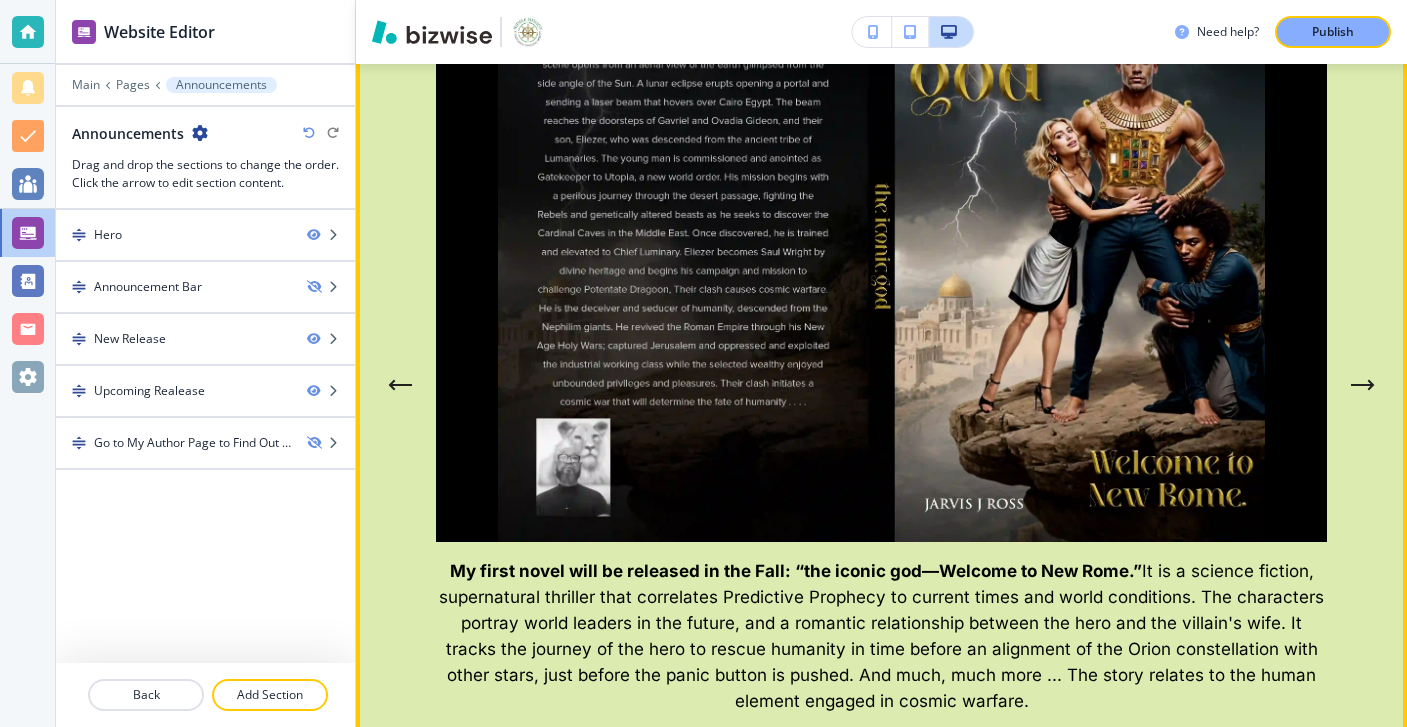 click at bounding box center [1363, 385] 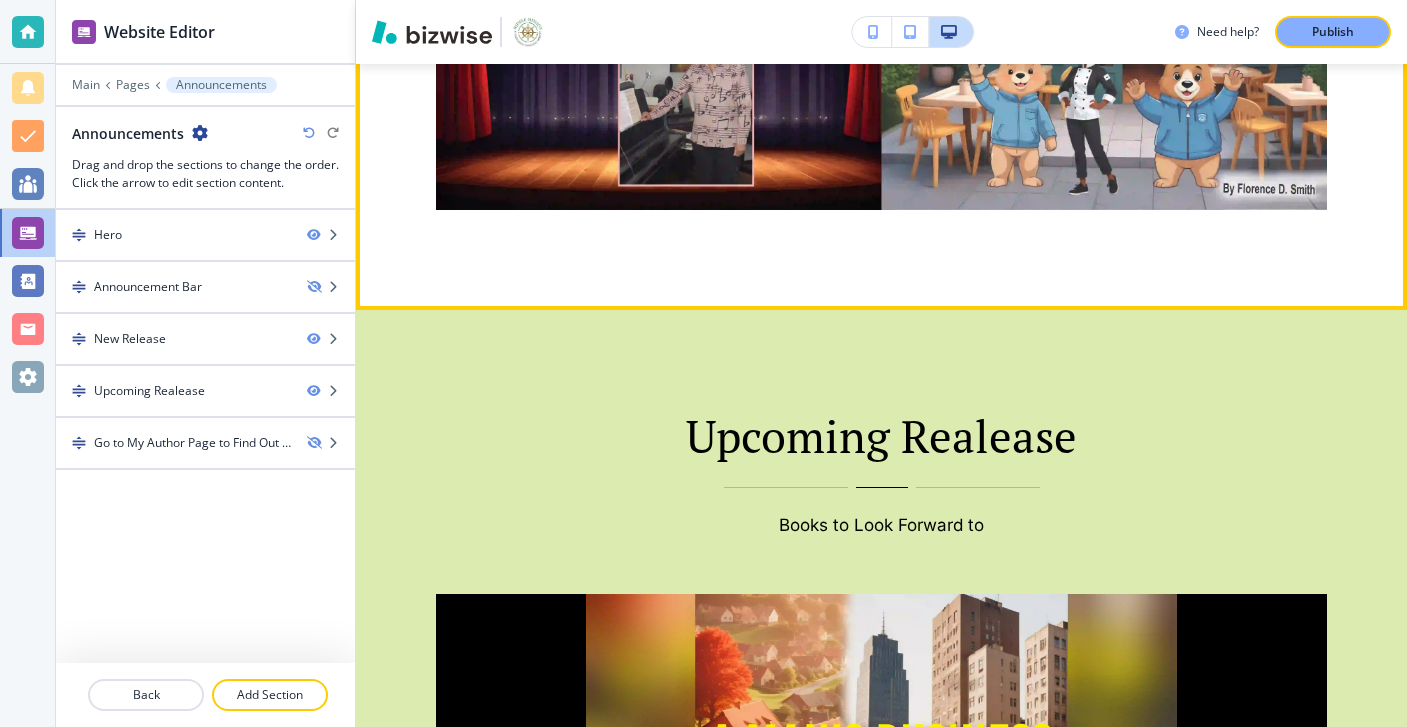 scroll, scrollTop: 1804, scrollLeft: 0, axis: vertical 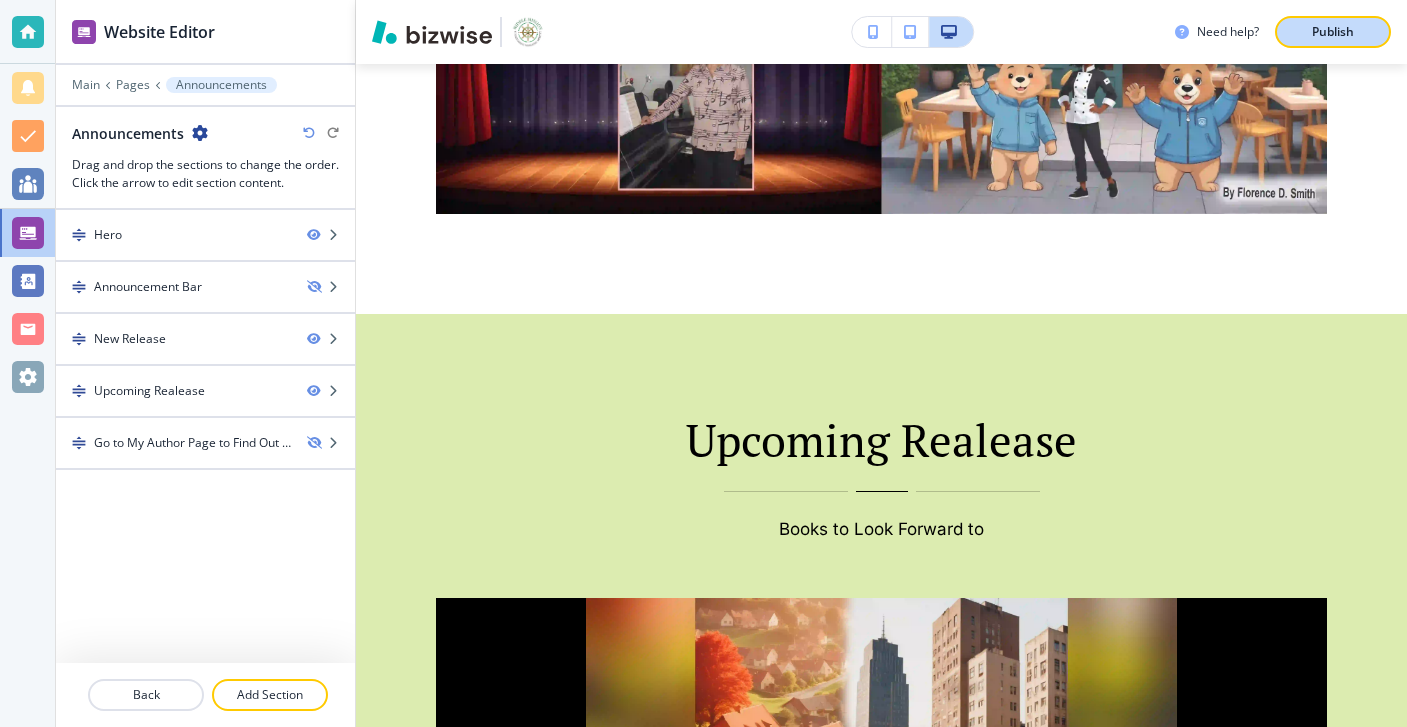 click on "Publish" at bounding box center [1333, 32] 